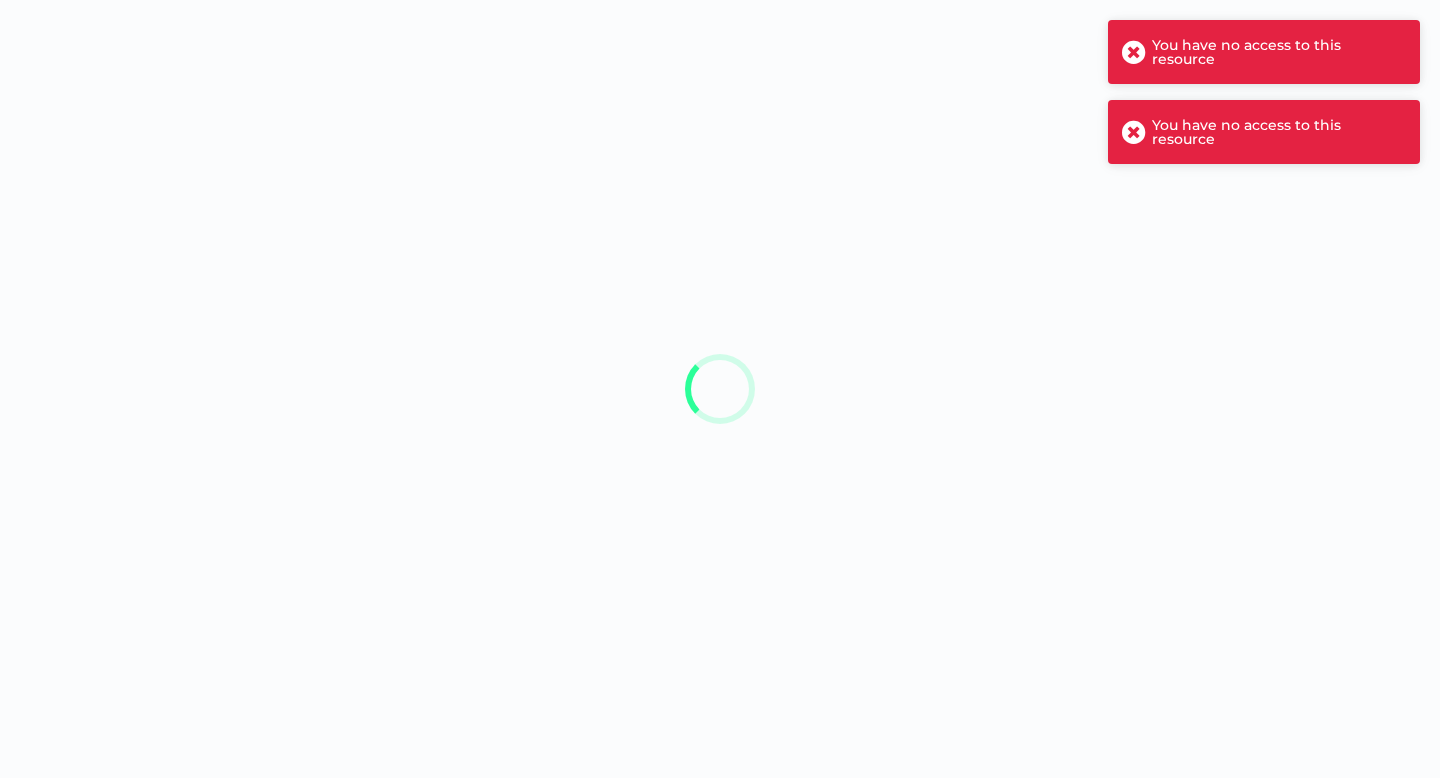 scroll, scrollTop: 0, scrollLeft: 0, axis: both 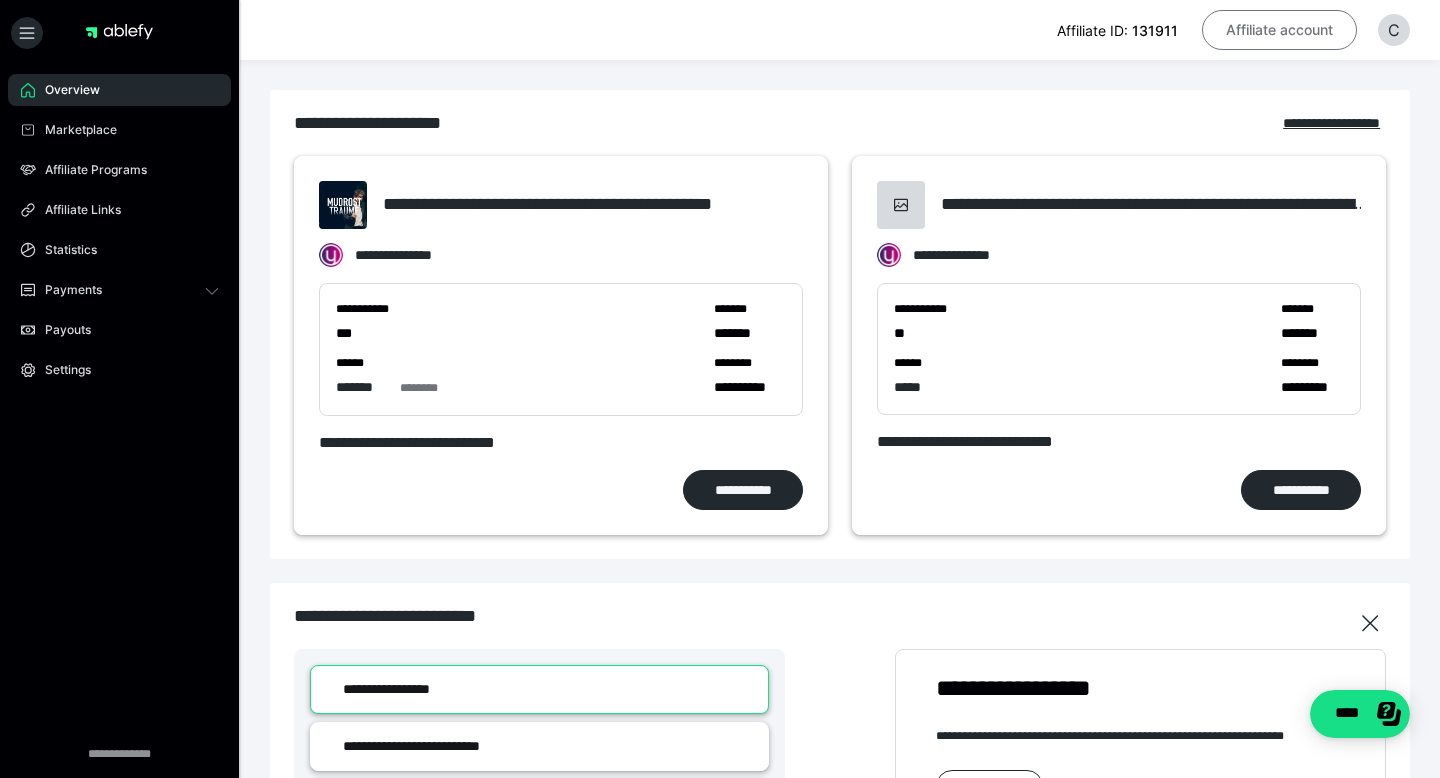 click on "Affiliate account" at bounding box center (1279, 30) 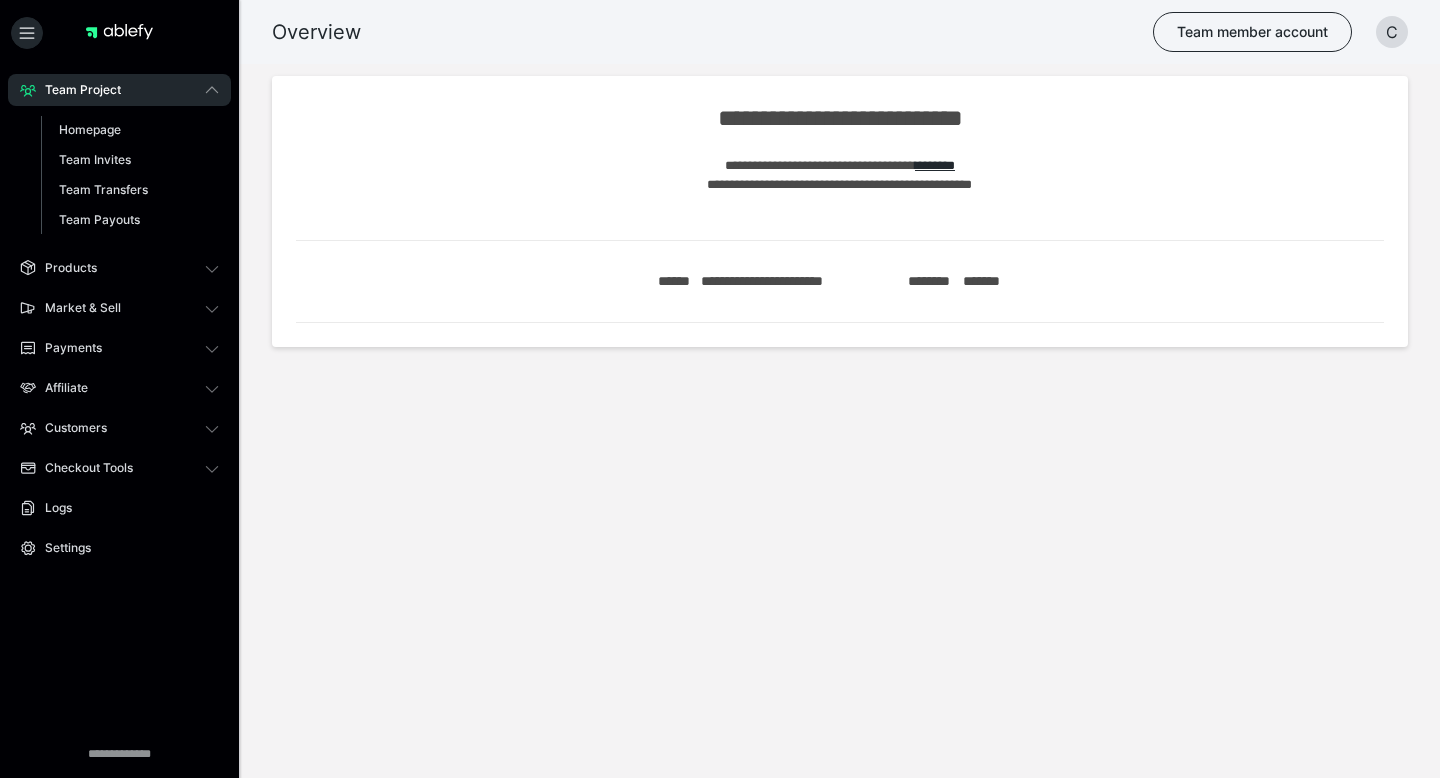 scroll, scrollTop: 0, scrollLeft: 0, axis: both 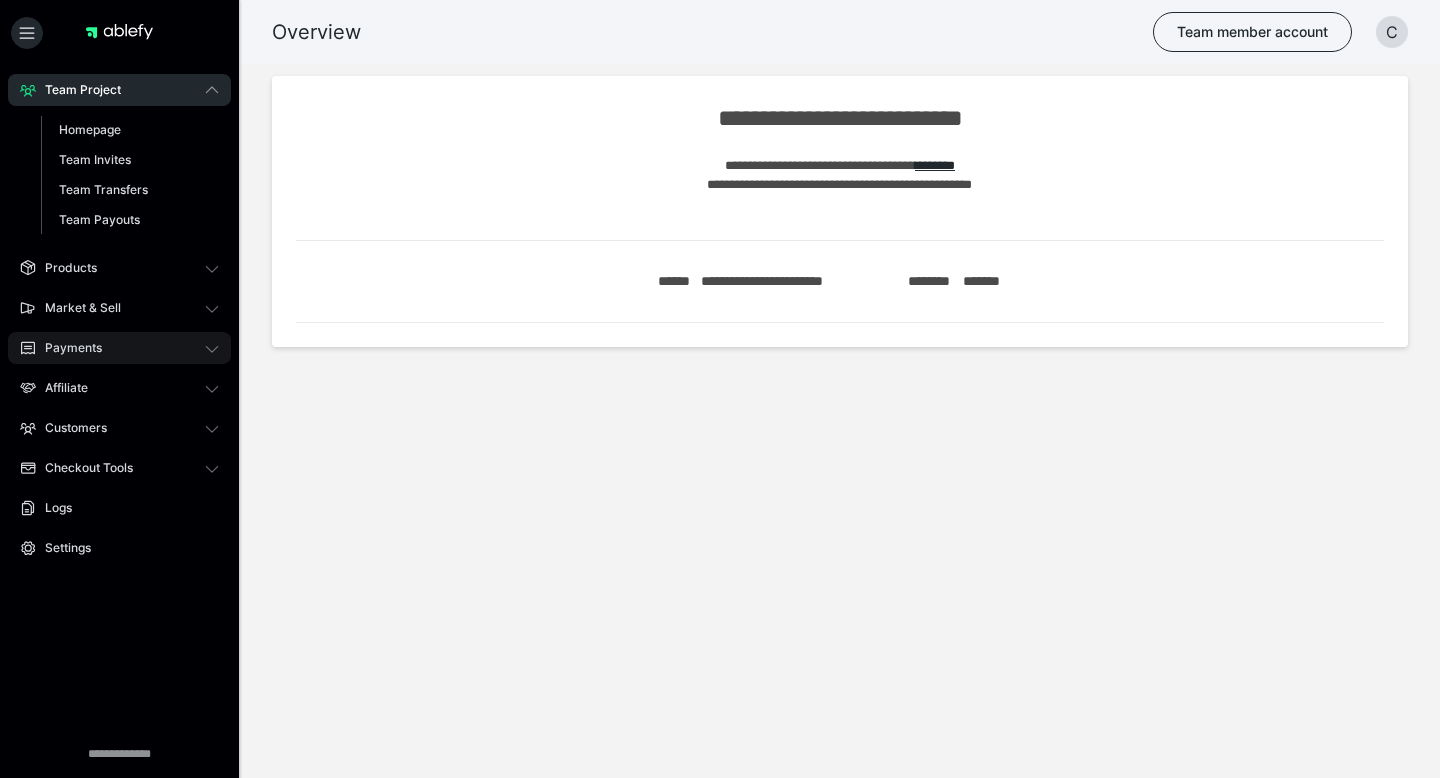 click on "Payments" at bounding box center (119, 348) 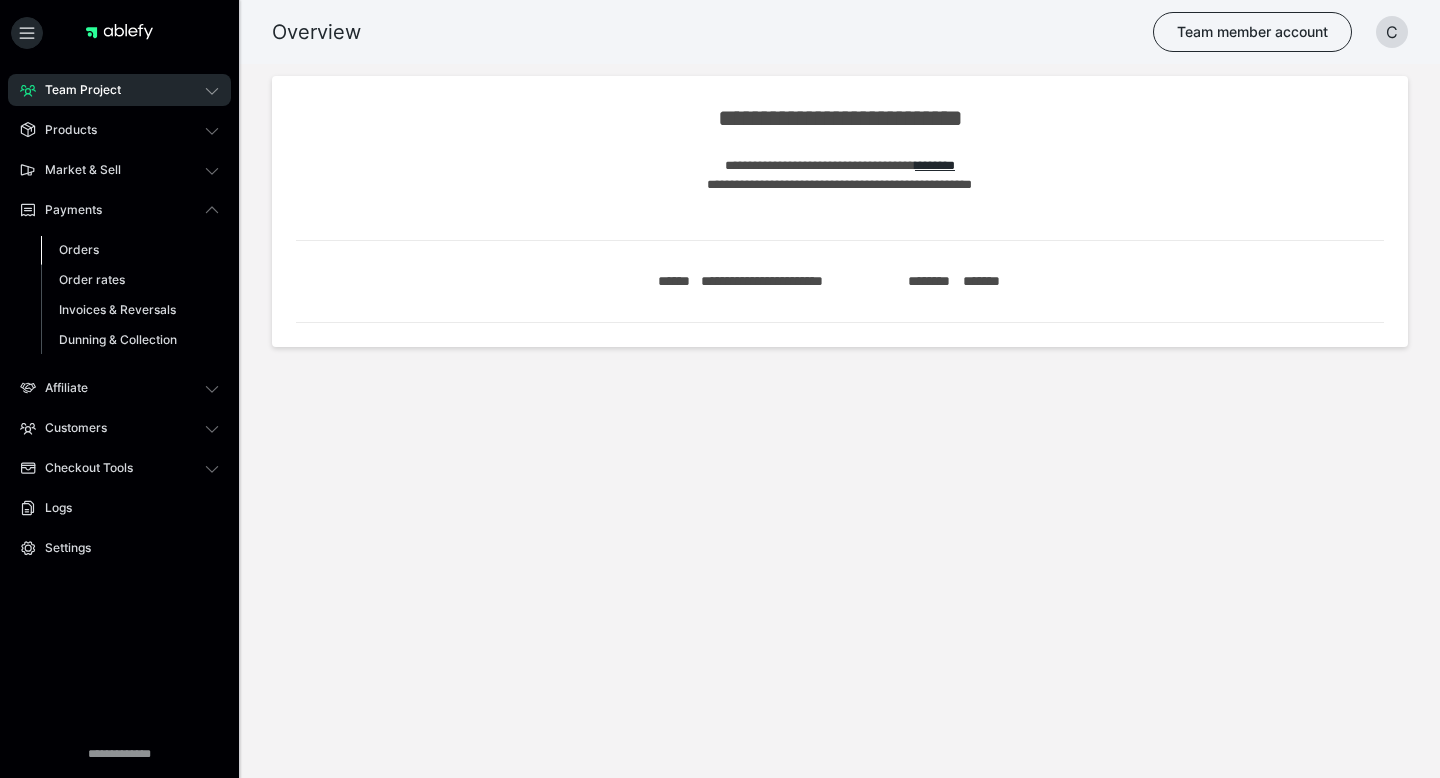 click on "Orders" at bounding box center [79, 249] 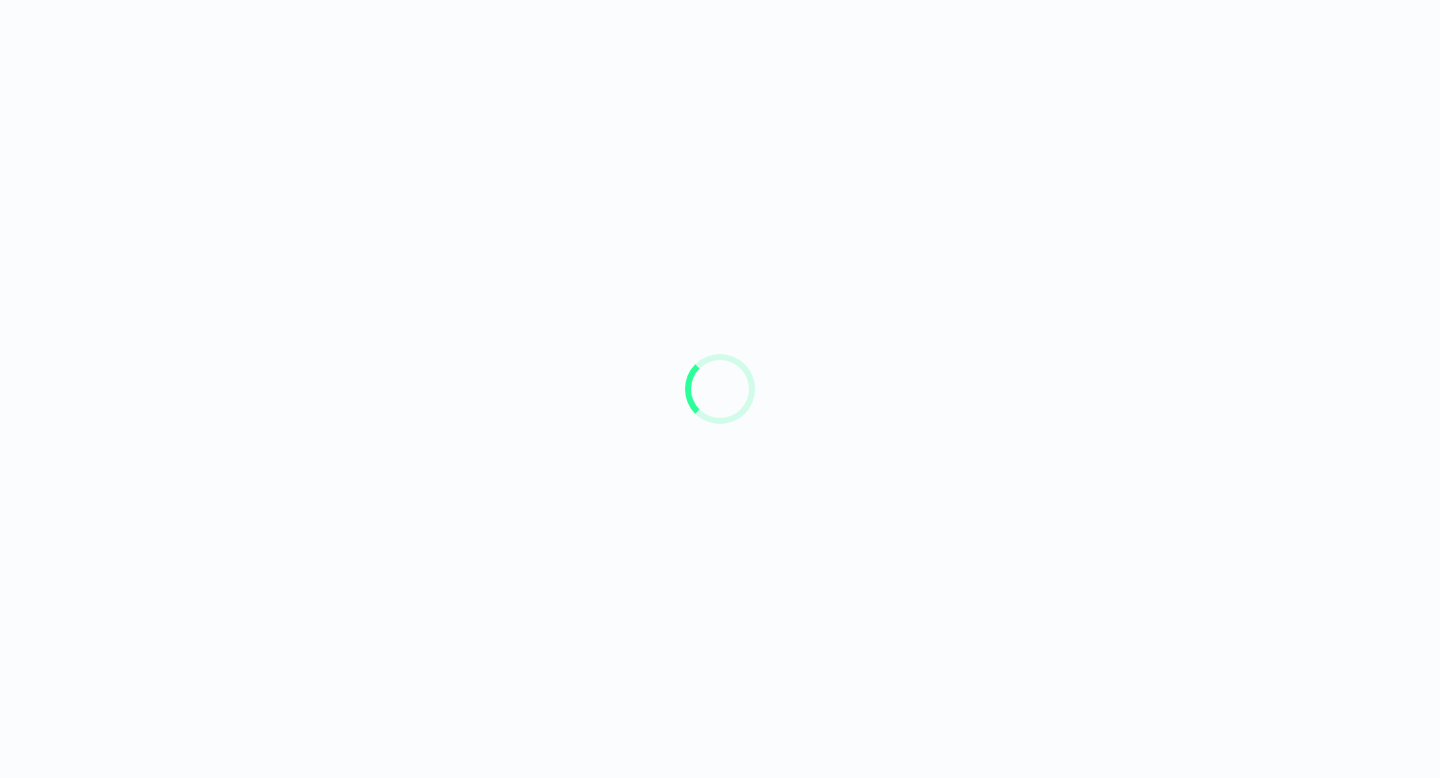 scroll, scrollTop: 0, scrollLeft: 0, axis: both 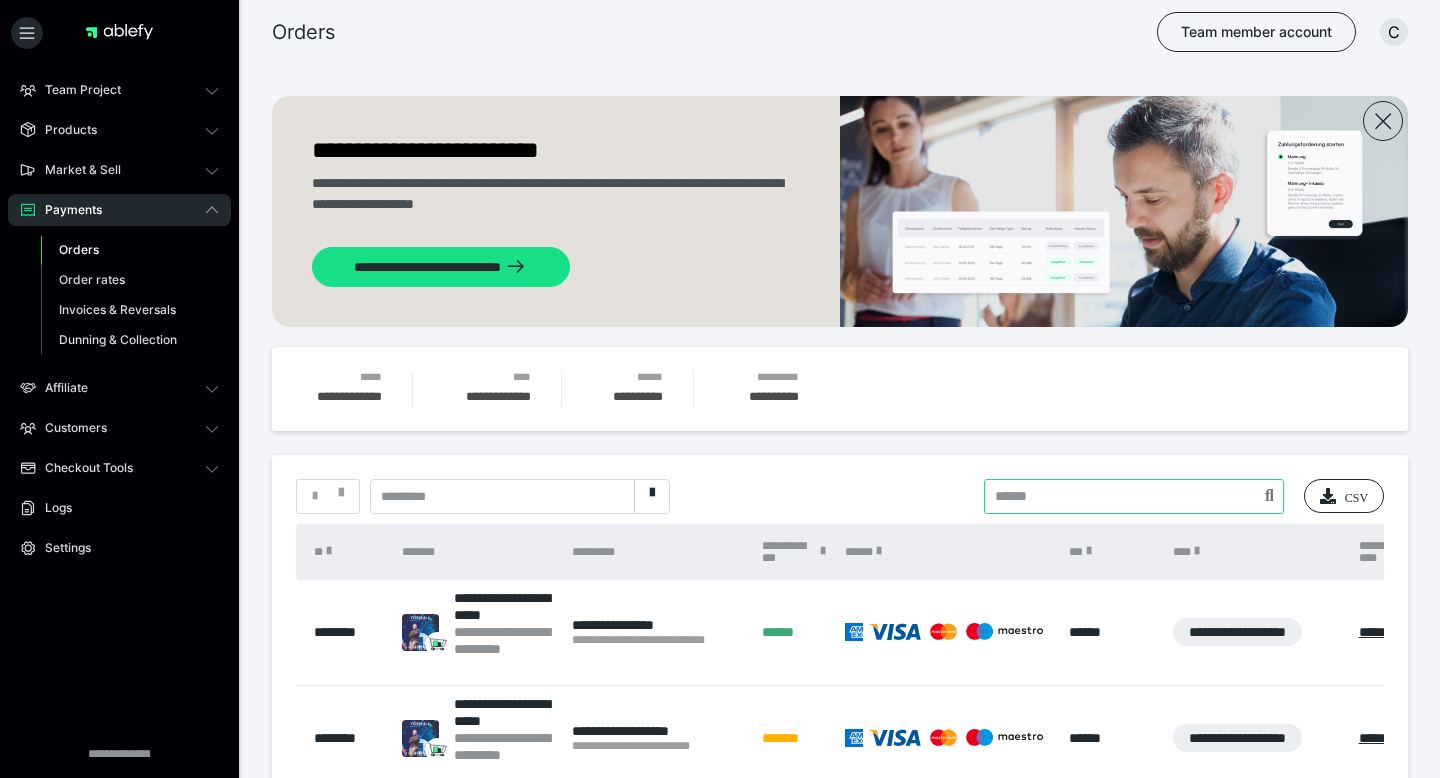 click at bounding box center [1134, 496] 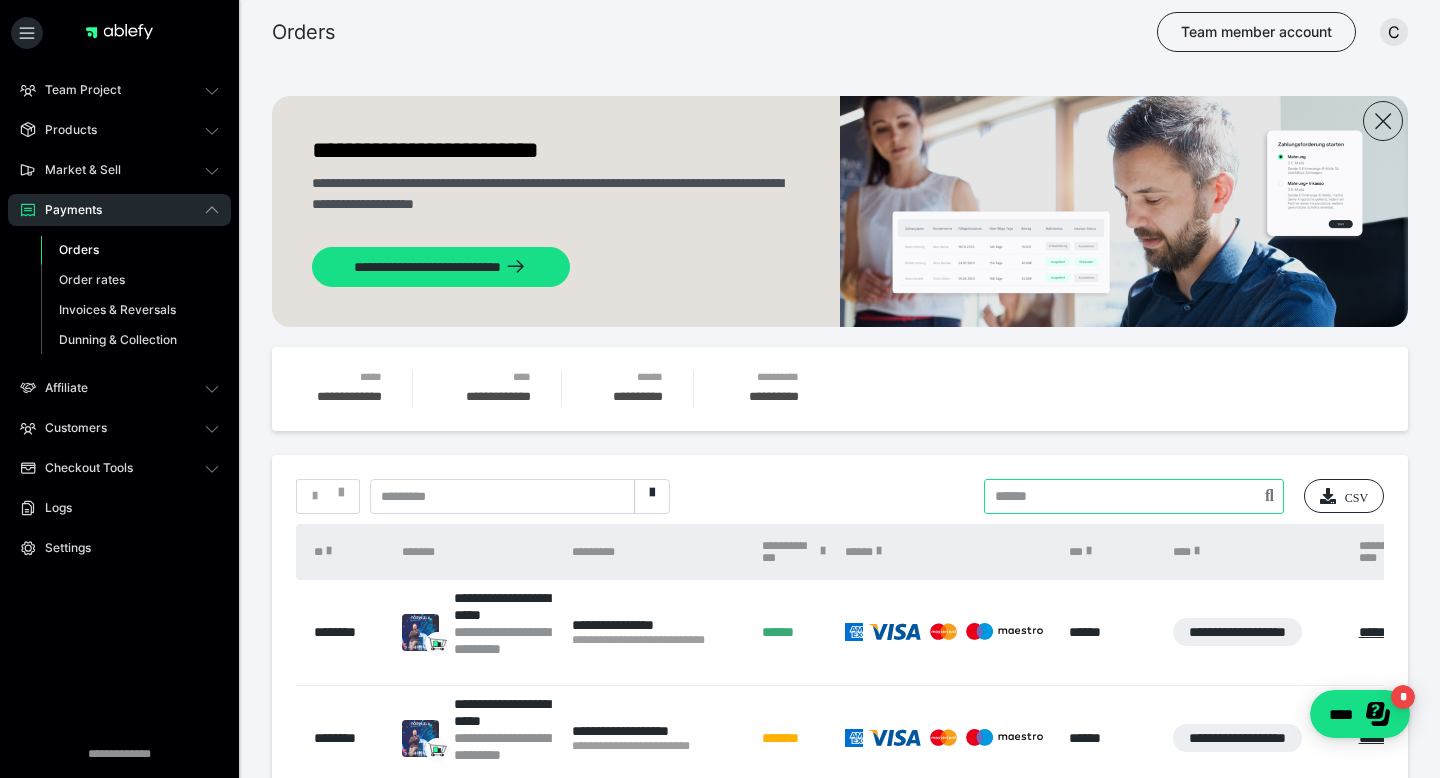 scroll, scrollTop: 0, scrollLeft: 0, axis: both 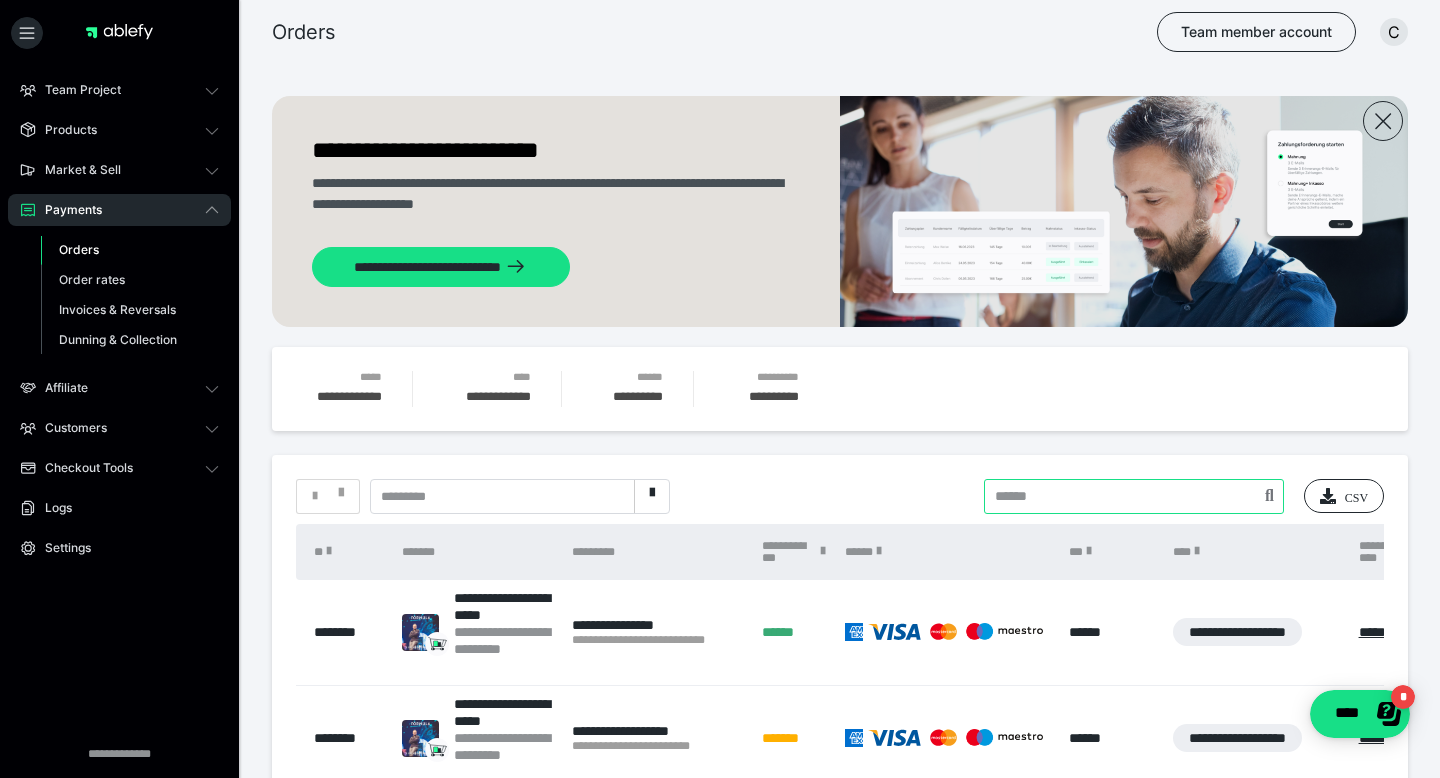 paste on "**********" 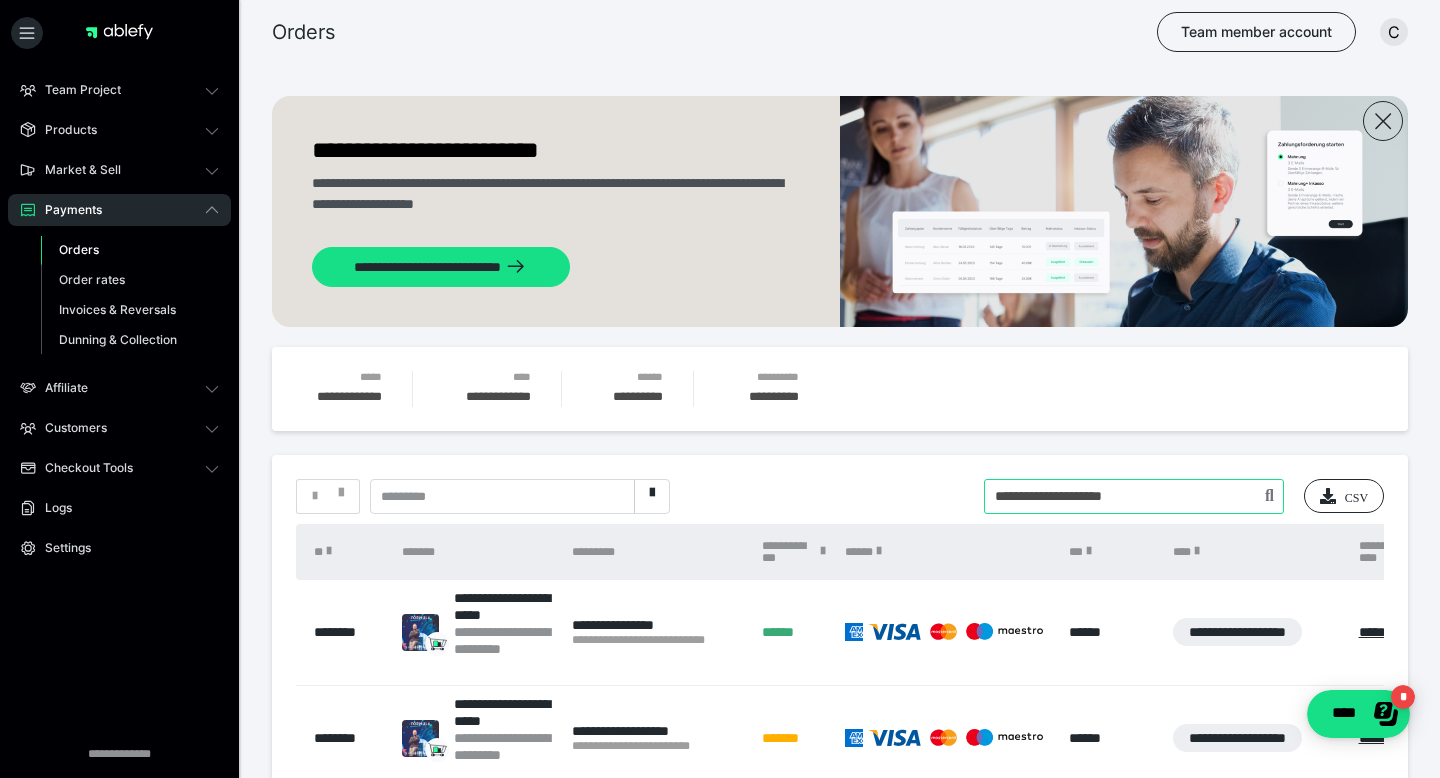 type on "**********" 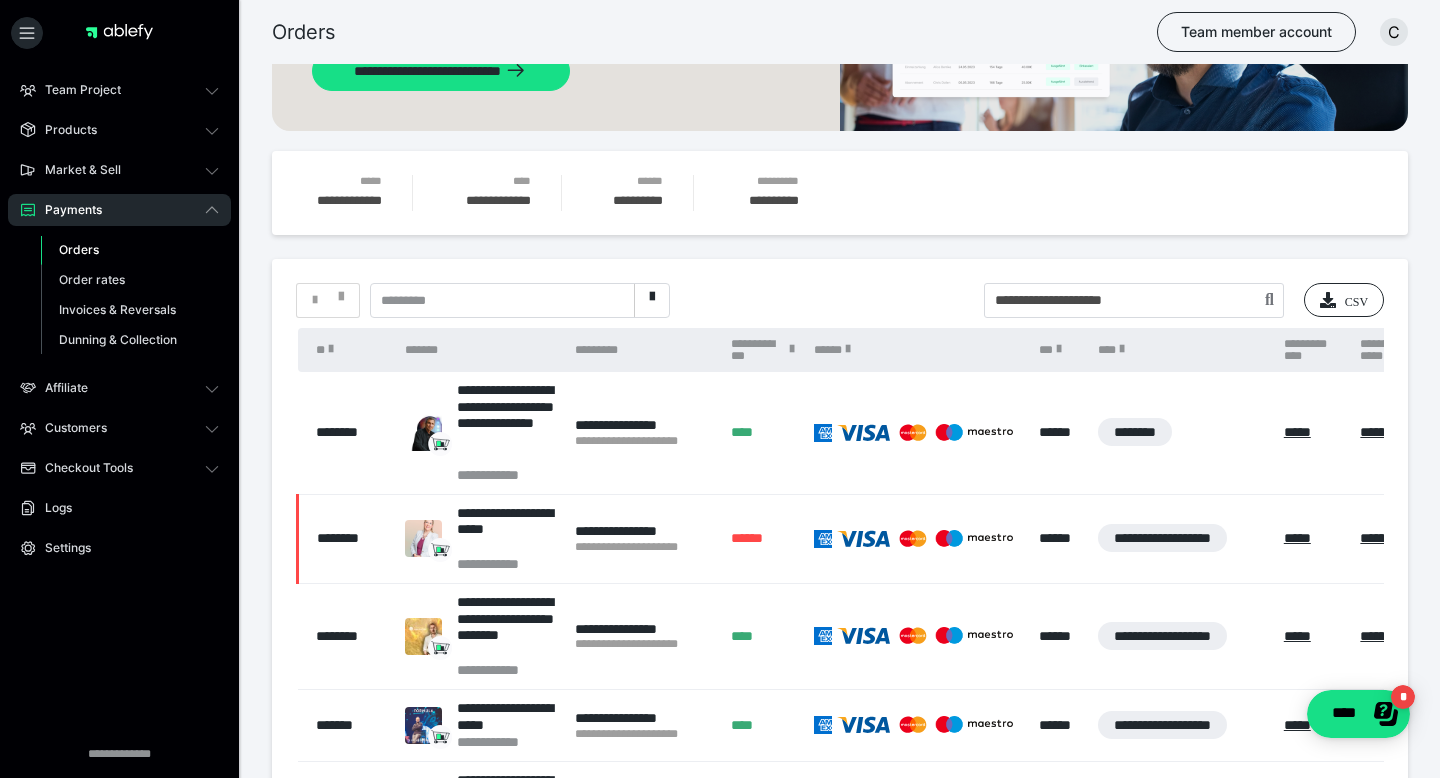 scroll, scrollTop: 197, scrollLeft: 0, axis: vertical 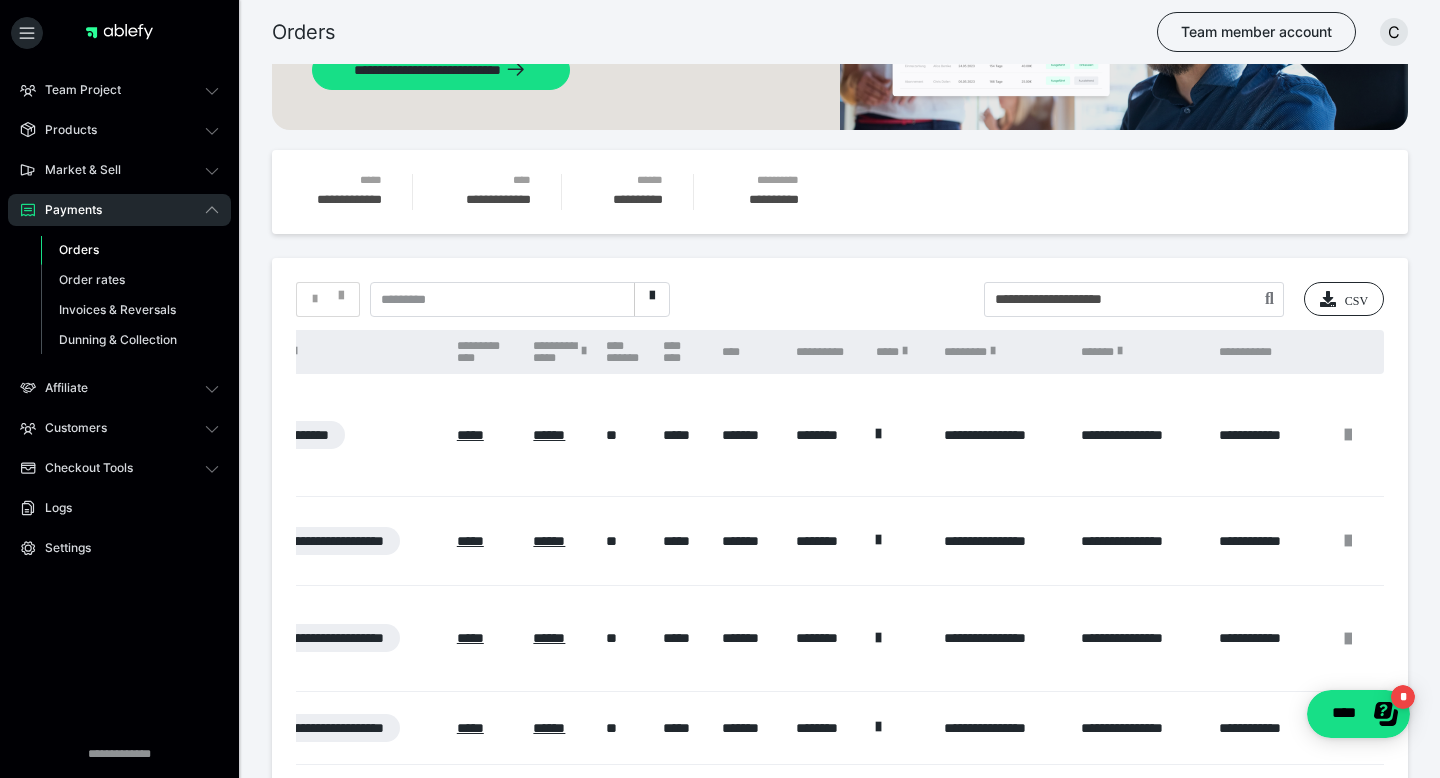 click at bounding box center (878, 541) 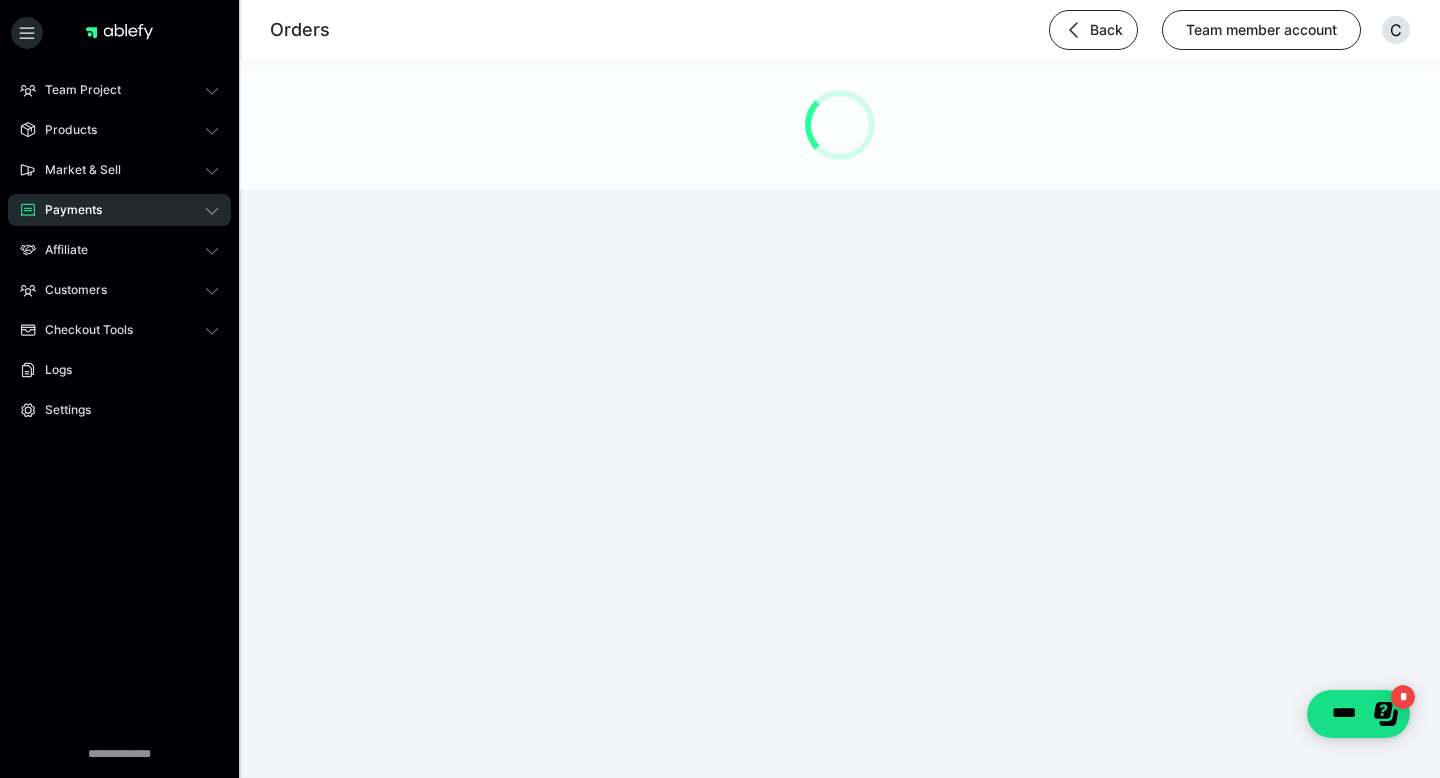 scroll, scrollTop: 0, scrollLeft: 0, axis: both 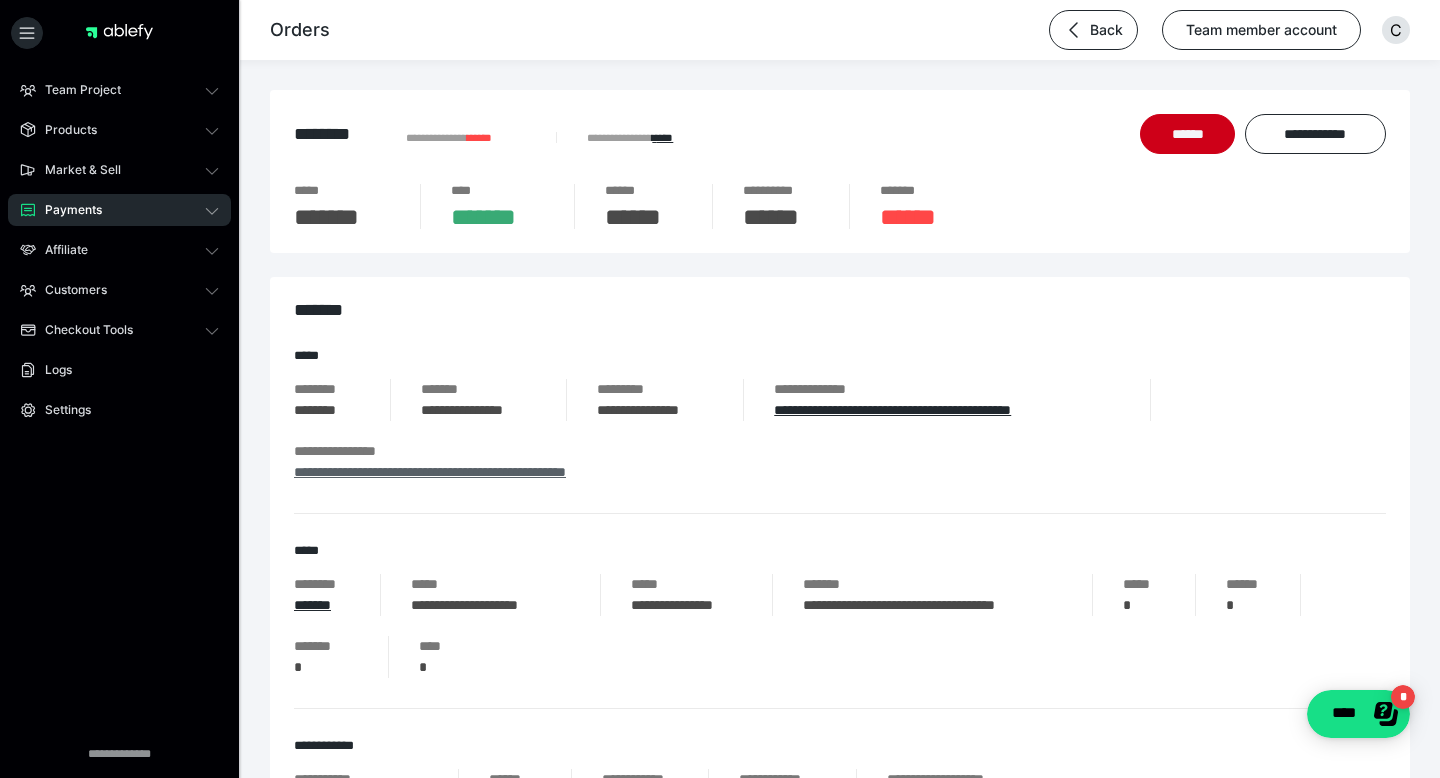 click on "**********" at bounding box center (430, 472) 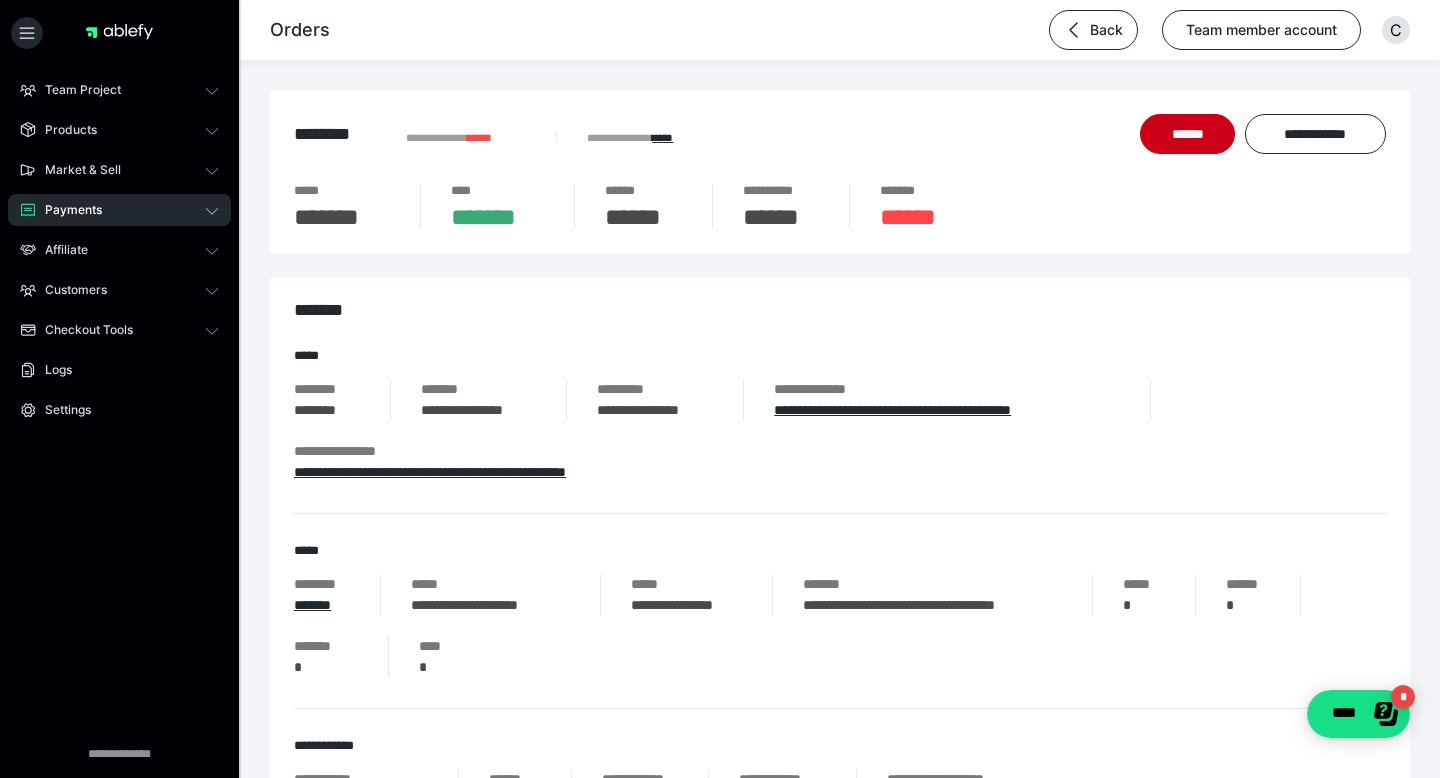 click on "Payments" at bounding box center [66, 210] 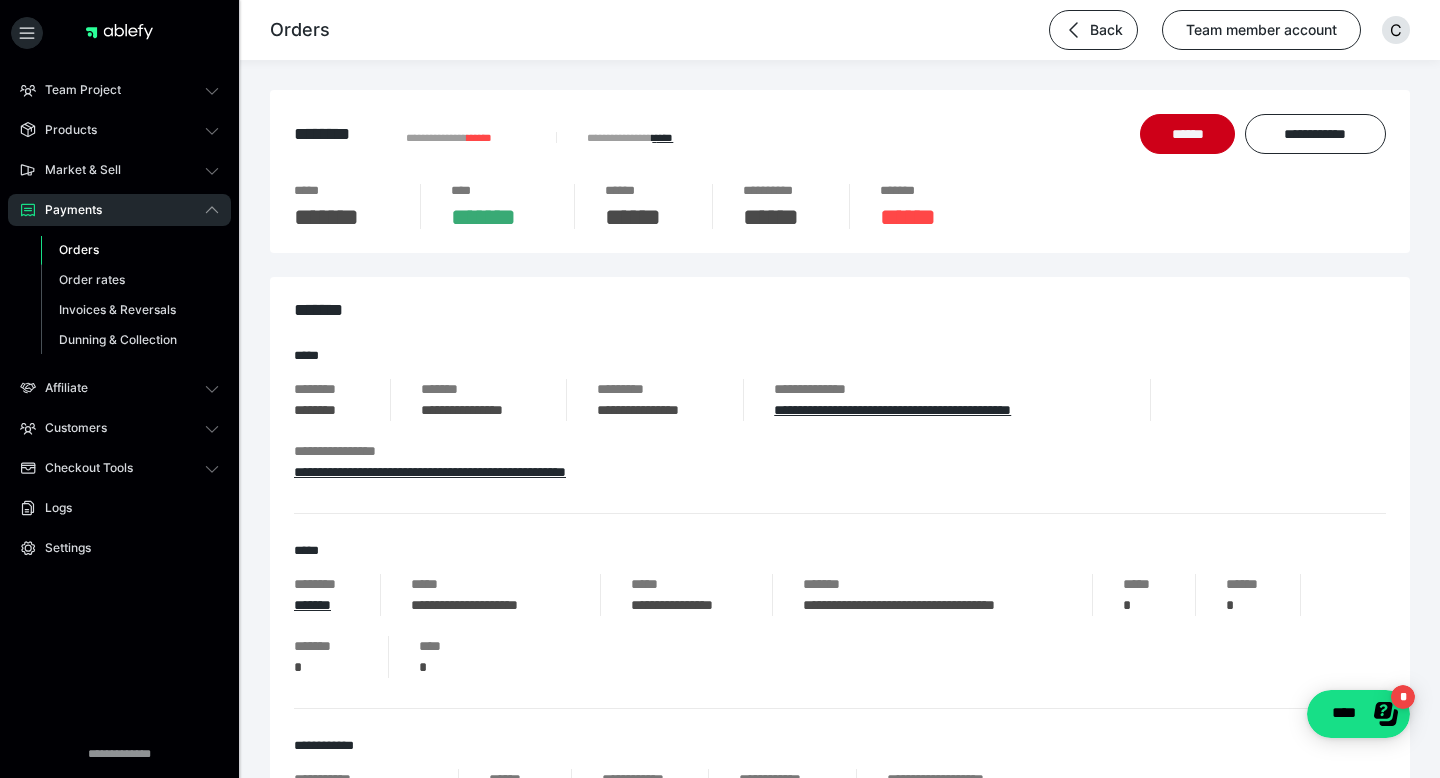 click on "Orders" at bounding box center (130, 250) 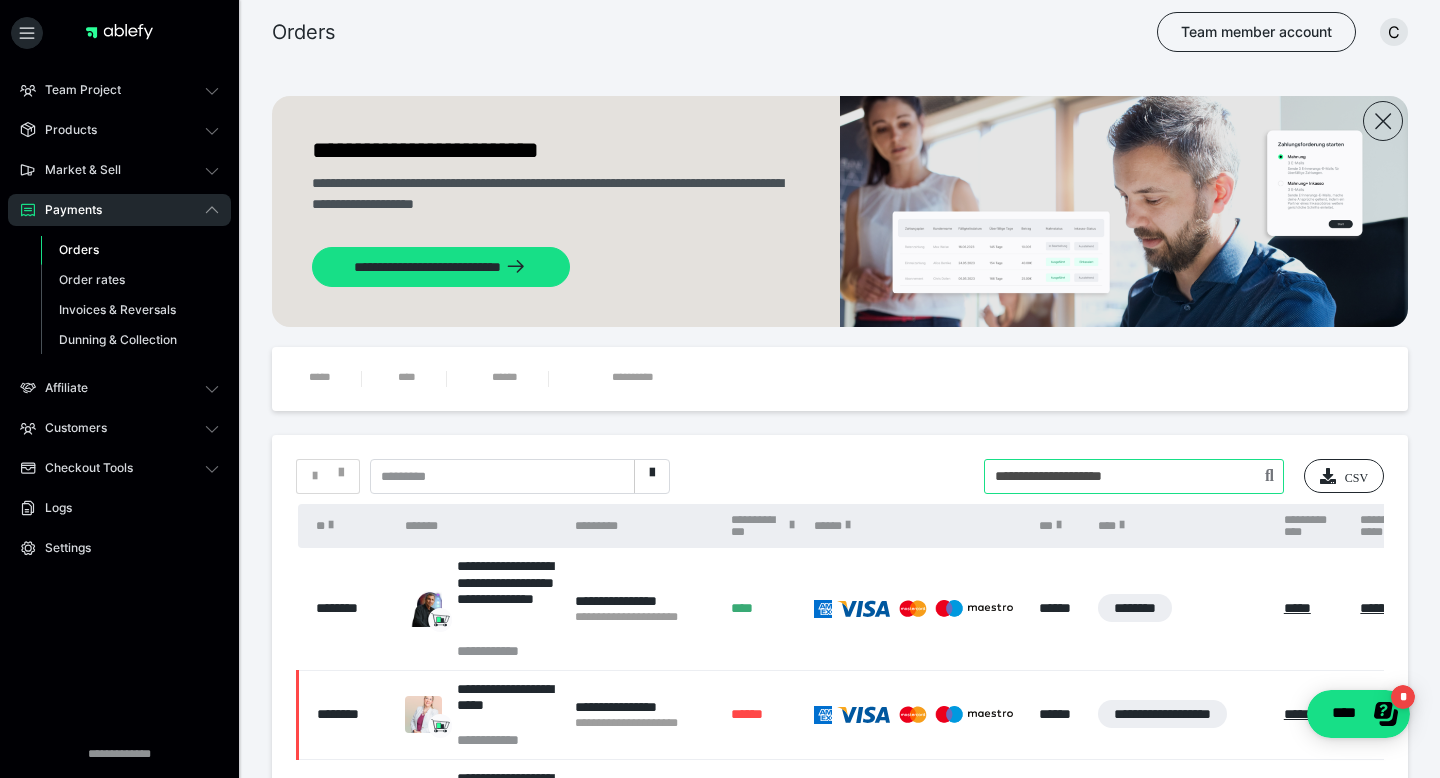 drag, startPoint x: 1179, startPoint y: 476, endPoint x: 720, endPoint y: 363, distance: 472.705 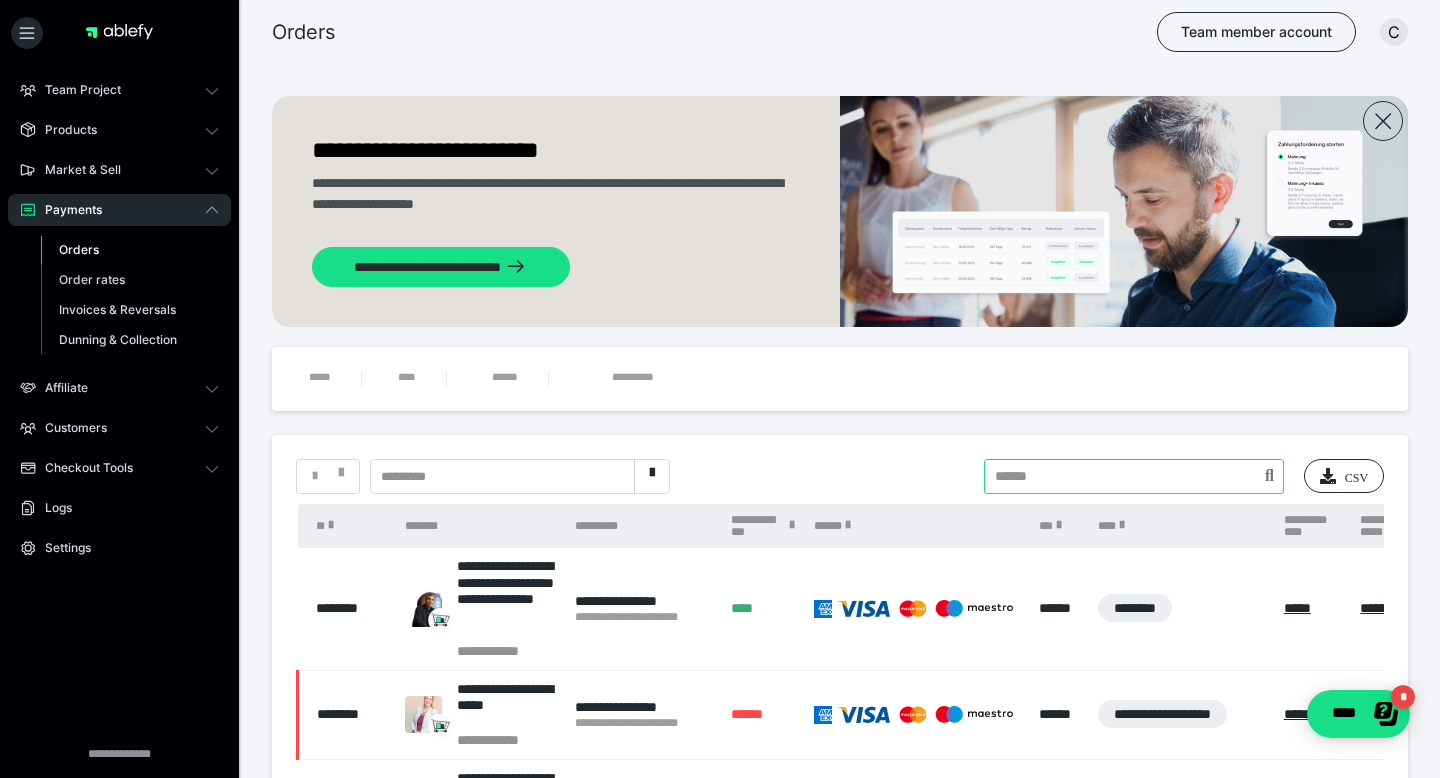paste on "**********" 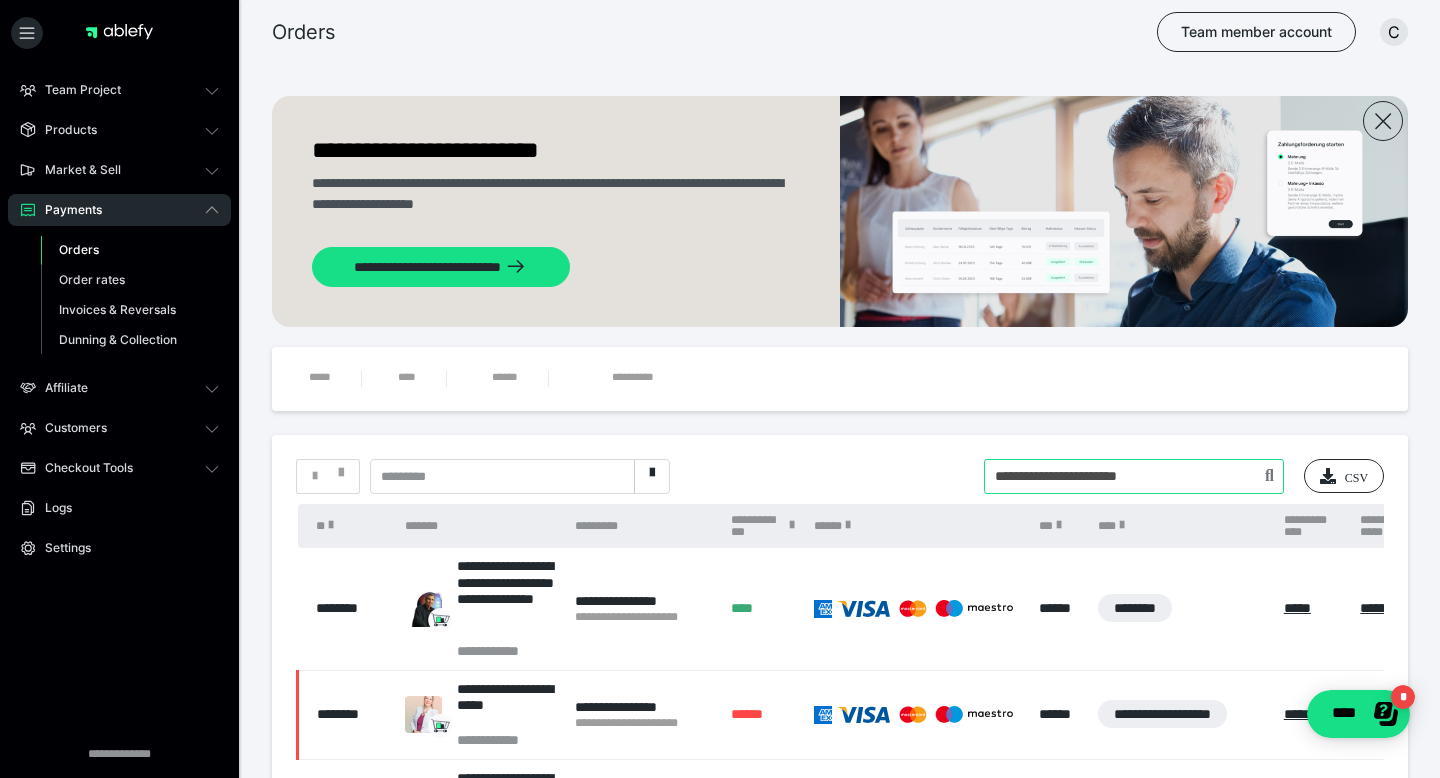 type on "**********" 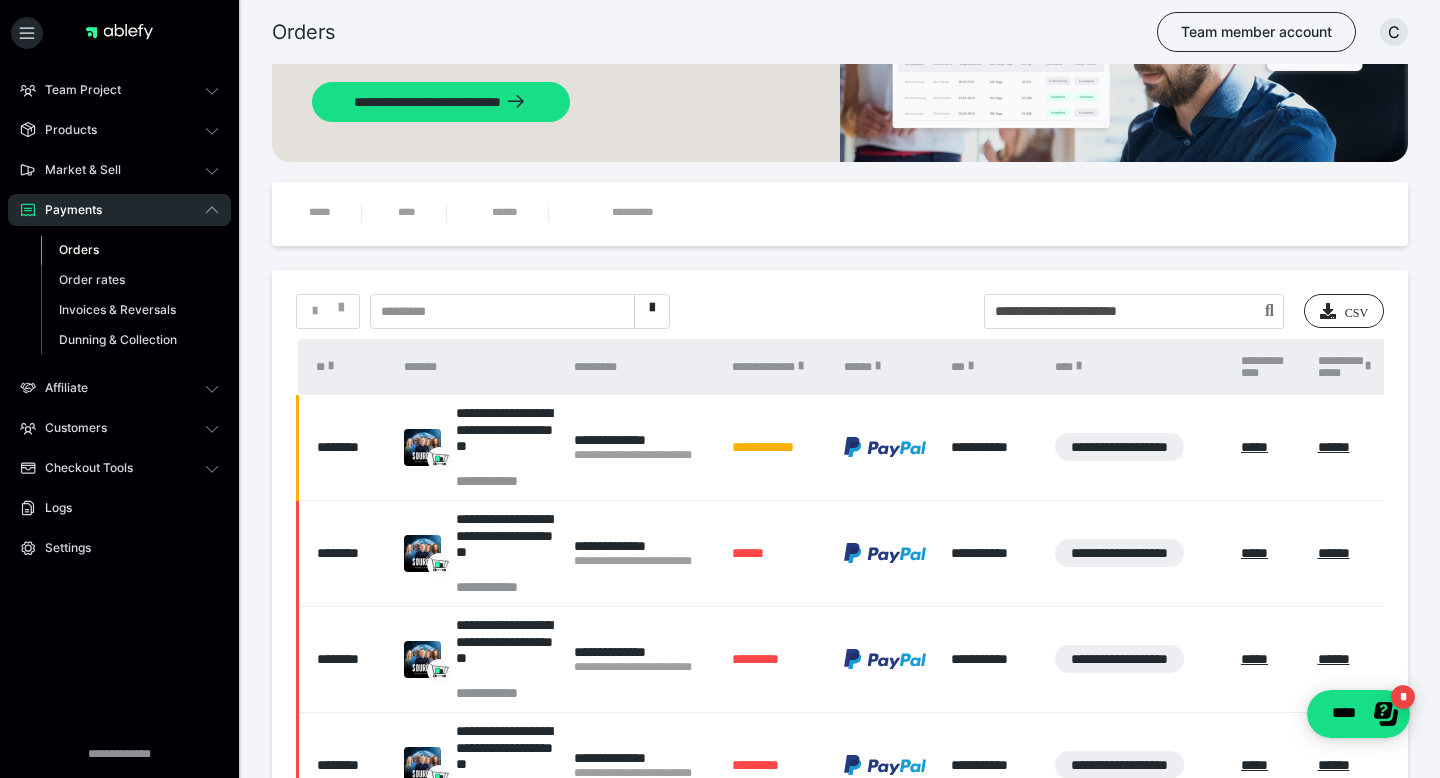 scroll, scrollTop: 167, scrollLeft: 0, axis: vertical 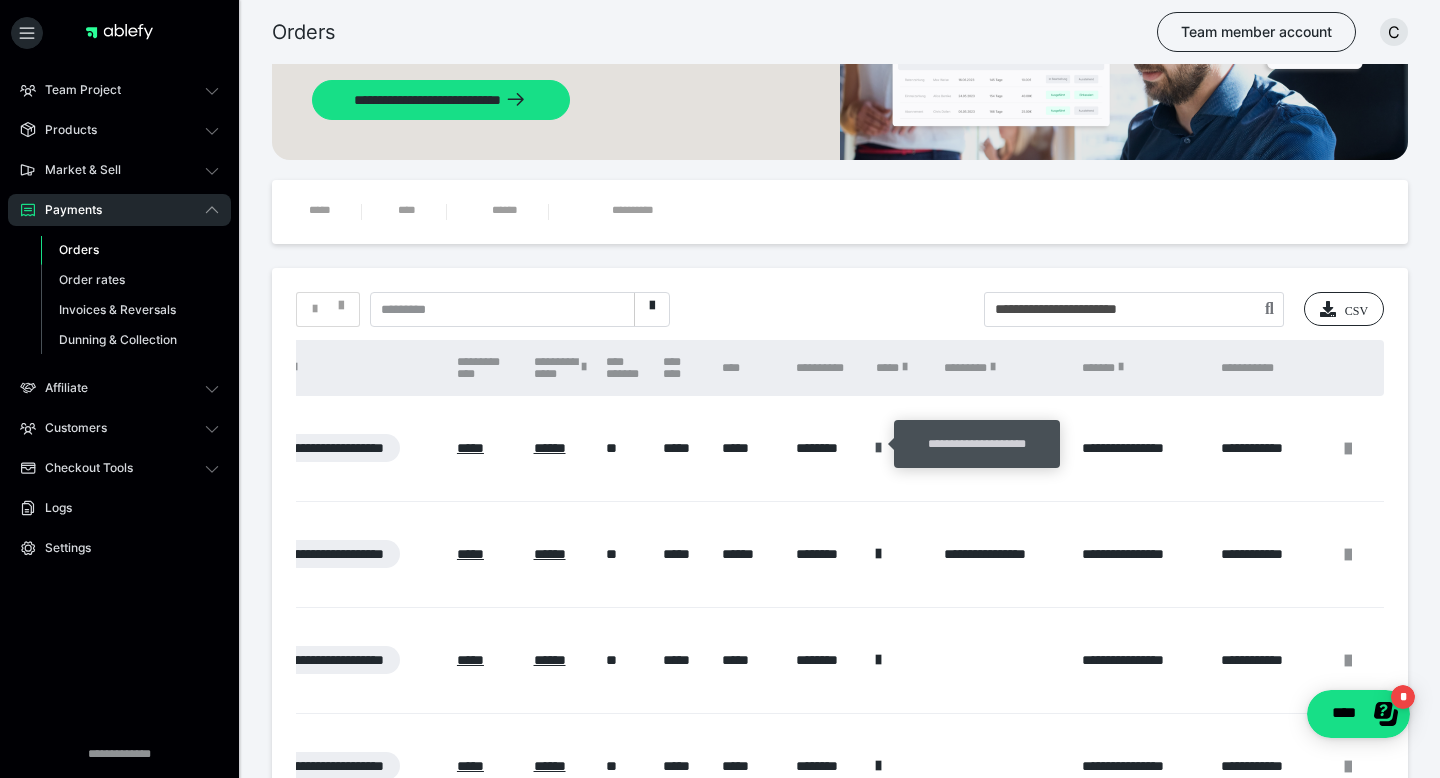 click at bounding box center (878, 448) 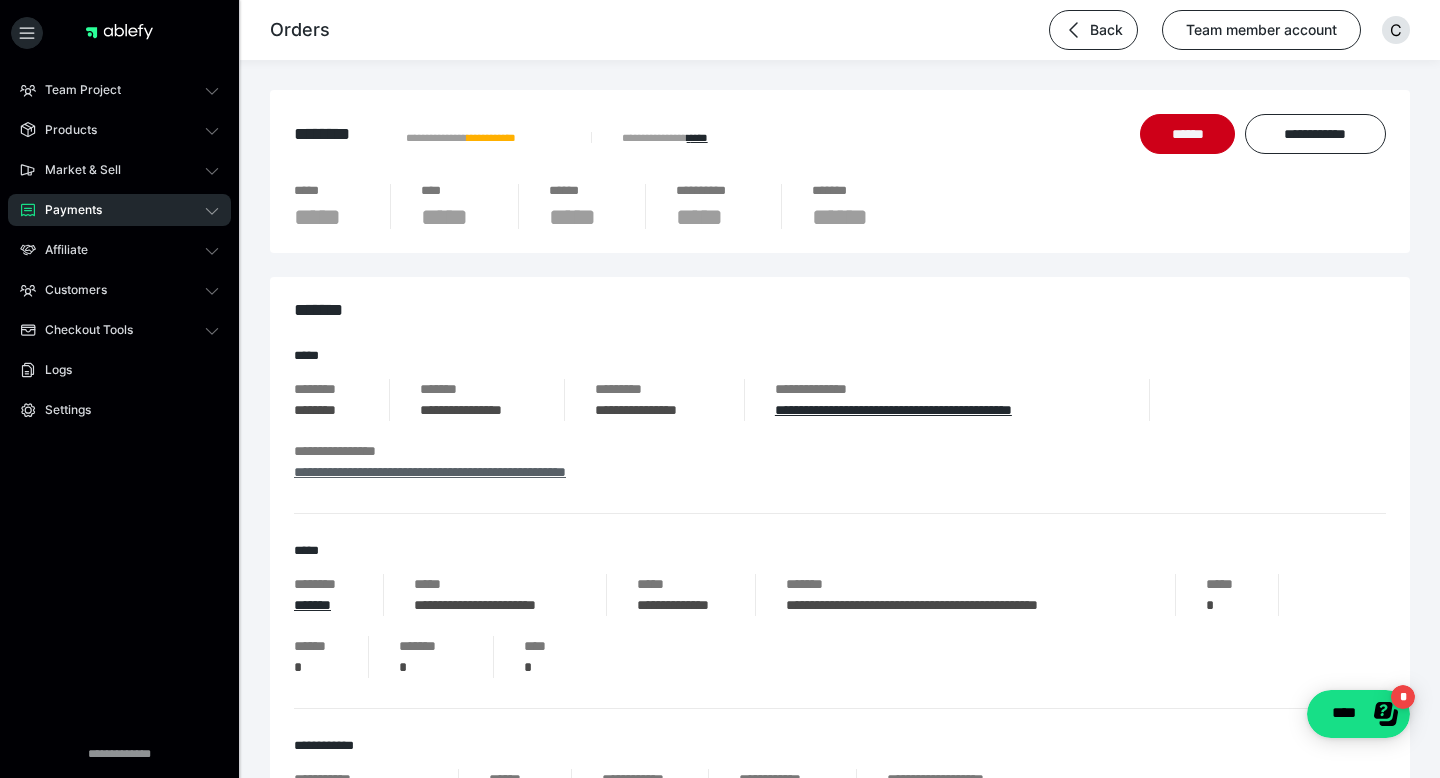 click on "**********" at bounding box center [430, 472] 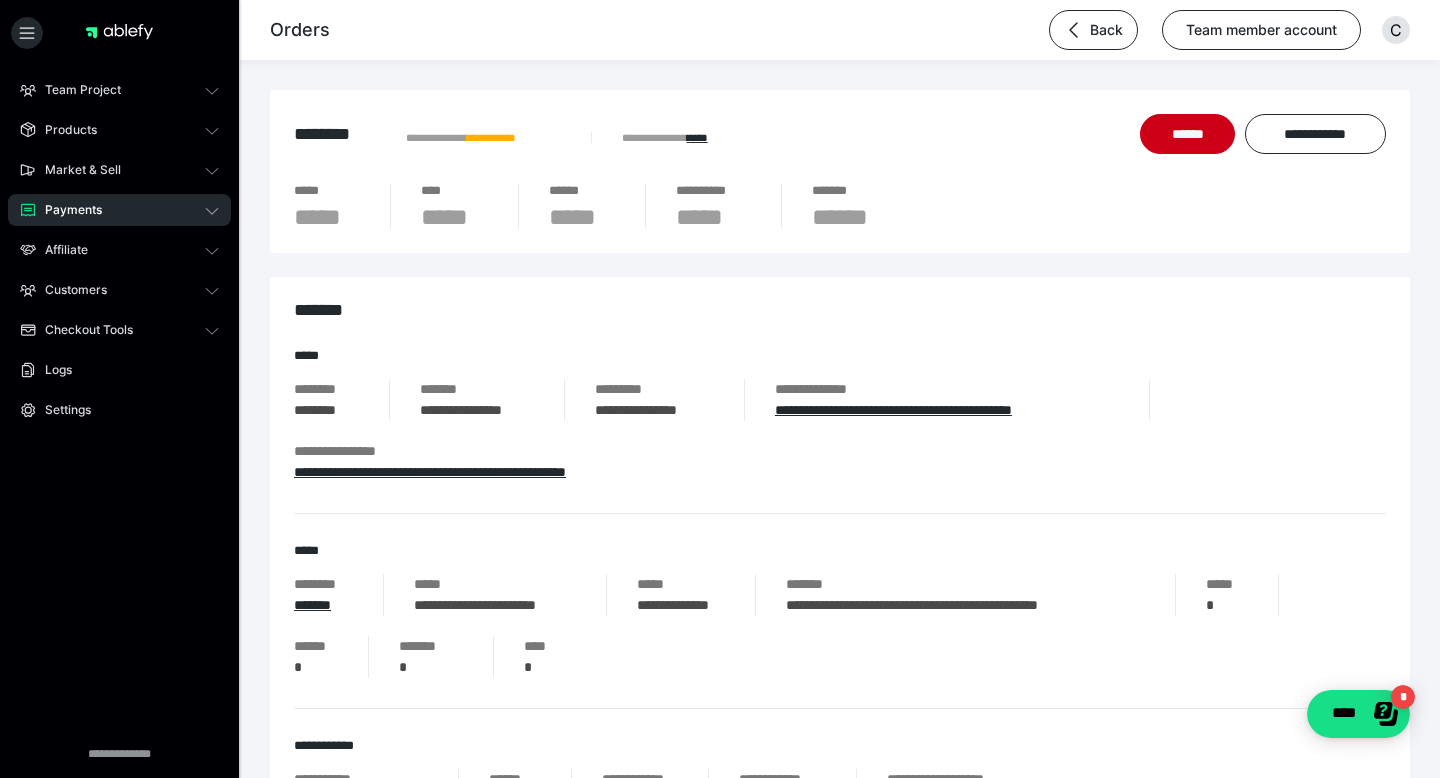 scroll, scrollTop: 69, scrollLeft: 0, axis: vertical 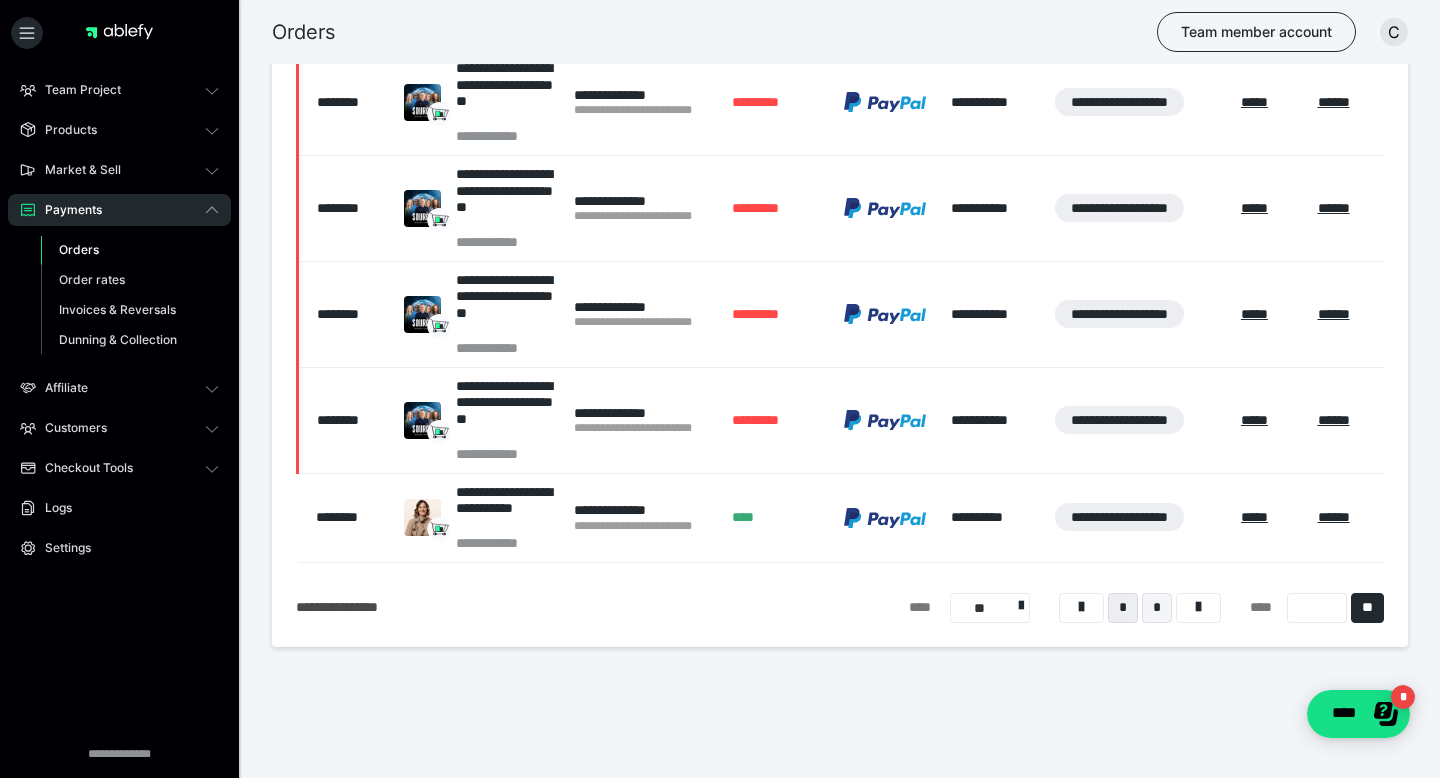 click on "*" at bounding box center (1157, 608) 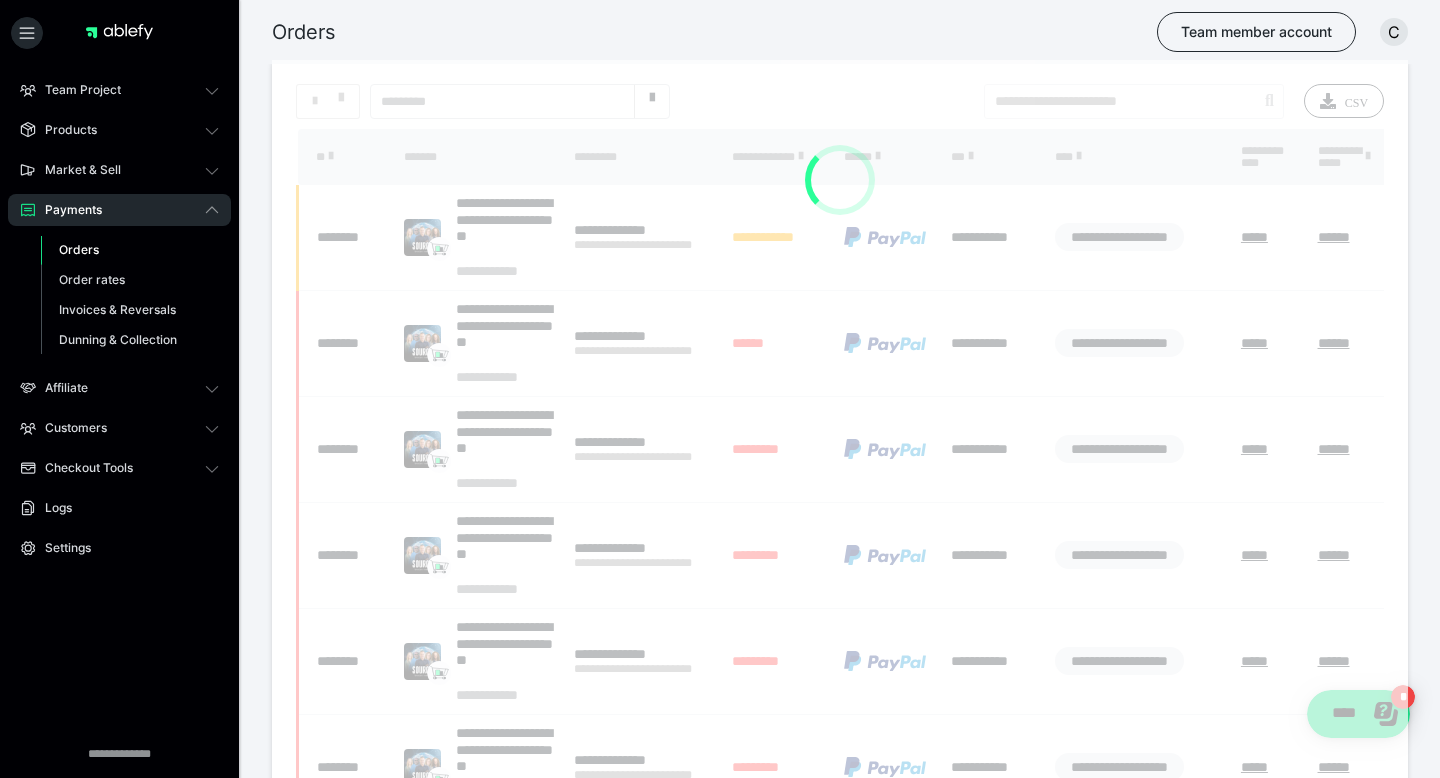 scroll, scrollTop: 106, scrollLeft: 0, axis: vertical 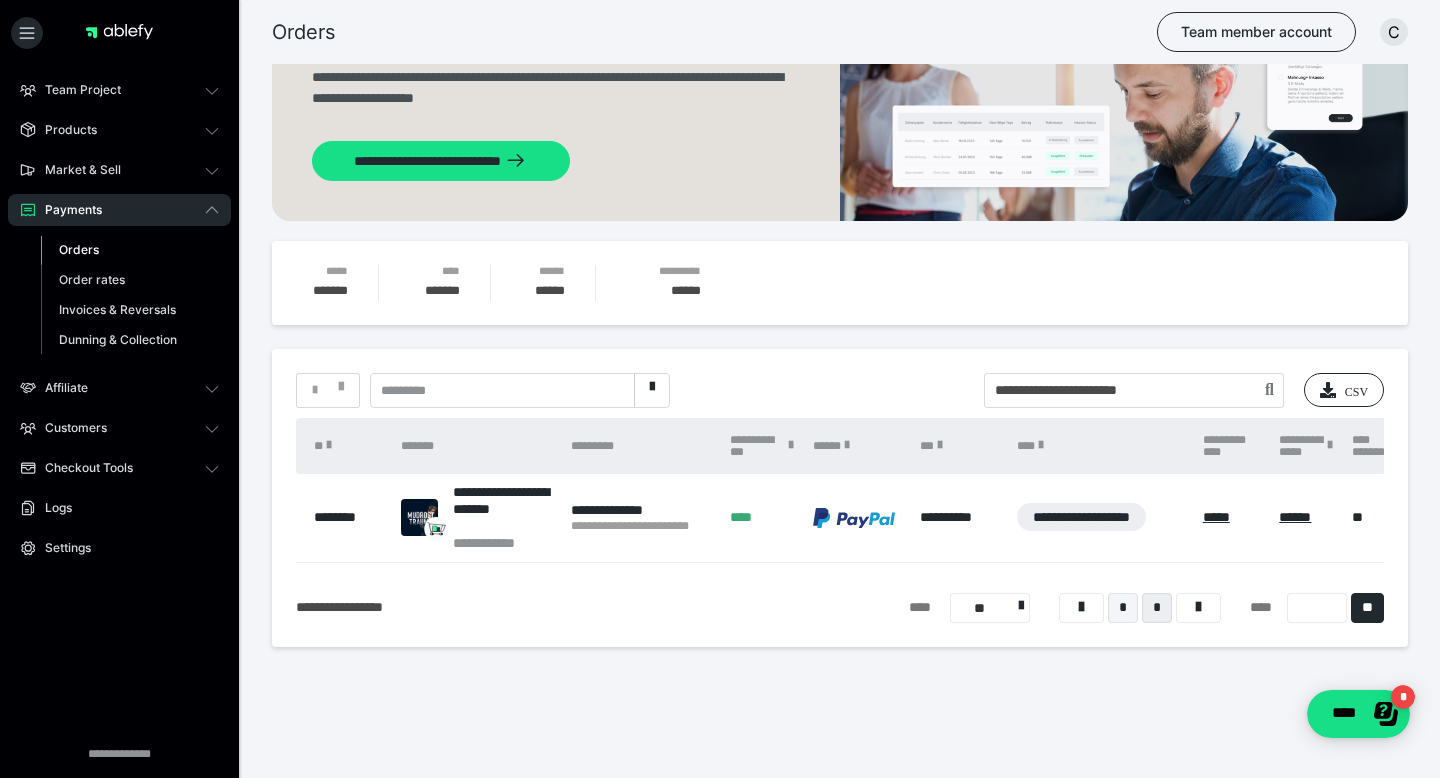 click on "*" at bounding box center (1123, 608) 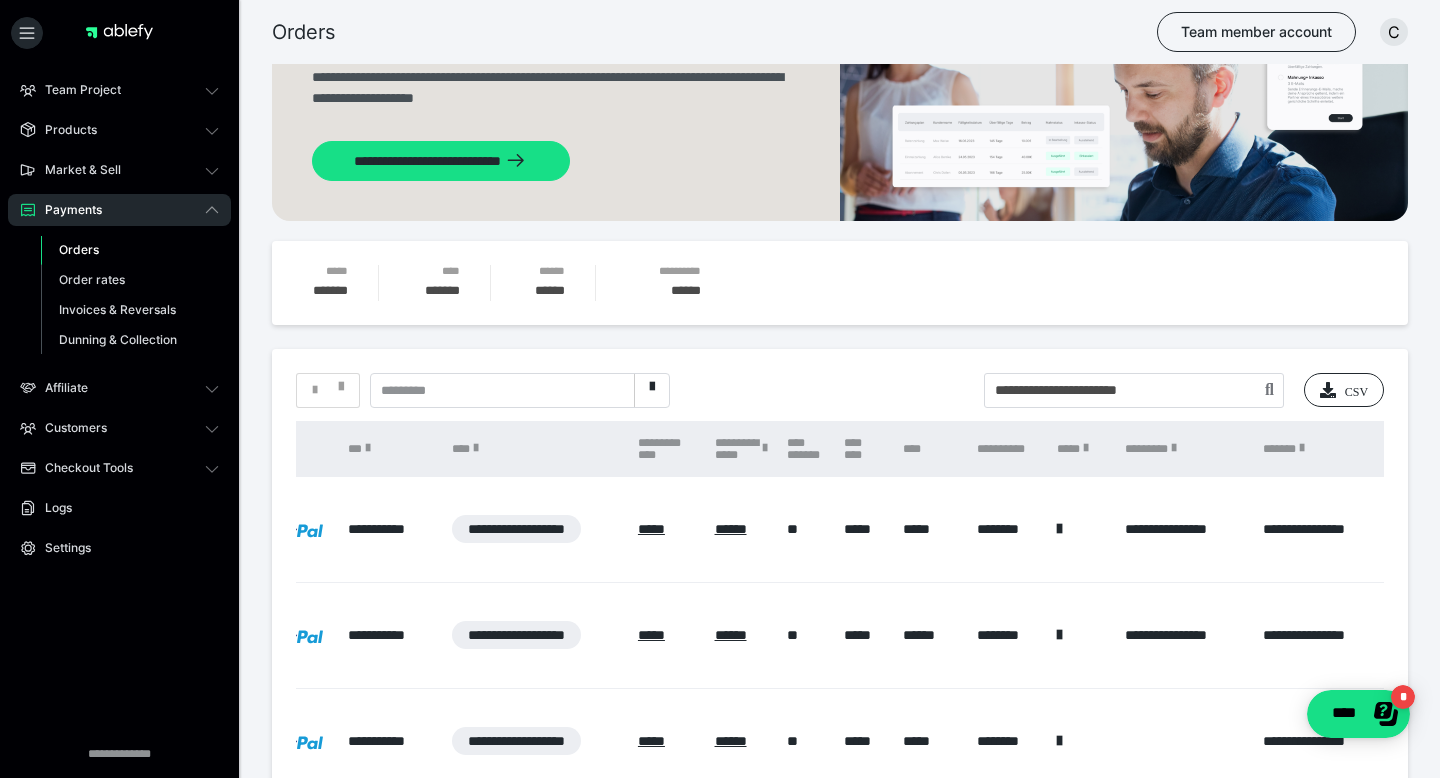 scroll, scrollTop: 0, scrollLeft: 784, axis: horizontal 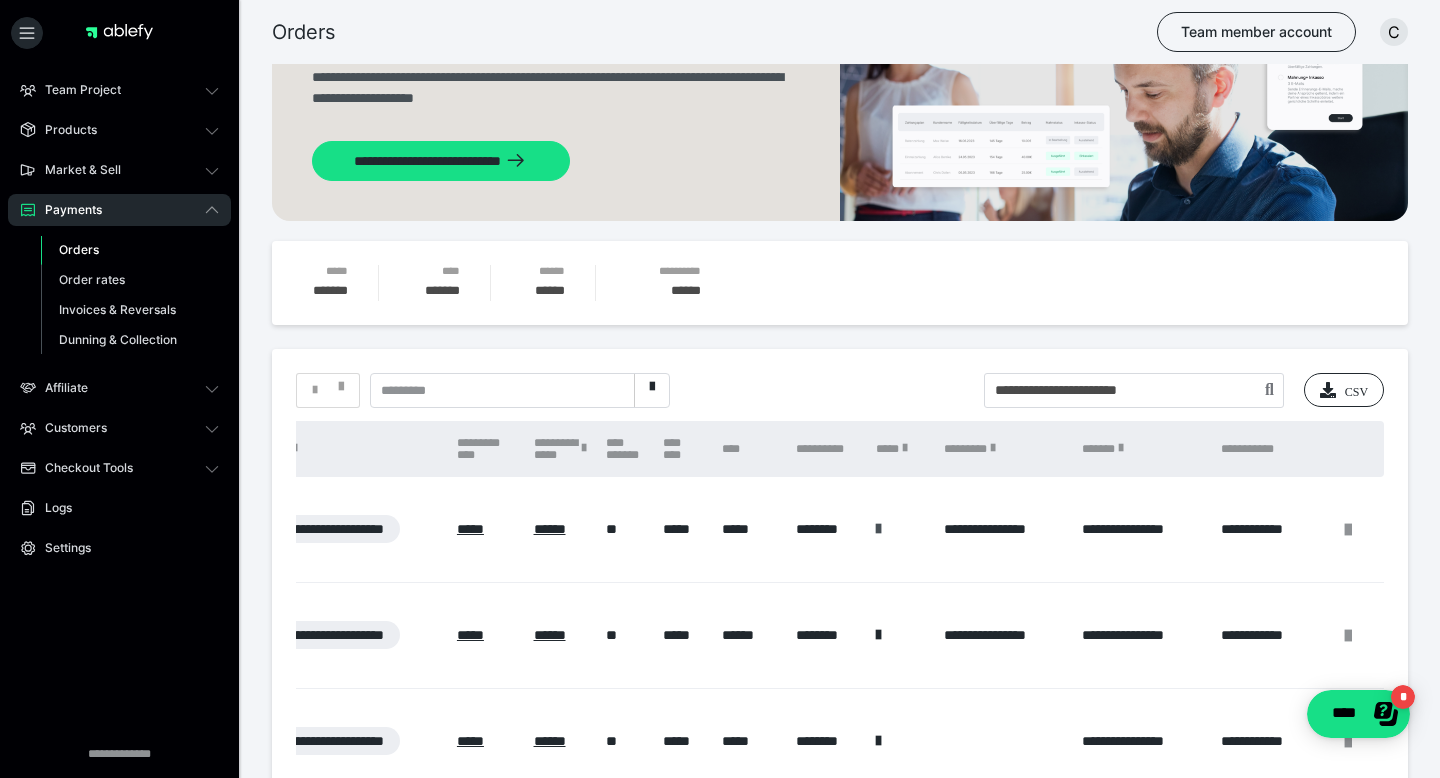 click at bounding box center [878, 529] 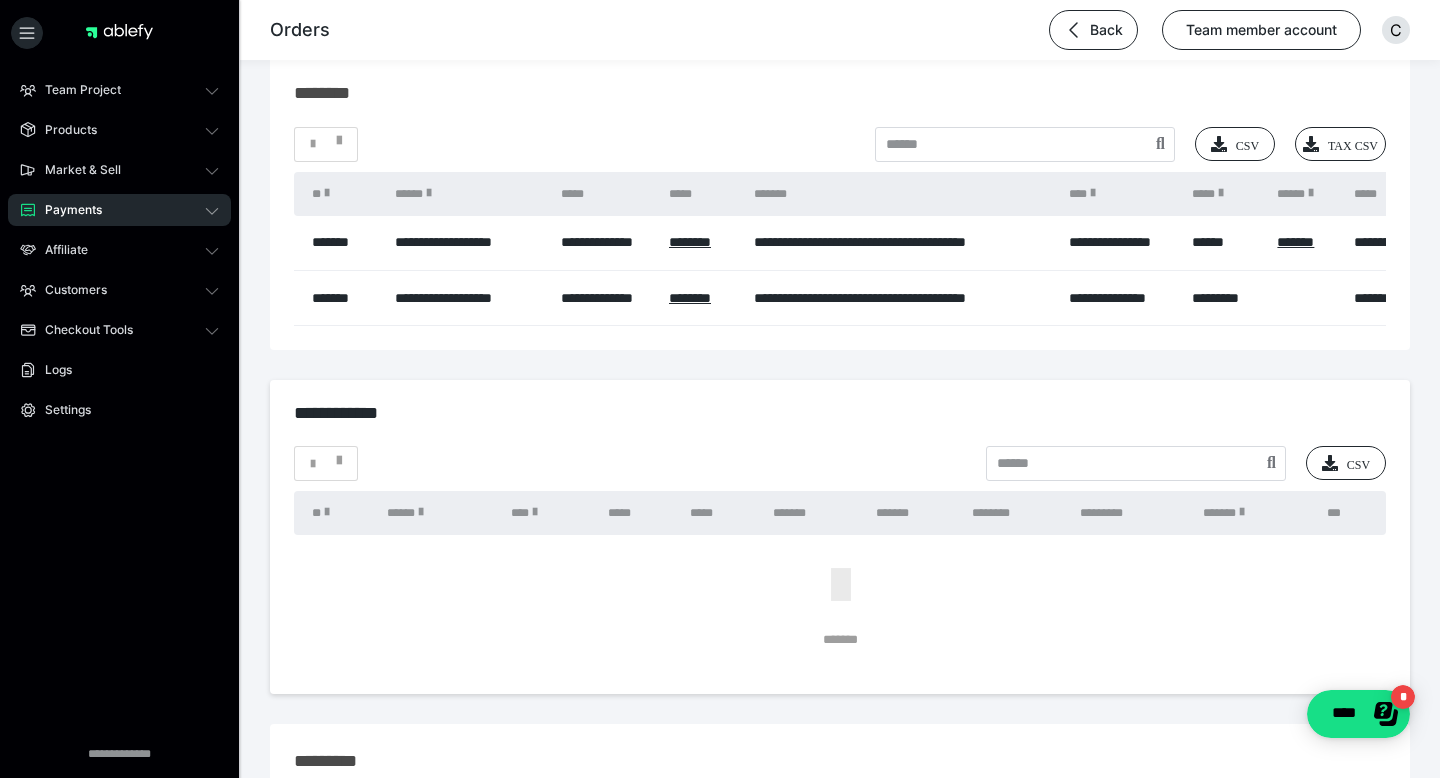 scroll, scrollTop: 1939, scrollLeft: 0, axis: vertical 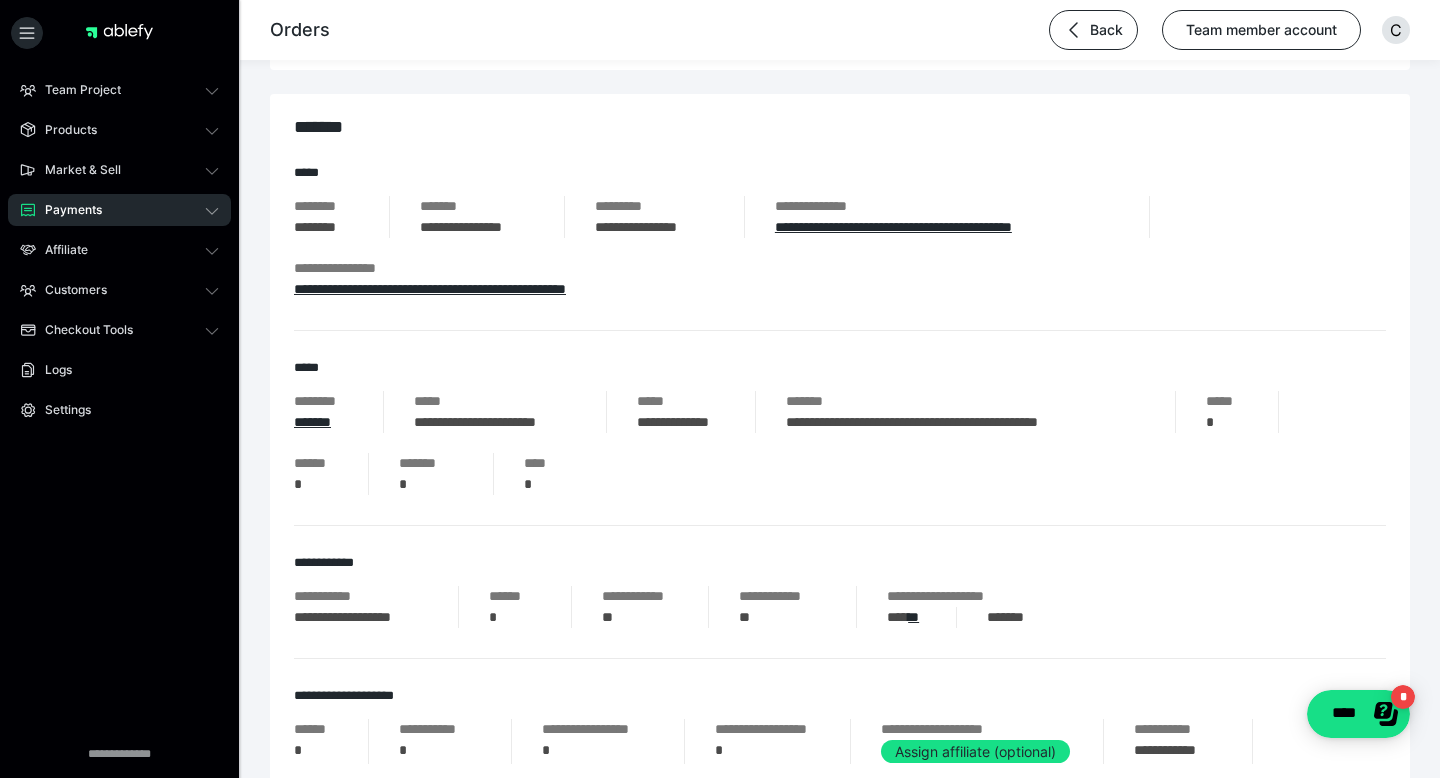 click on "**********" at bounding box center (494, 289) 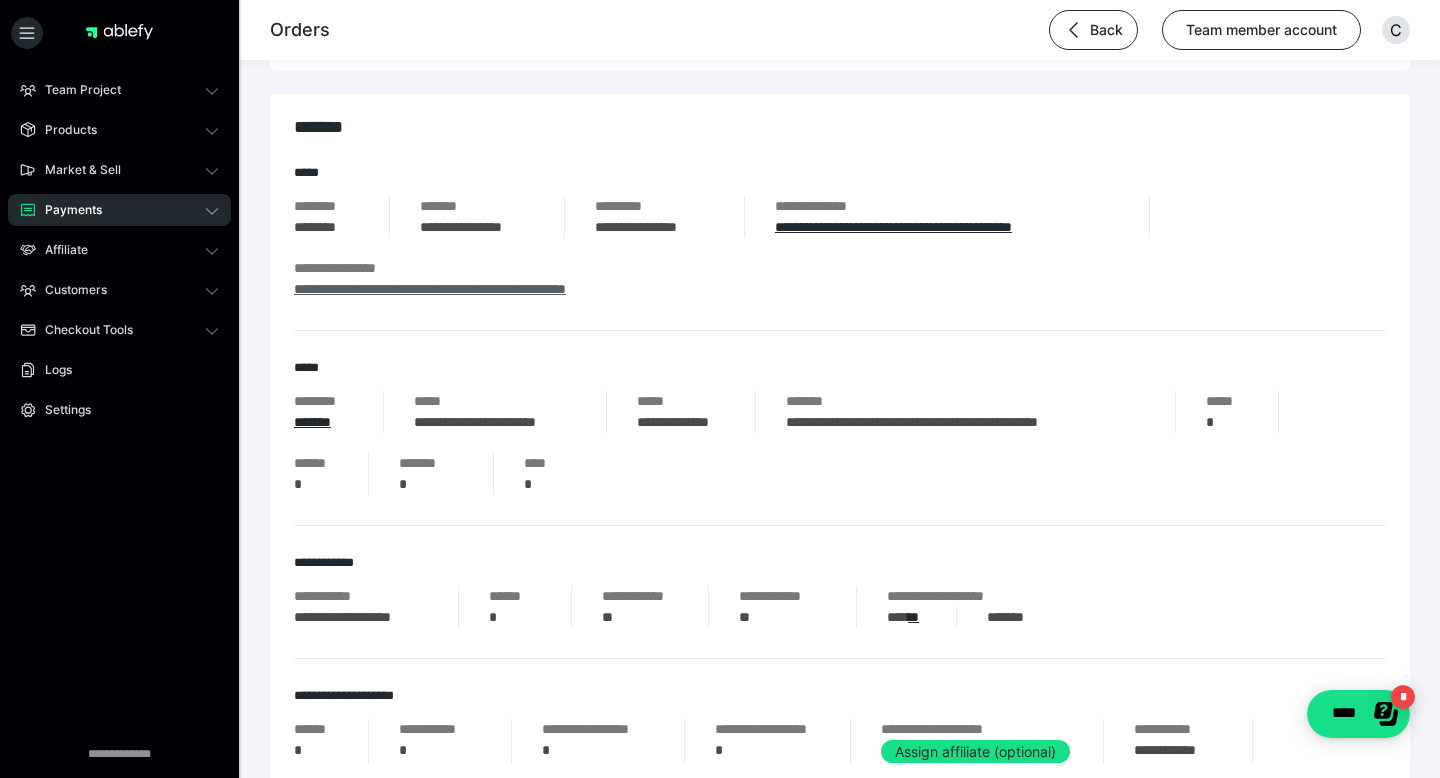 click on "**********" at bounding box center [430, 289] 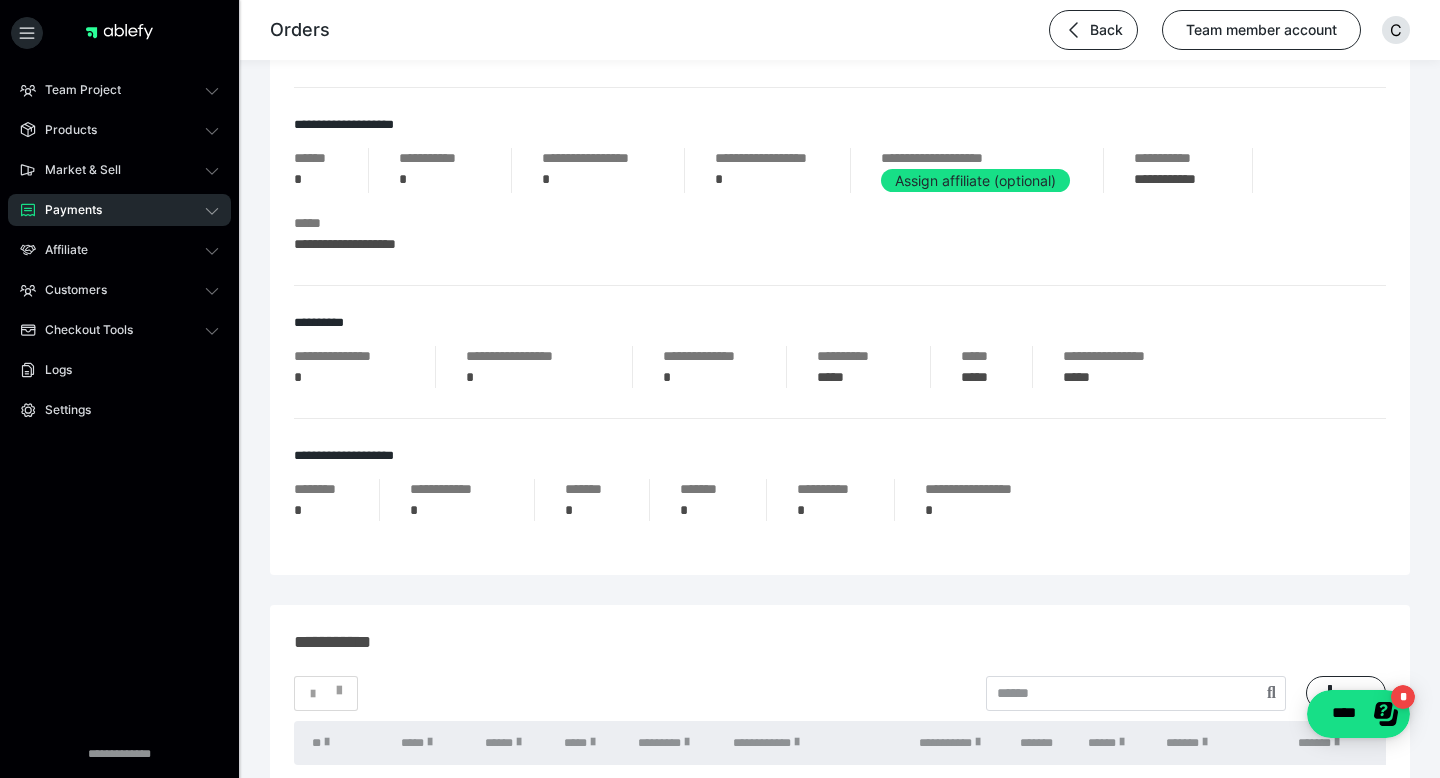 scroll, scrollTop: 963, scrollLeft: 0, axis: vertical 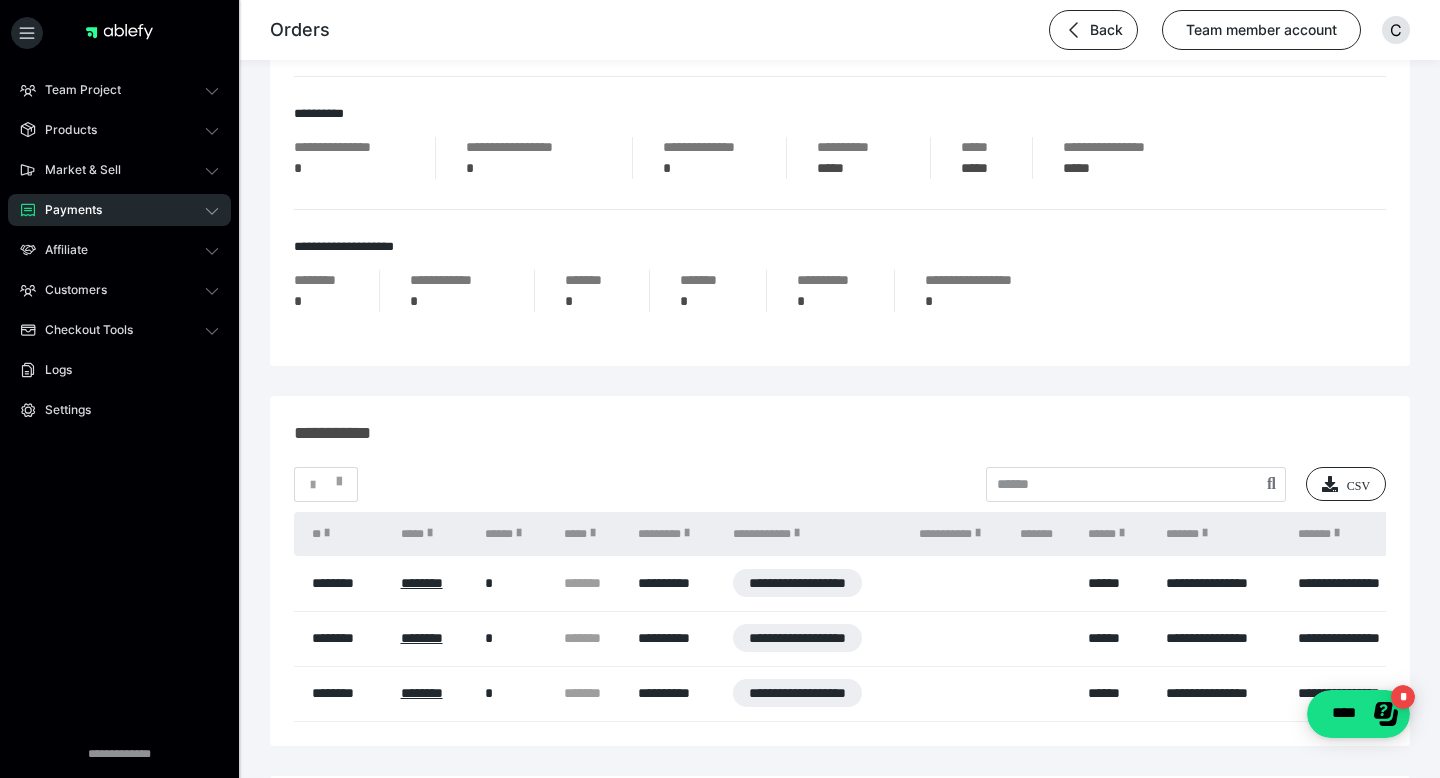 click on "Payments" at bounding box center [66, 210] 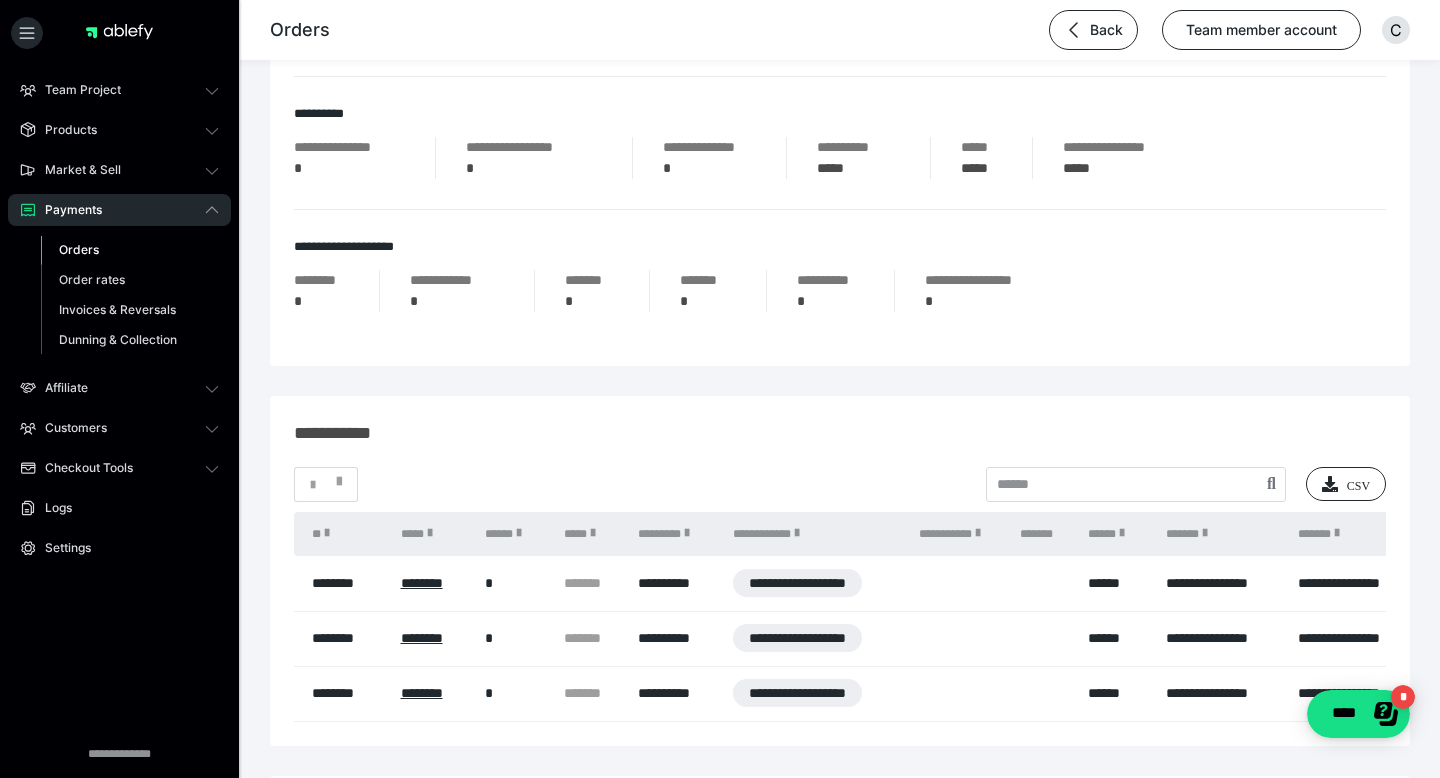 click on "Orders" at bounding box center (79, 249) 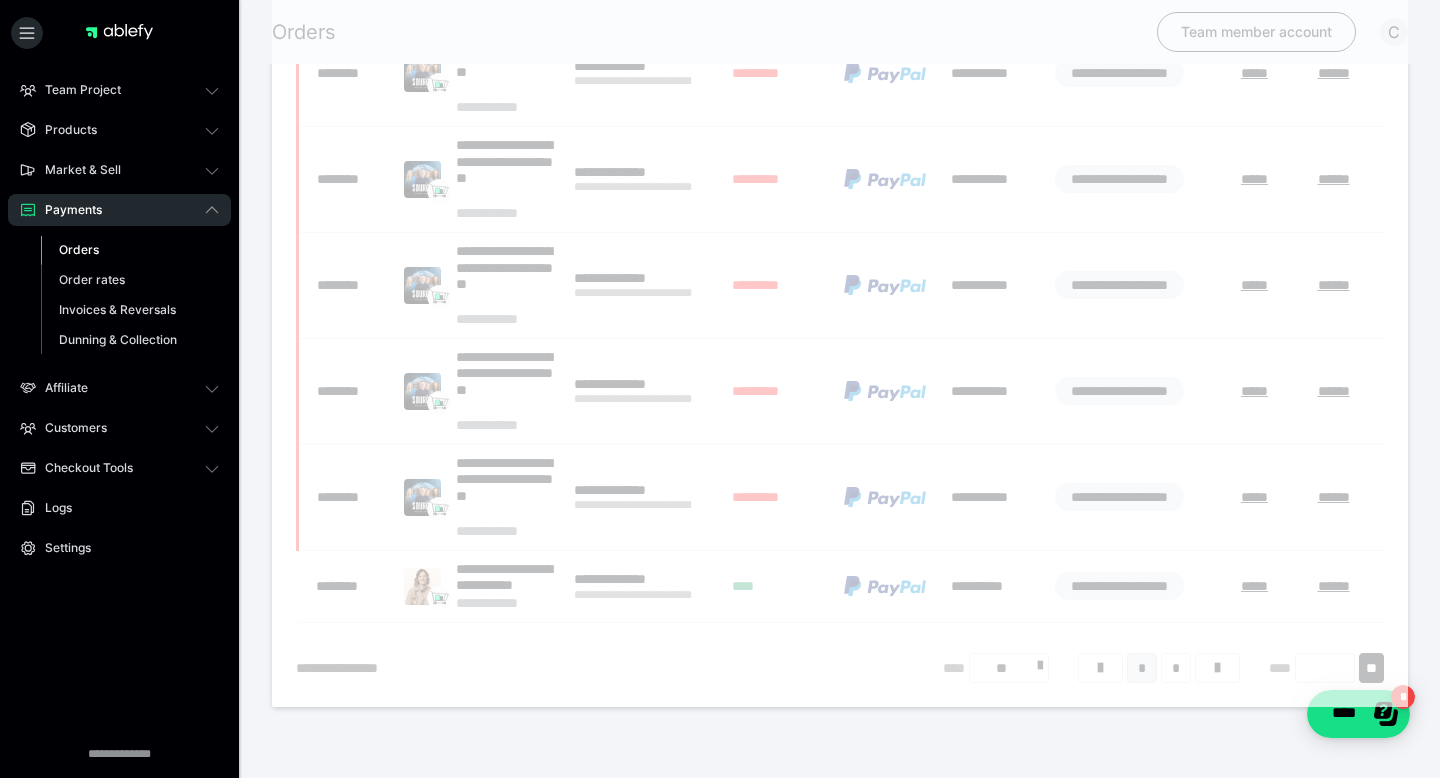 scroll, scrollTop: 0, scrollLeft: 0, axis: both 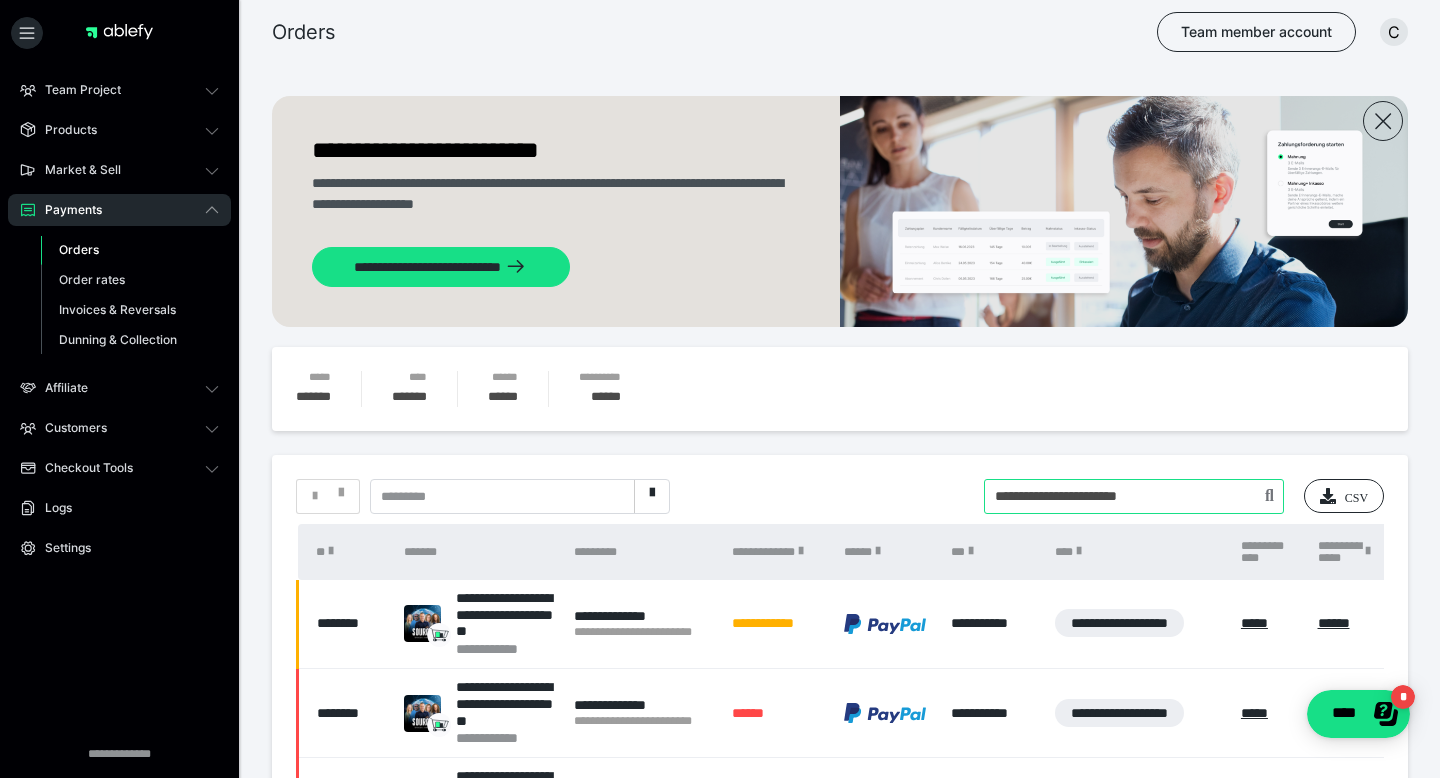 drag, startPoint x: 1192, startPoint y: 469, endPoint x: 978, endPoint y: 476, distance: 214.11446 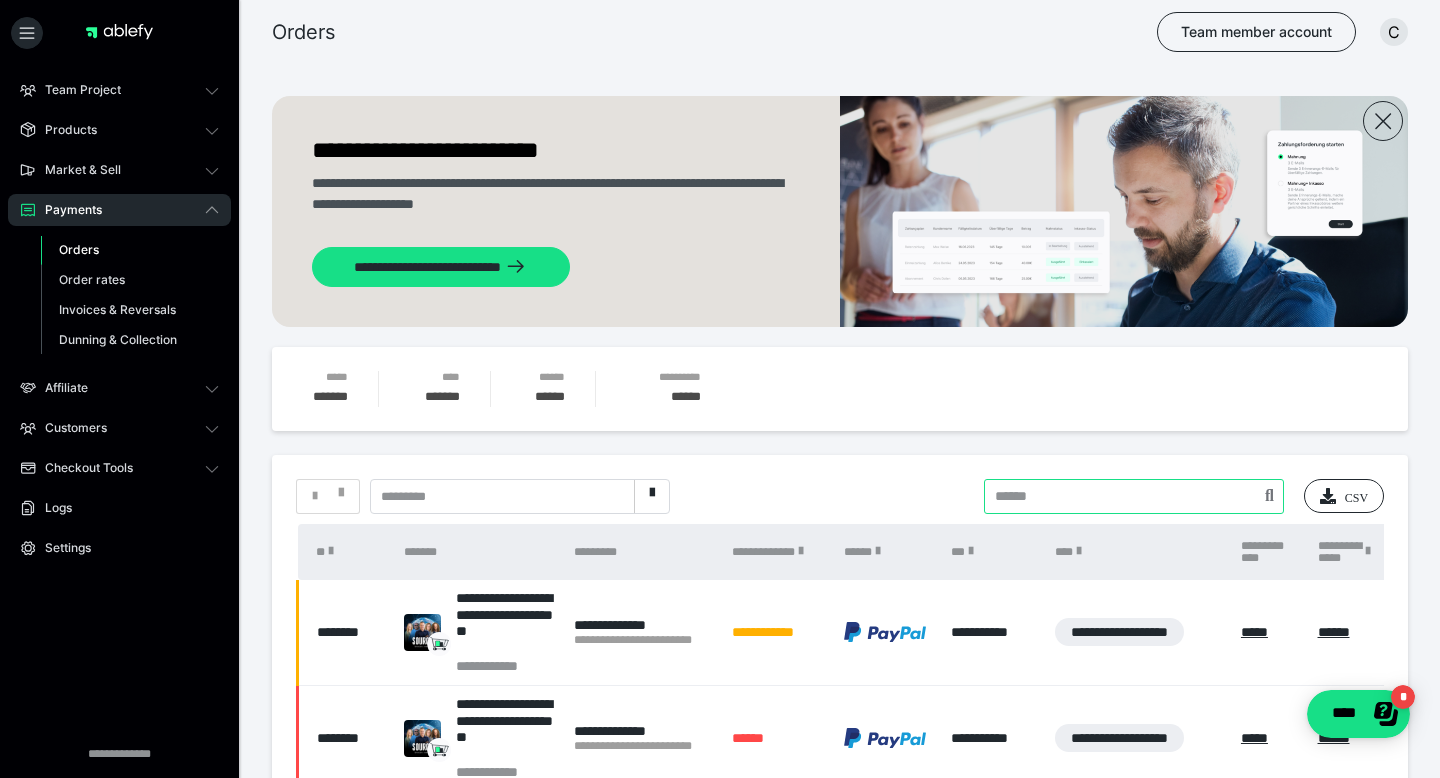 paste on "**********" 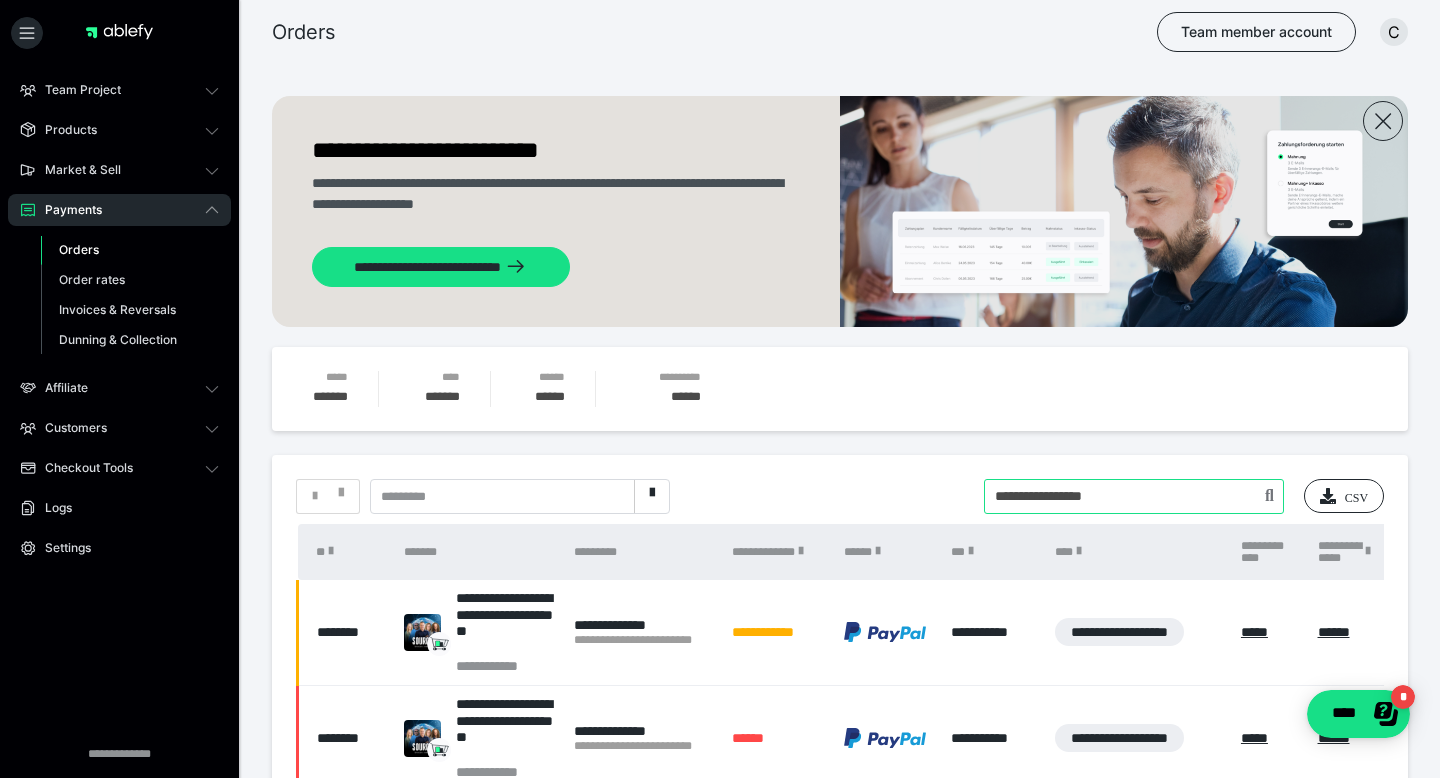 type on "**********" 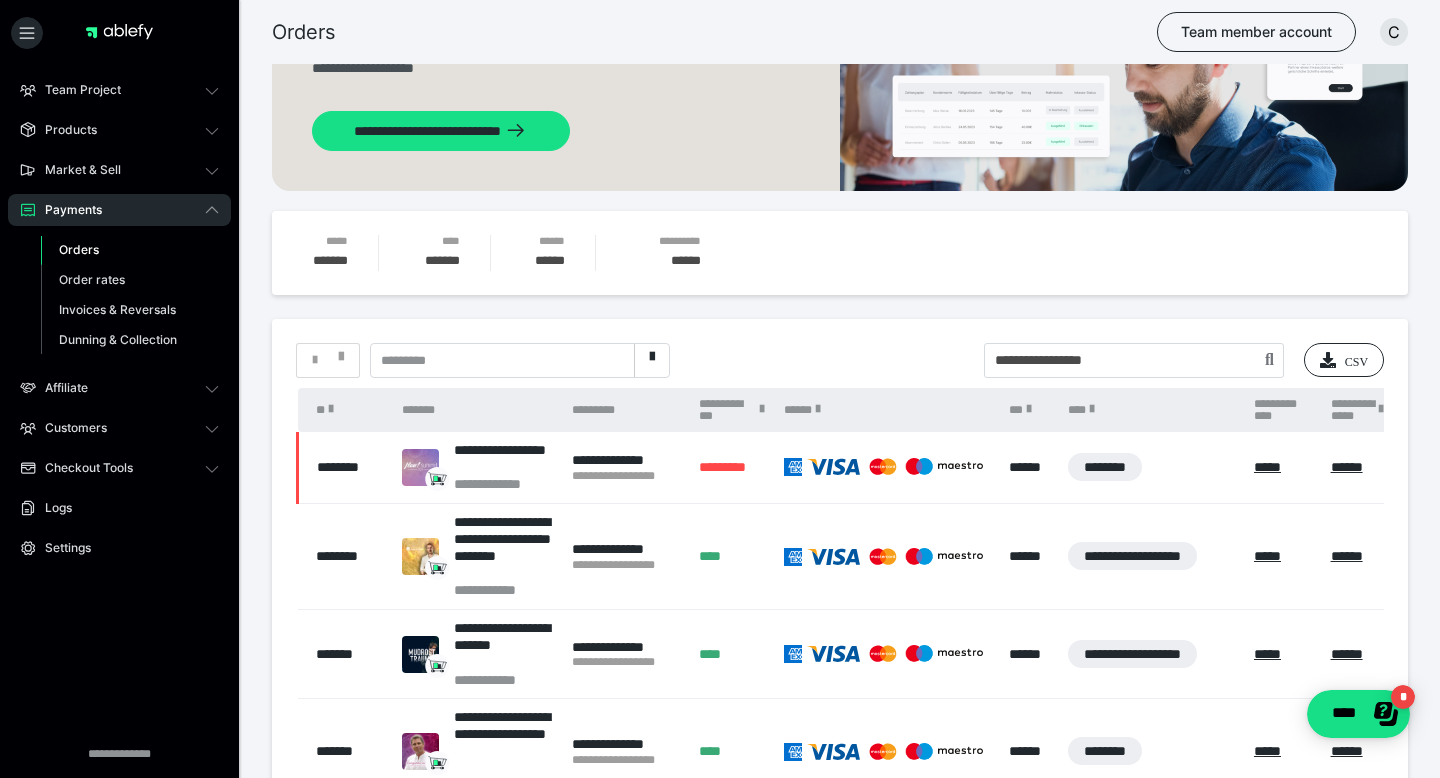 scroll, scrollTop: 118, scrollLeft: 0, axis: vertical 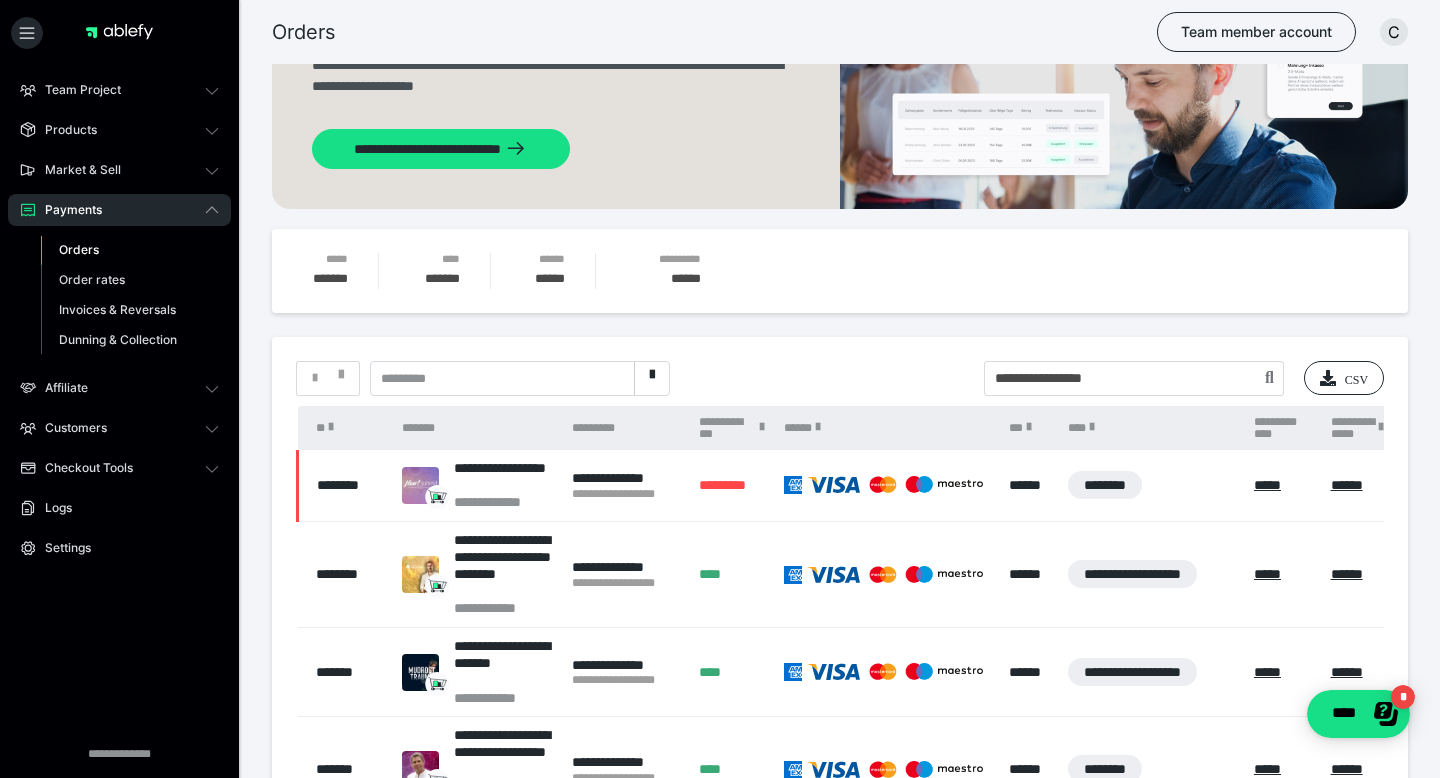 click on "Orders" at bounding box center [79, 249] 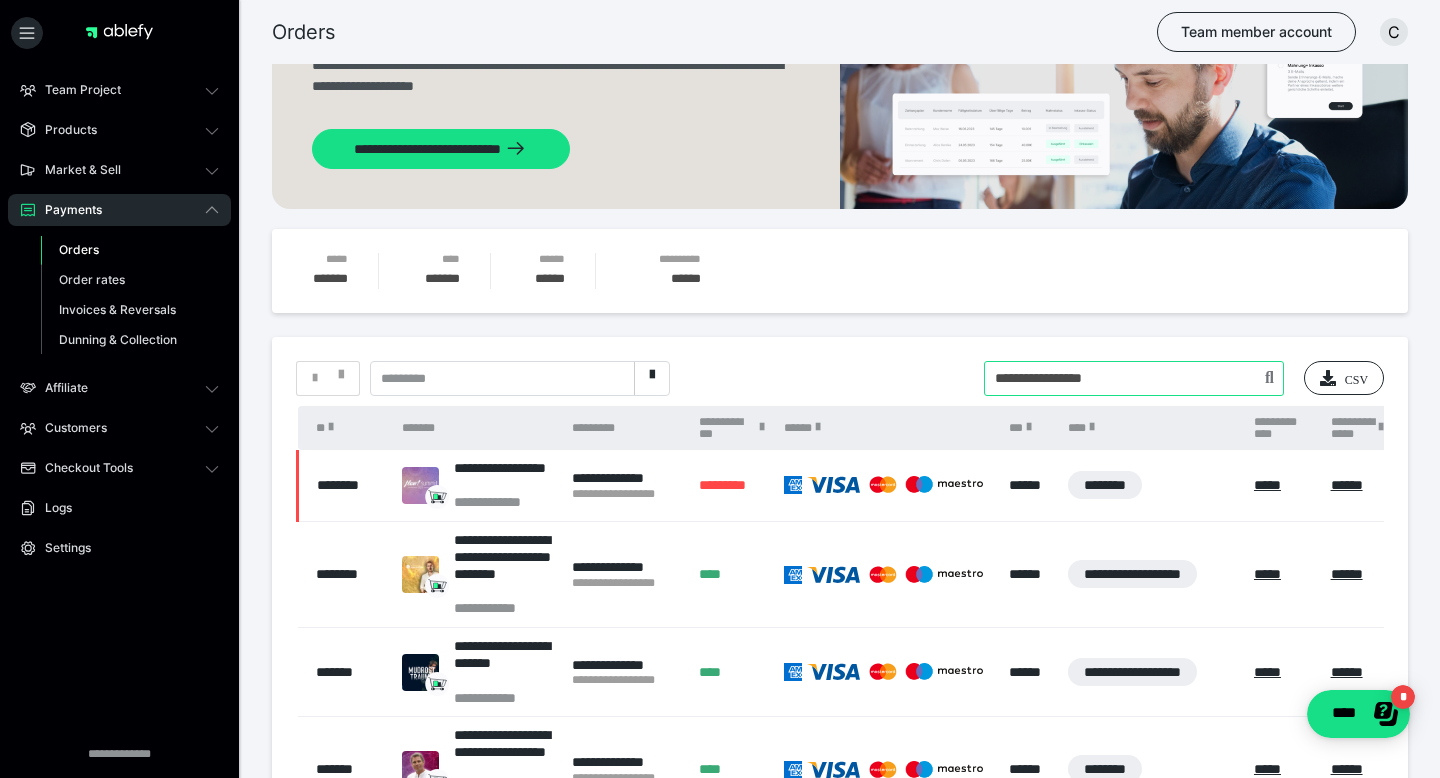 drag, startPoint x: 1147, startPoint y: 382, endPoint x: 838, endPoint y: 366, distance: 309.41397 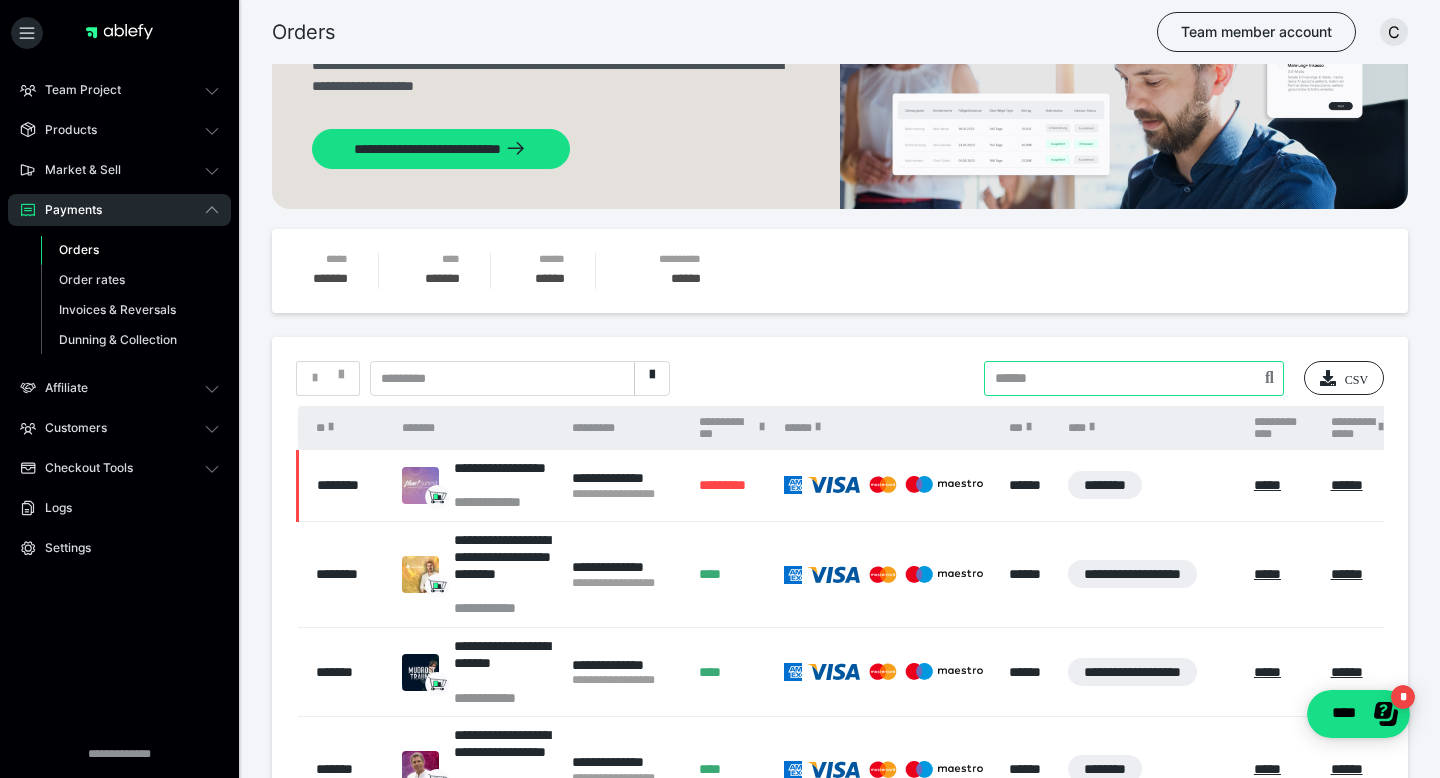 type 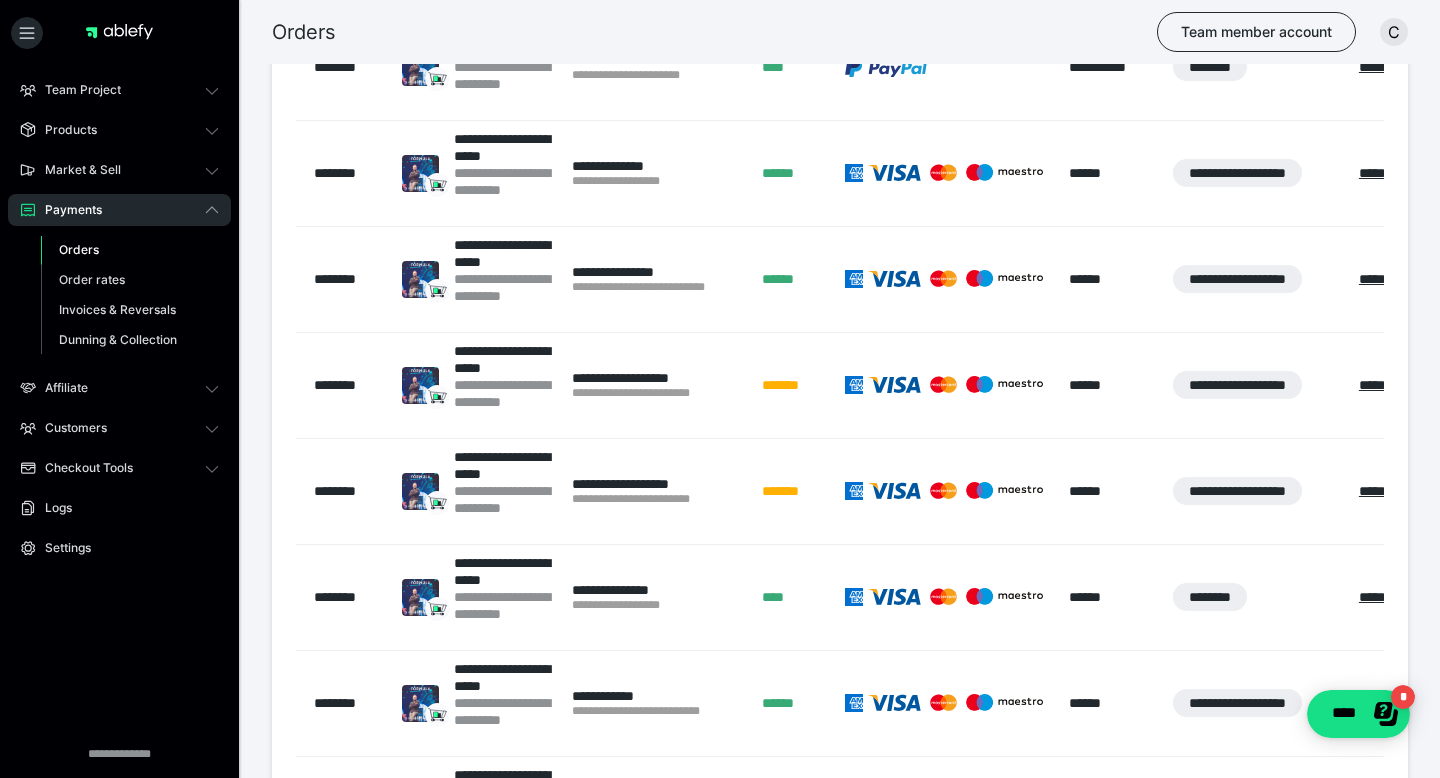 scroll, scrollTop: 578, scrollLeft: 0, axis: vertical 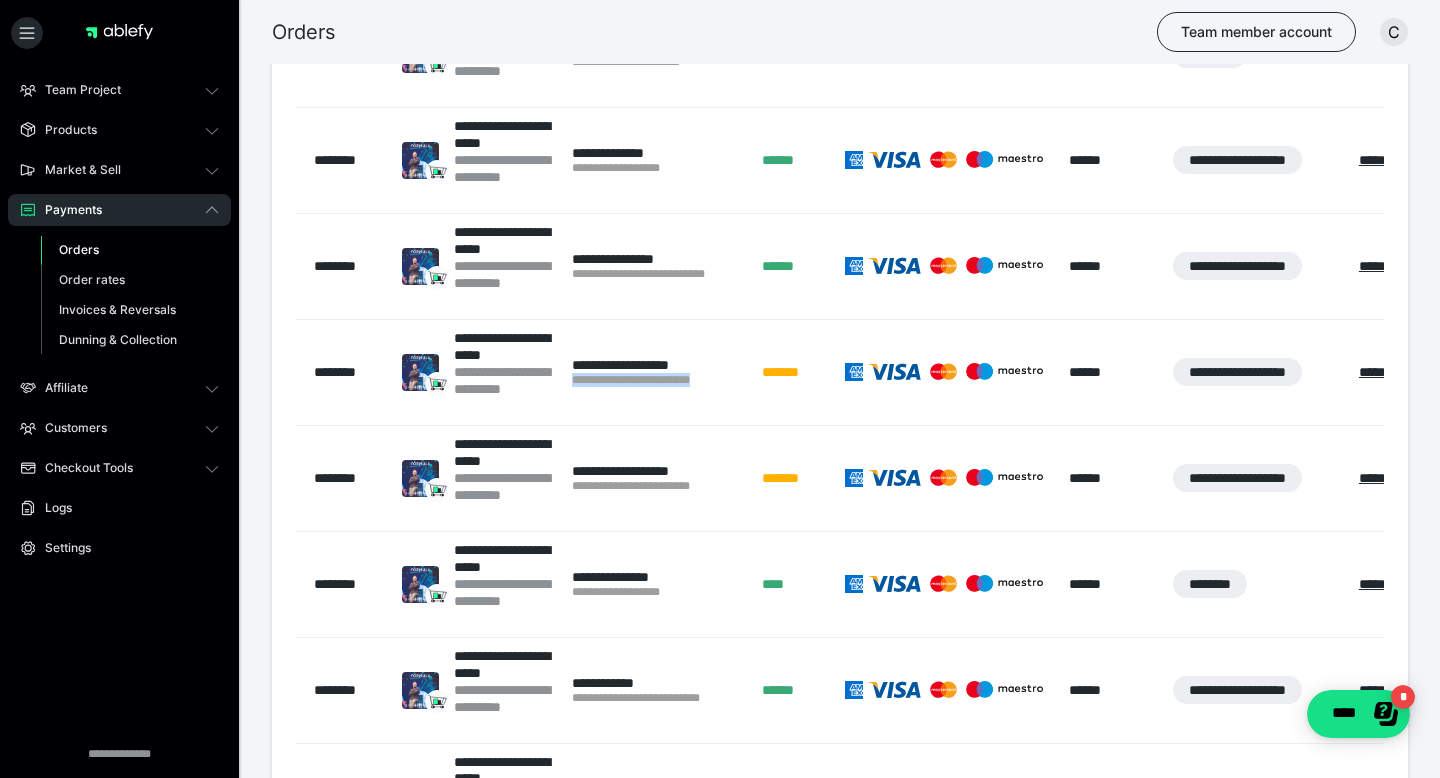 drag, startPoint x: 717, startPoint y: 379, endPoint x: 567, endPoint y: 379, distance: 150 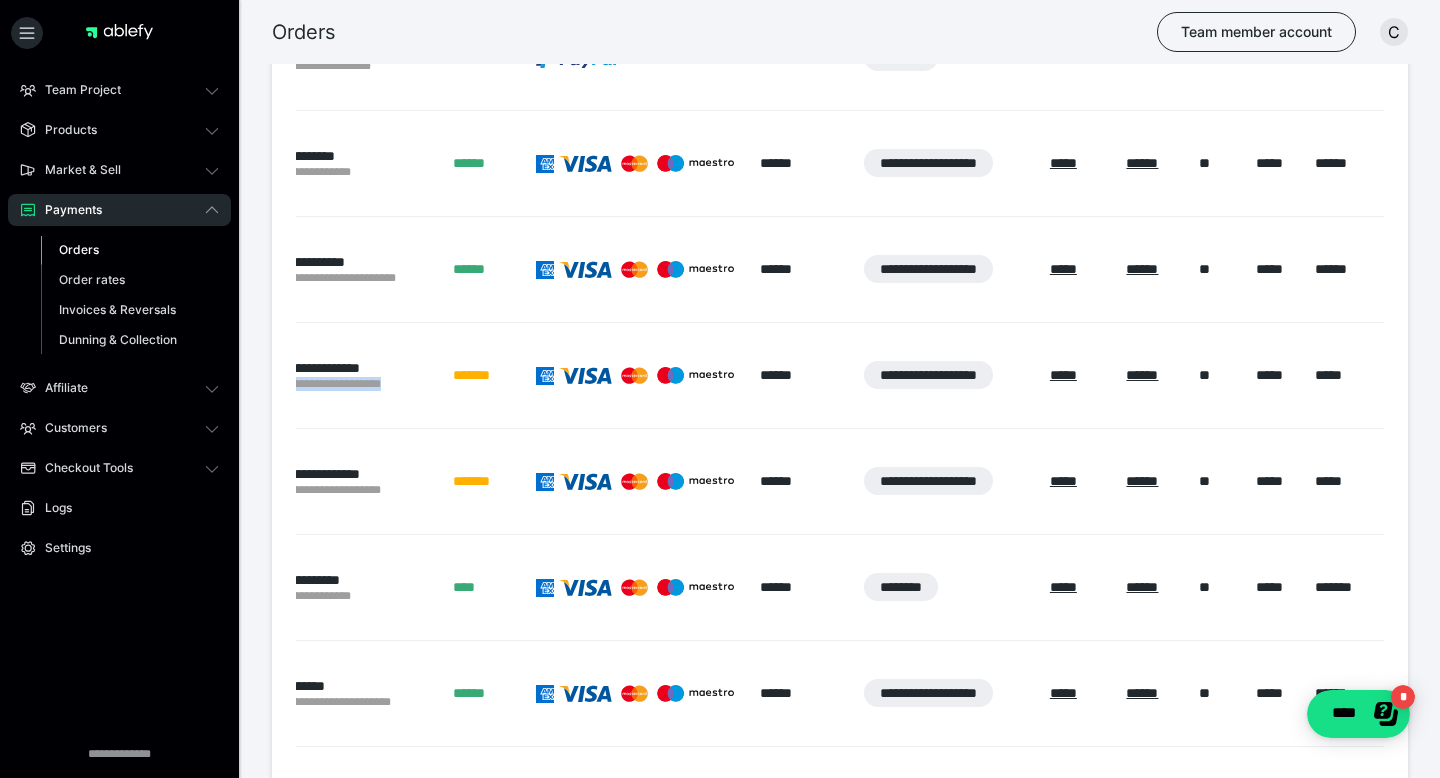 scroll, scrollTop: 0, scrollLeft: 0, axis: both 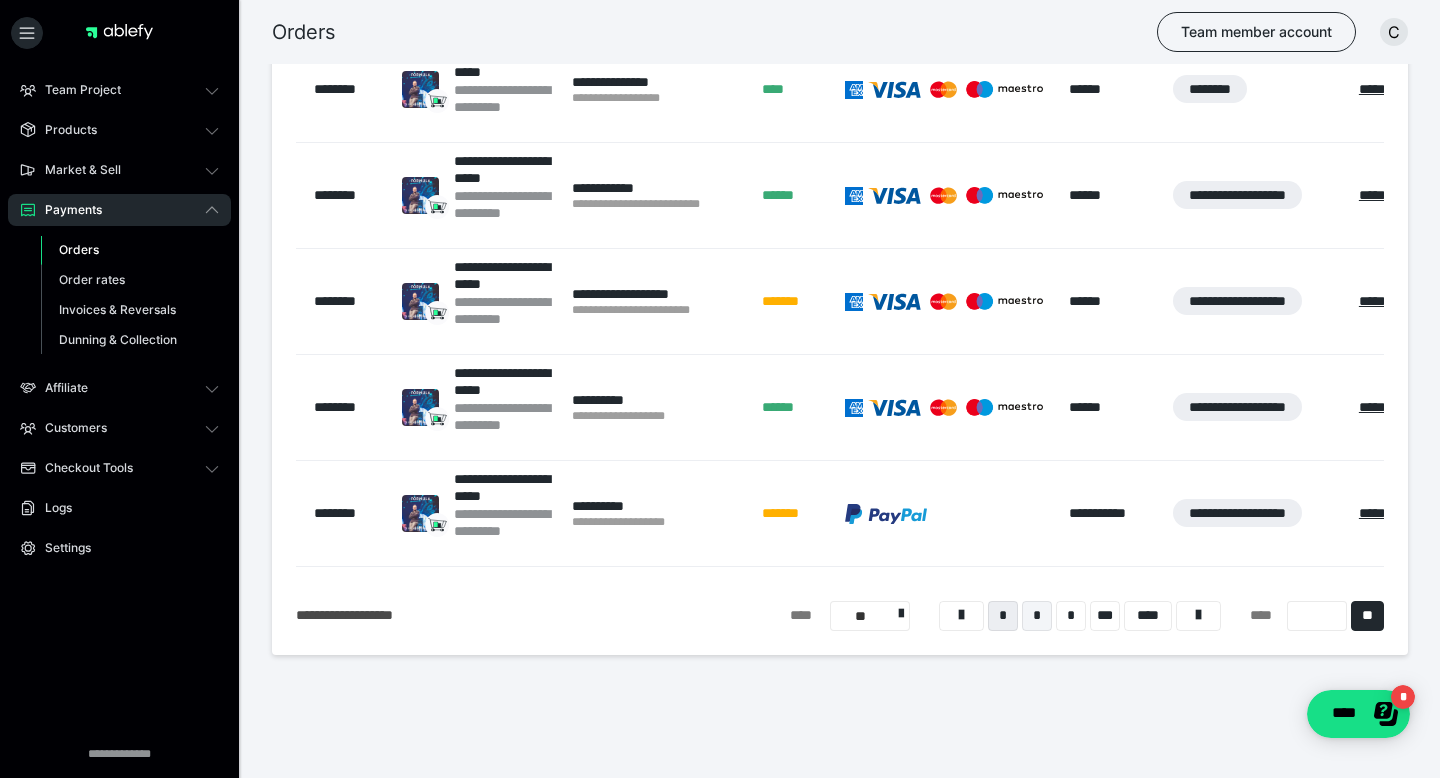 click on "*" at bounding box center [1037, 616] 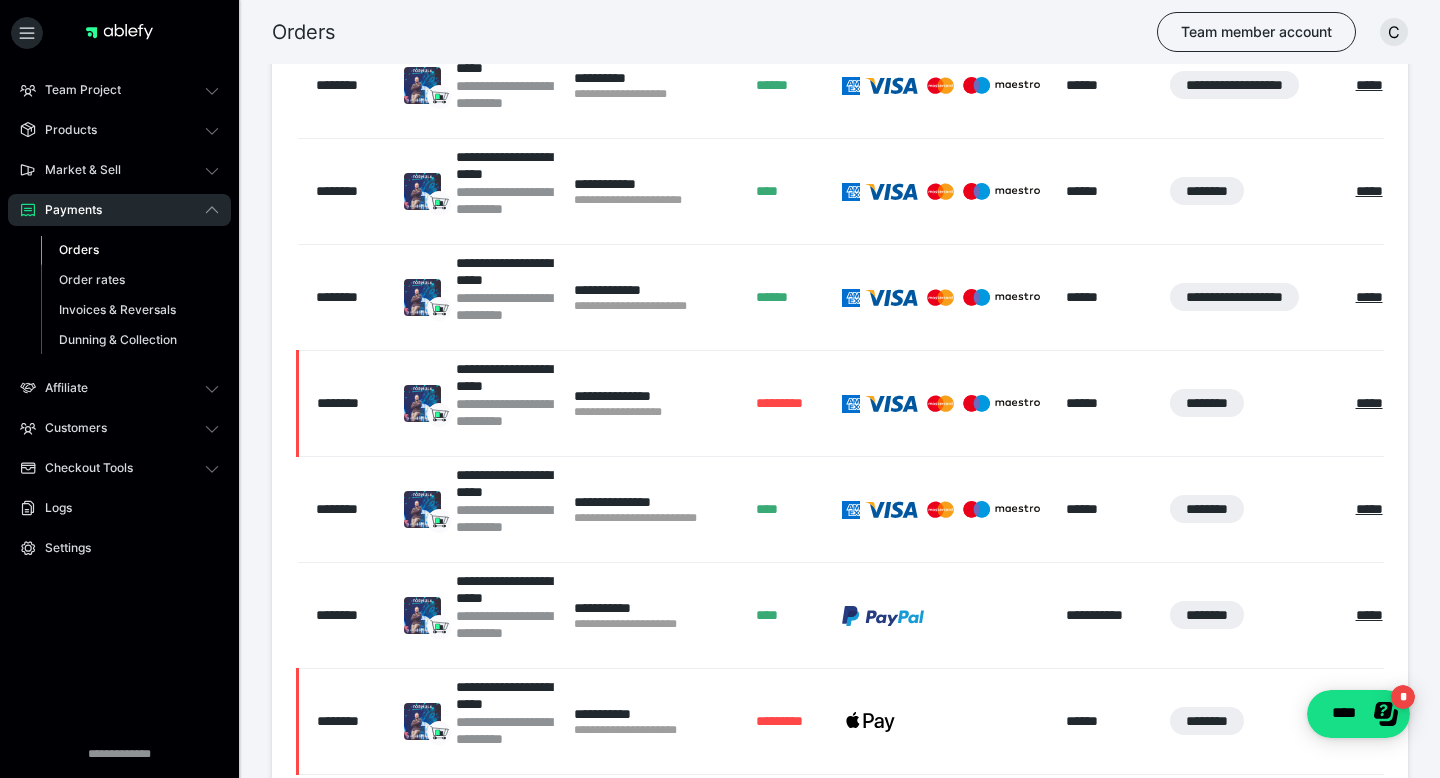 scroll, scrollTop: 657, scrollLeft: 0, axis: vertical 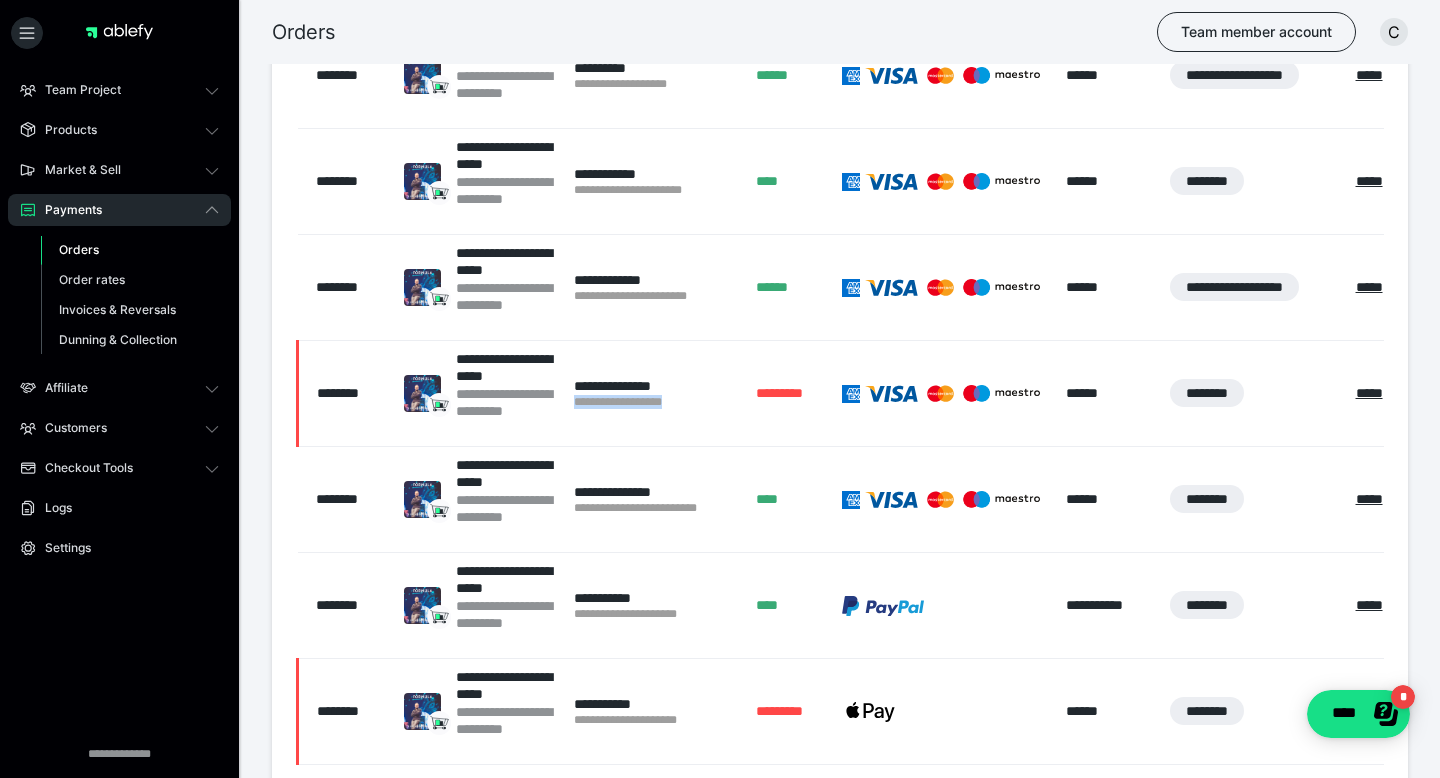 drag, startPoint x: 710, startPoint y: 398, endPoint x: 577, endPoint y: 403, distance: 133.09395 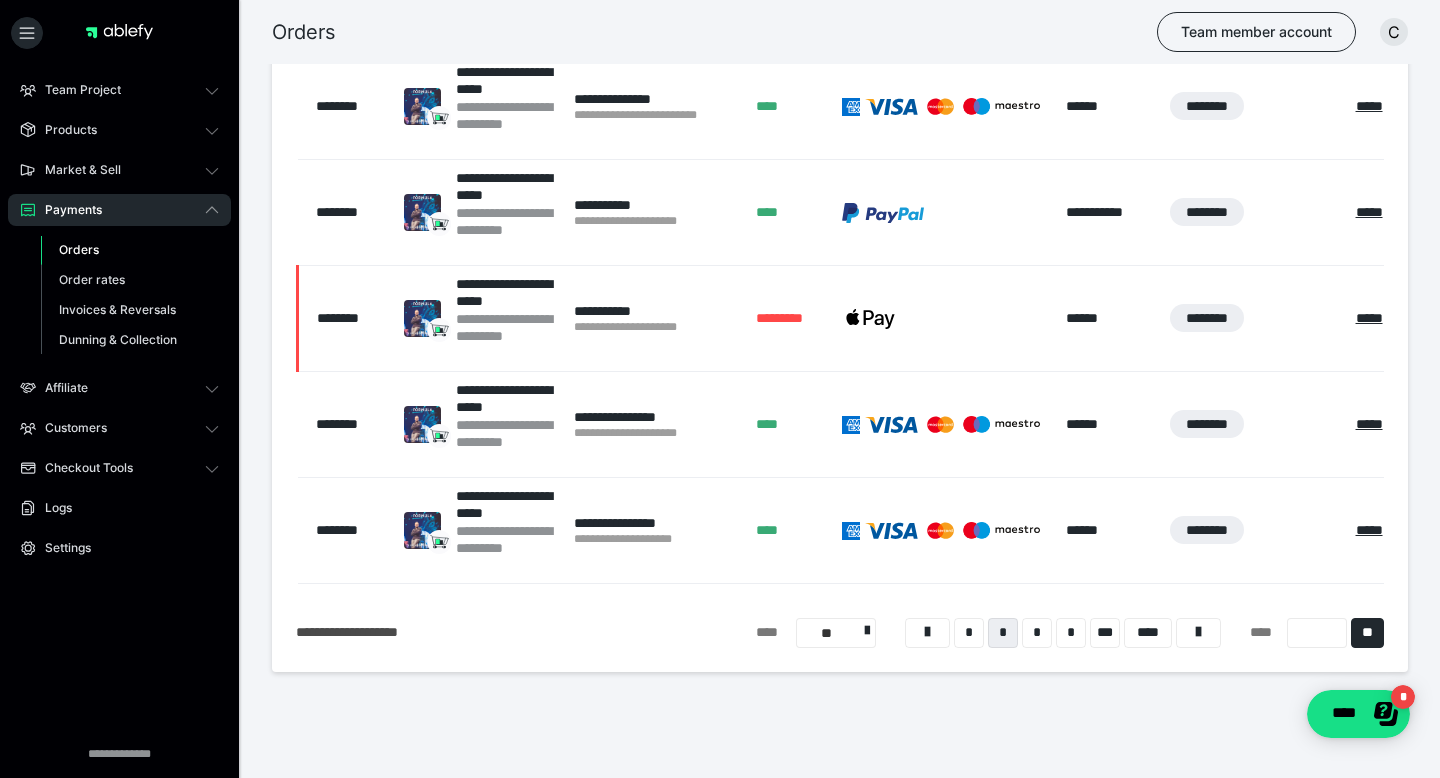 scroll, scrollTop: 1076, scrollLeft: 0, axis: vertical 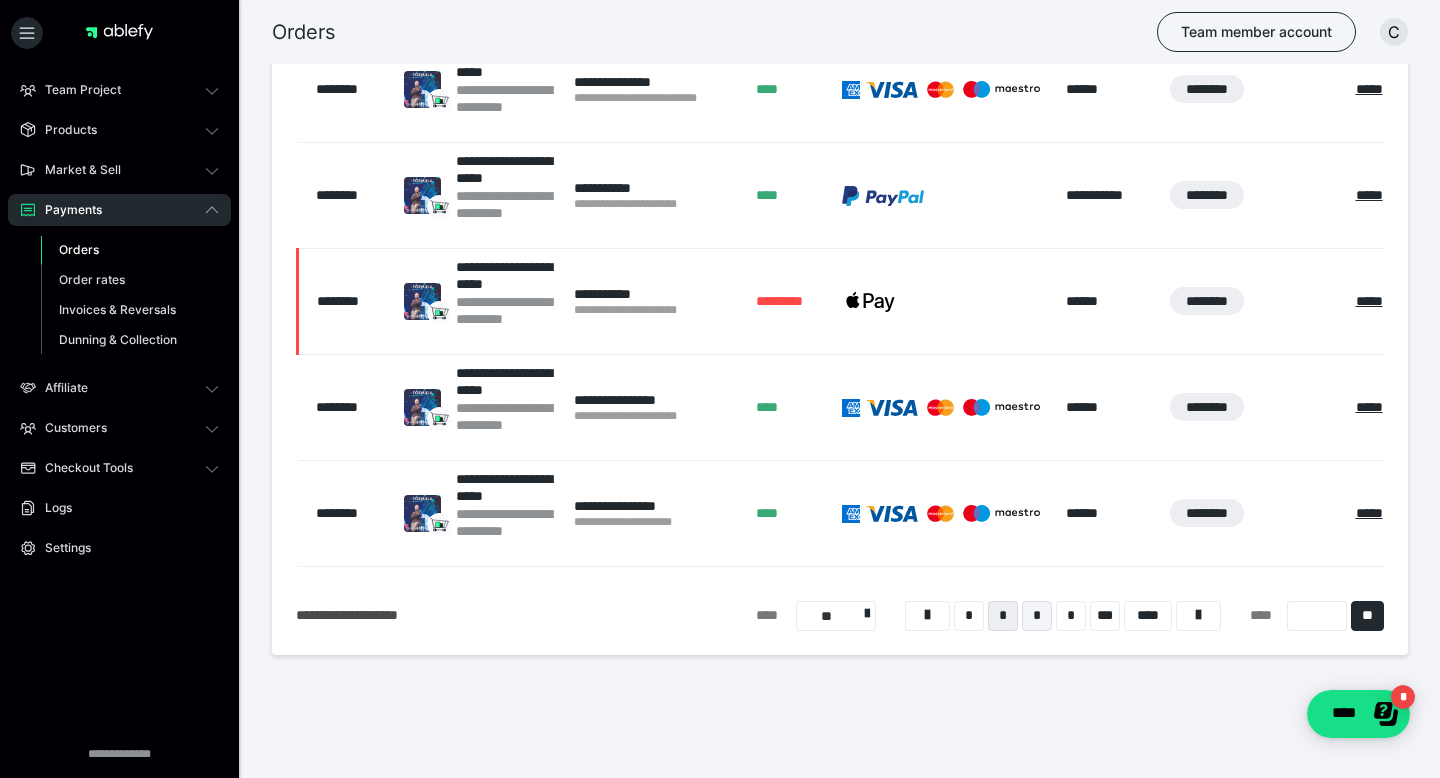 click on "*" at bounding box center [1037, 616] 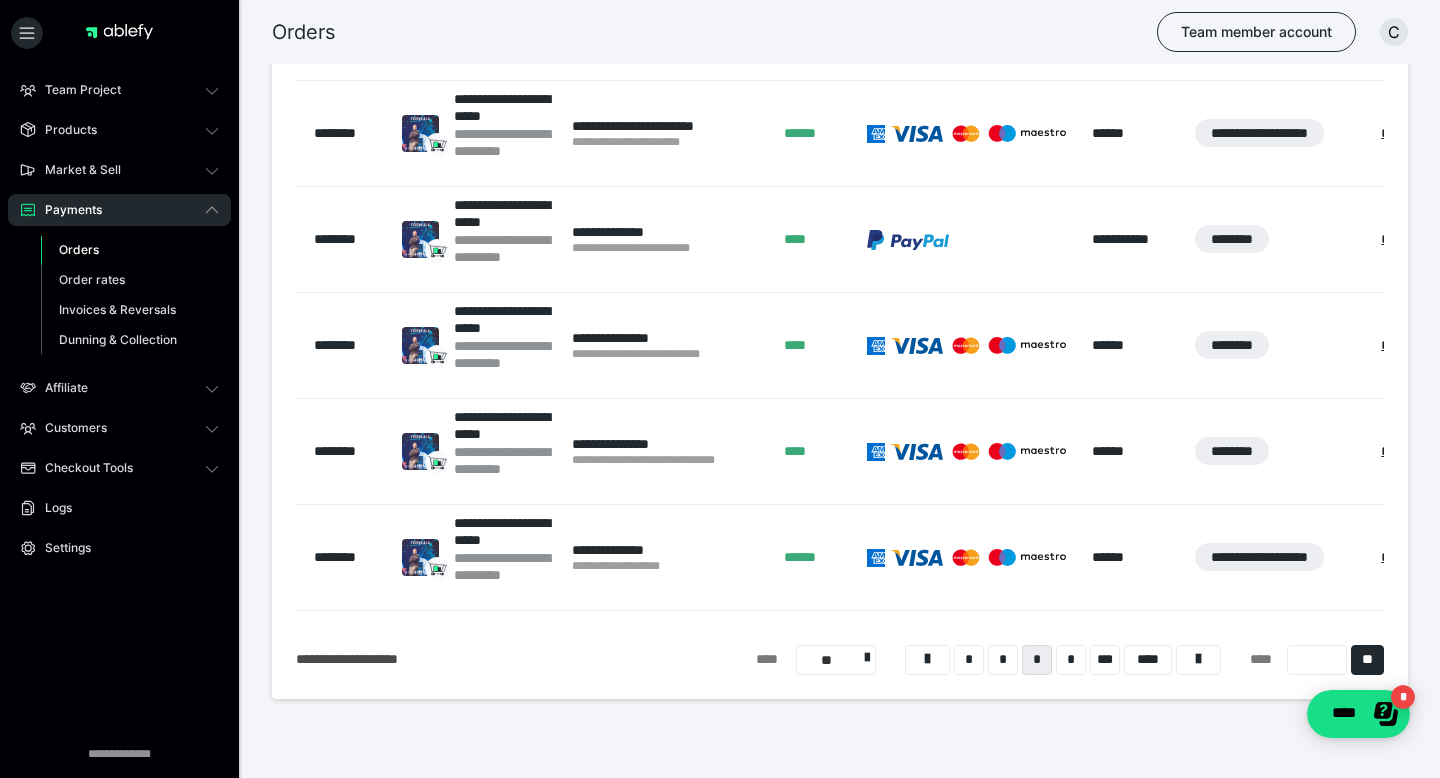 scroll, scrollTop: 1035, scrollLeft: 0, axis: vertical 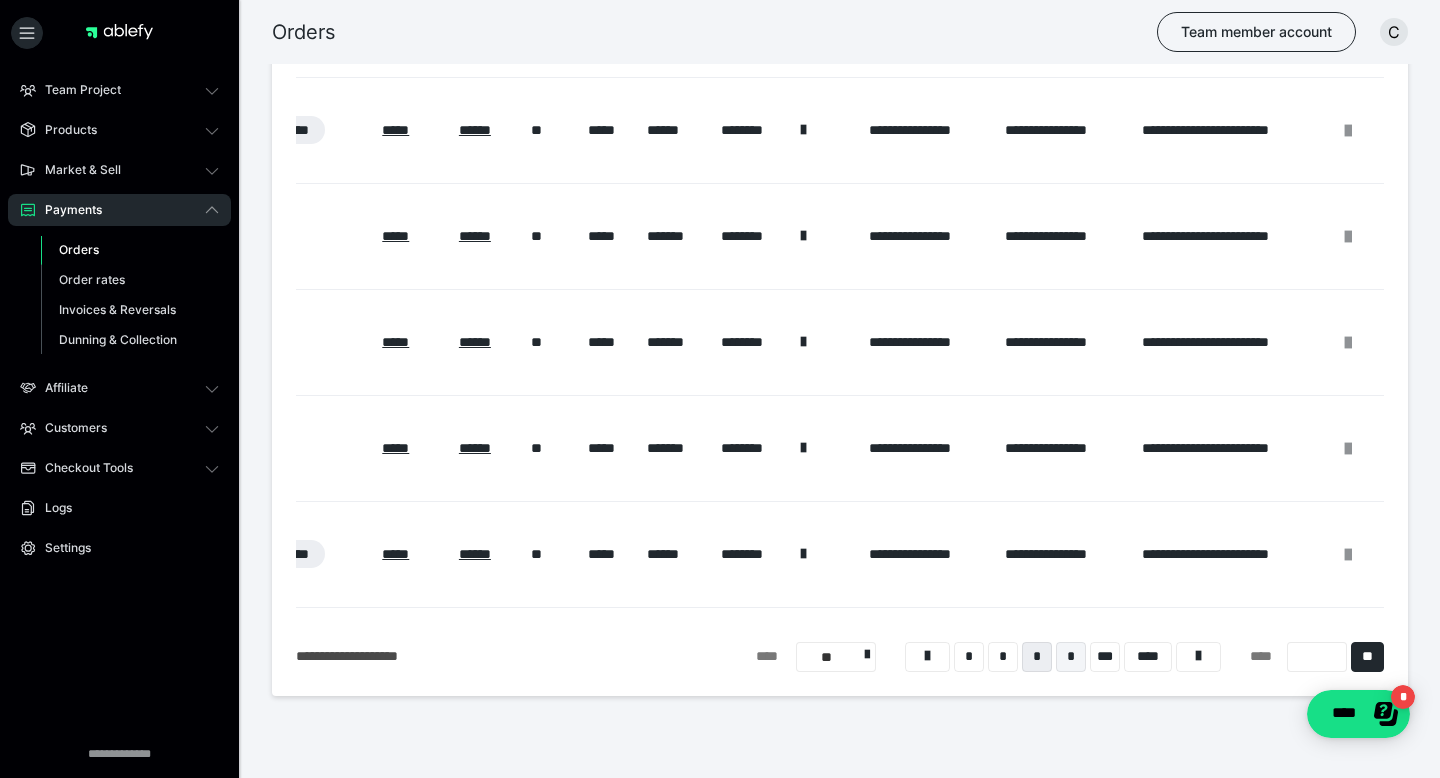 click on "*" at bounding box center (1071, 657) 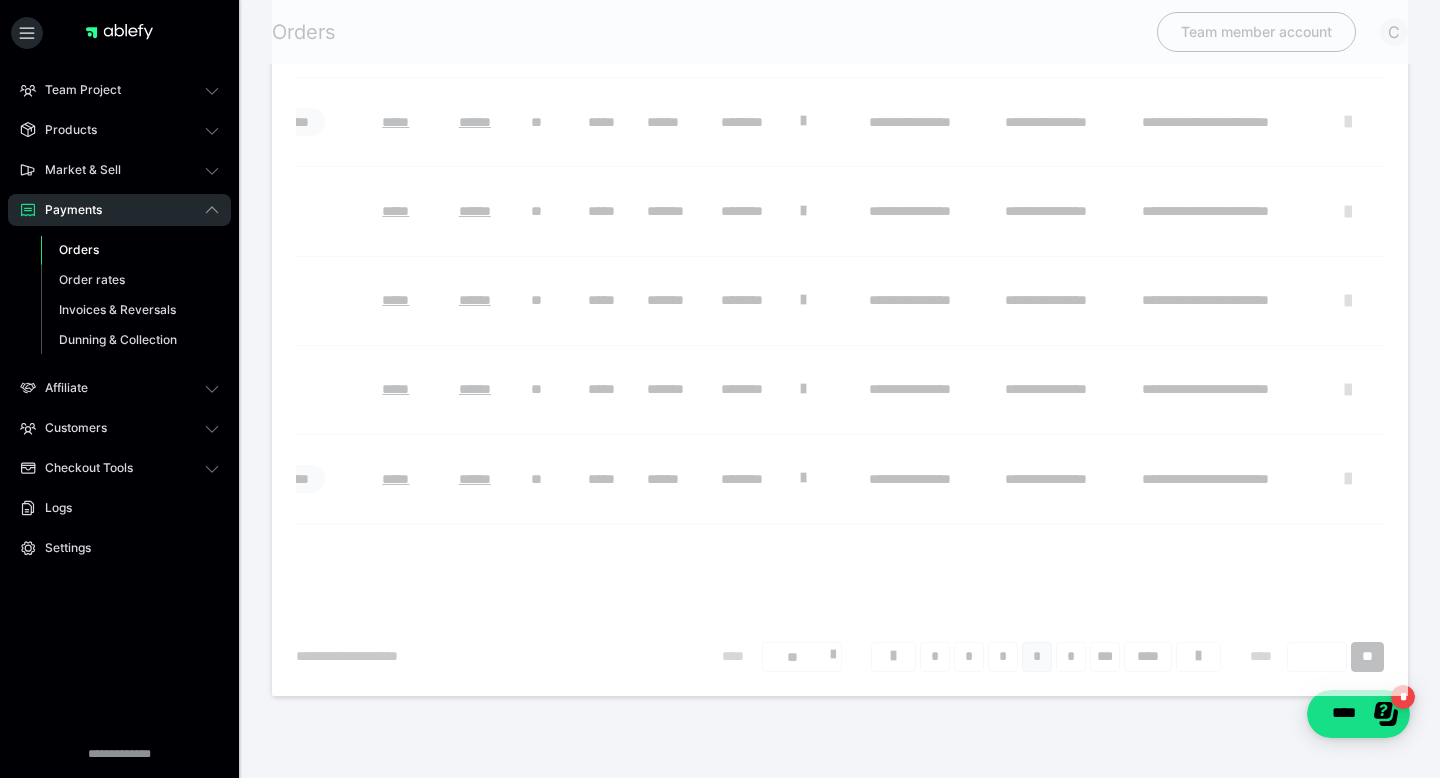 scroll, scrollTop: 395, scrollLeft: 0, axis: vertical 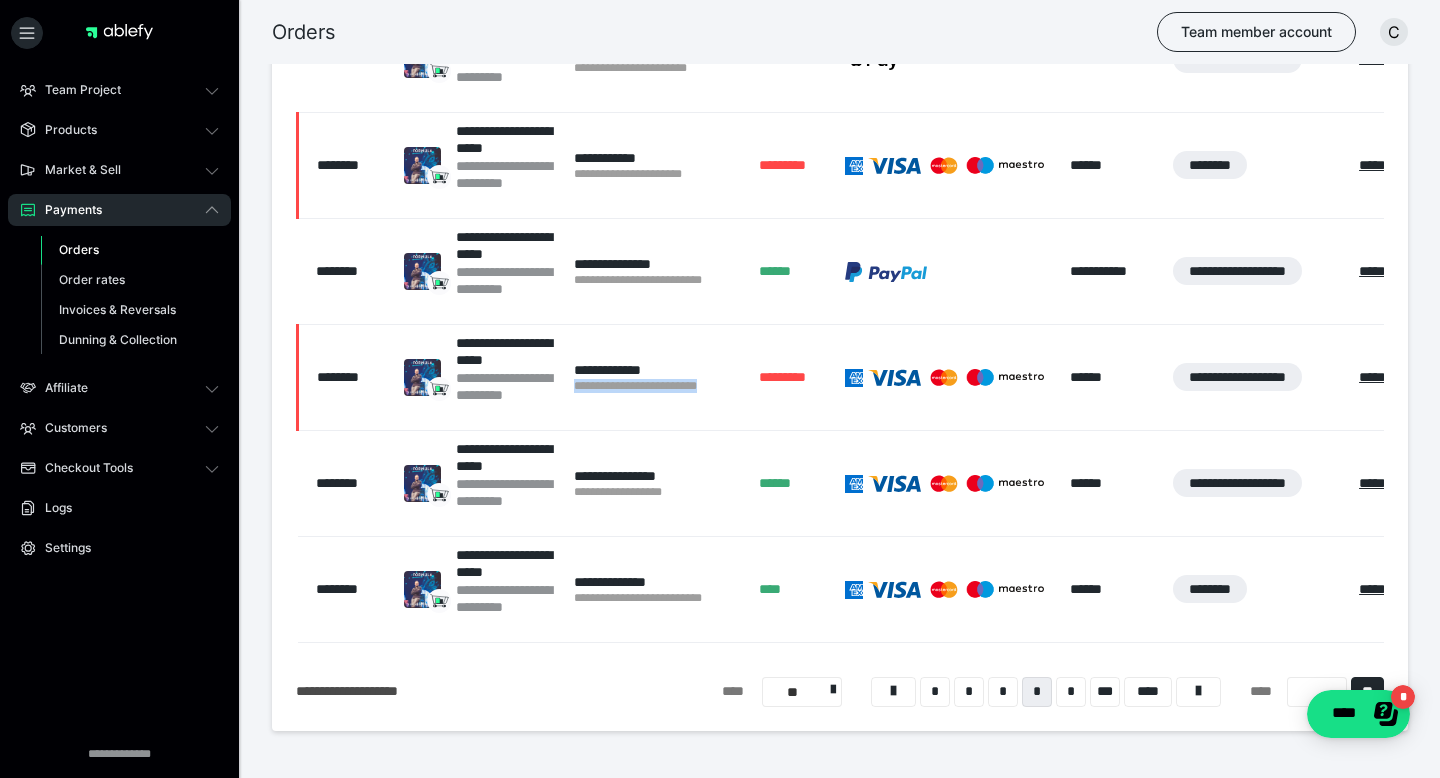 drag, startPoint x: 740, startPoint y: 385, endPoint x: 571, endPoint y: 382, distance: 169.02663 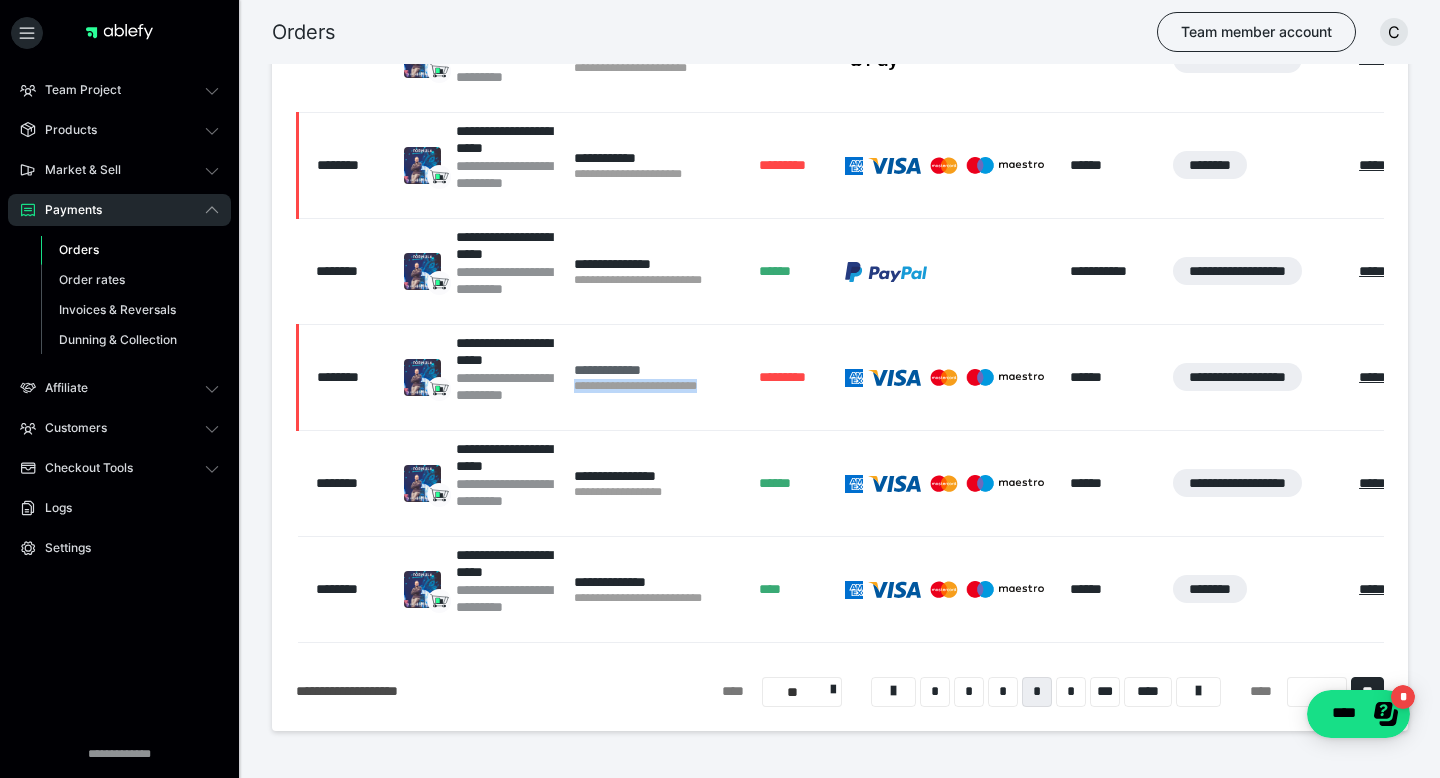click on "**********" at bounding box center [657, 370] 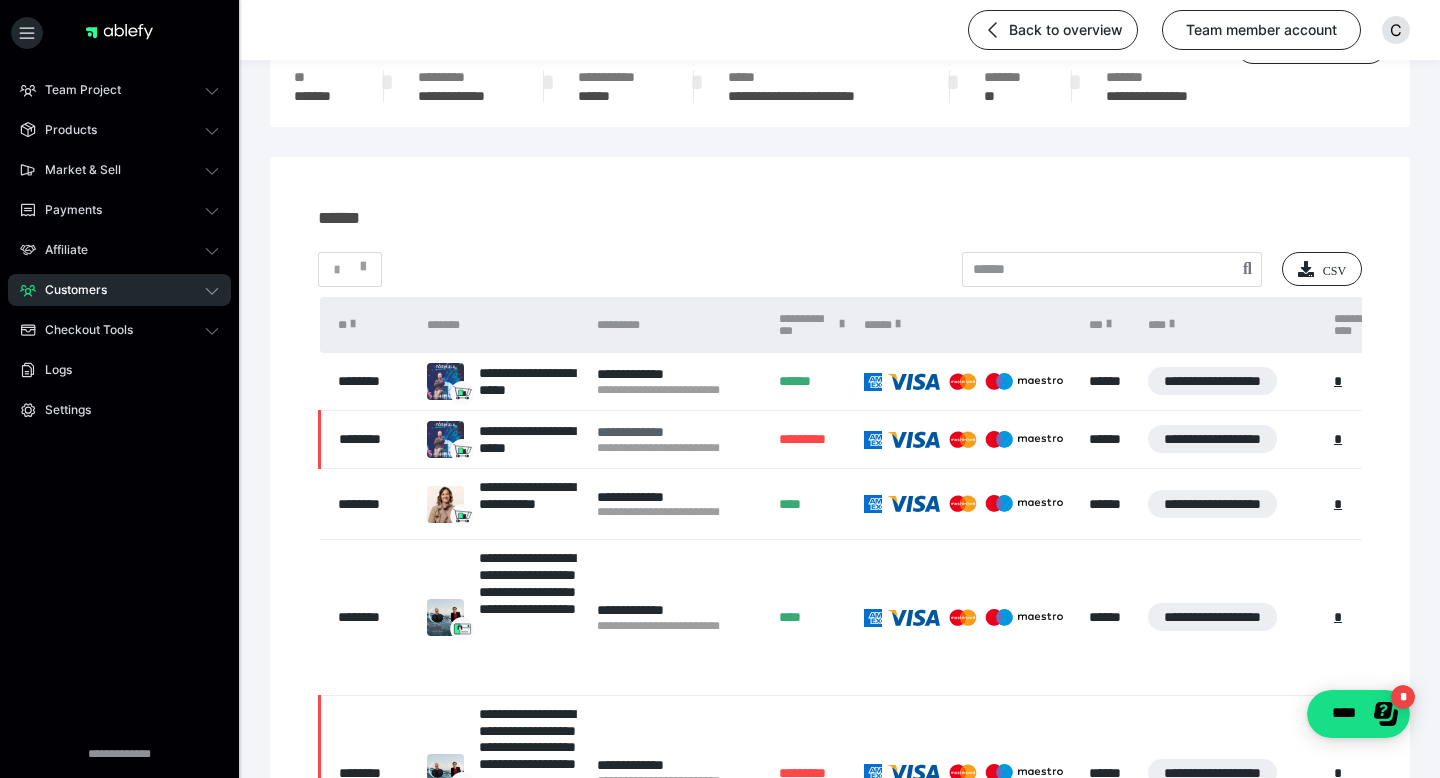 scroll, scrollTop: 123, scrollLeft: 0, axis: vertical 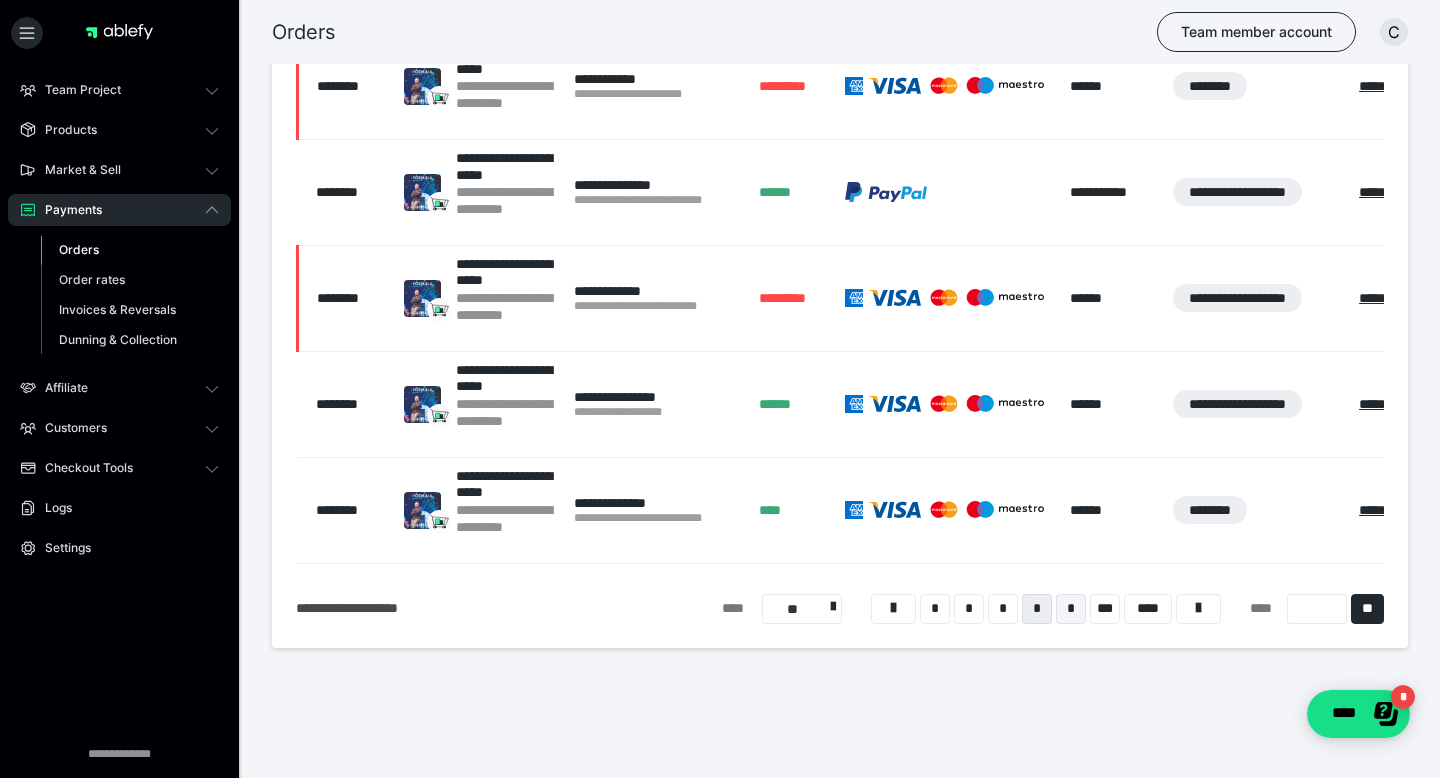 click on "*" at bounding box center [1071, 609] 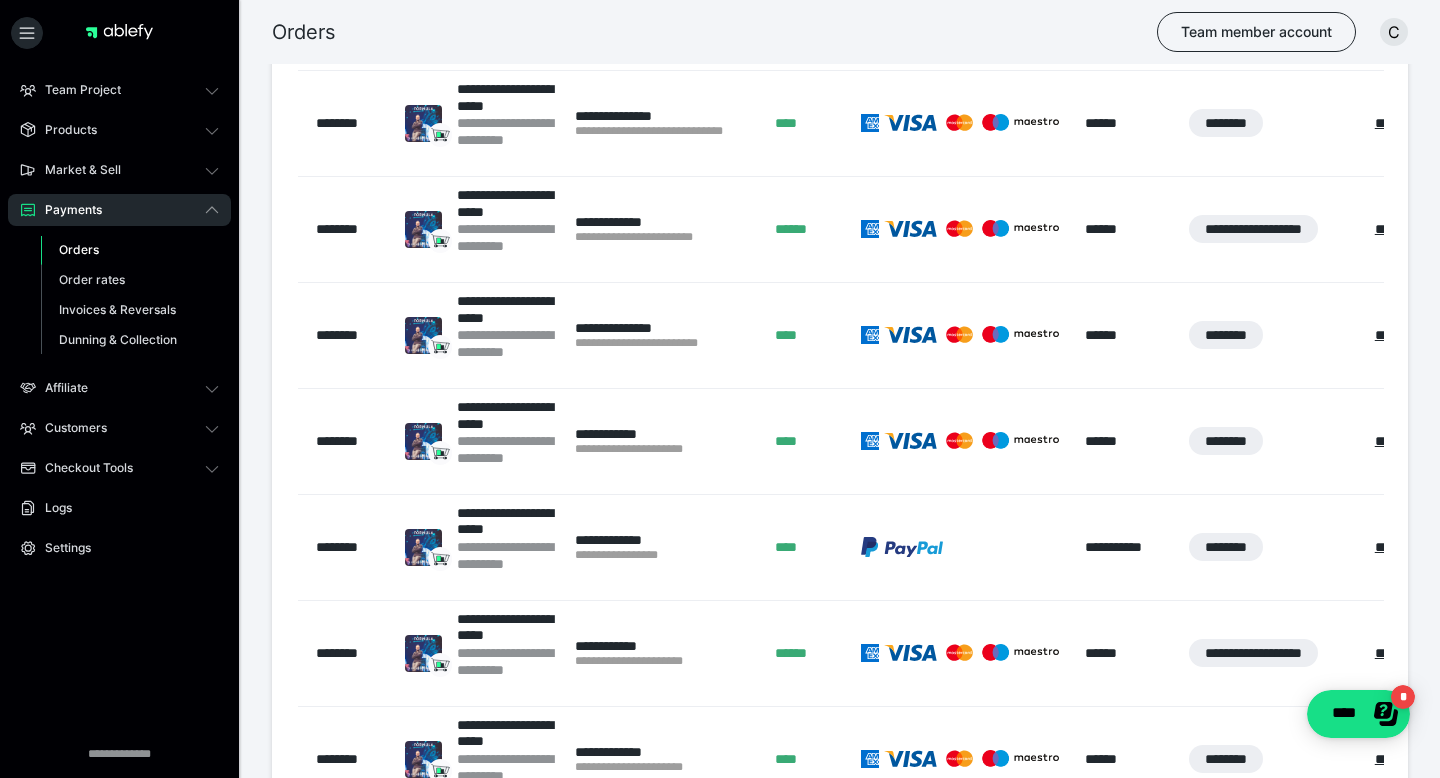 scroll, scrollTop: 925, scrollLeft: 0, axis: vertical 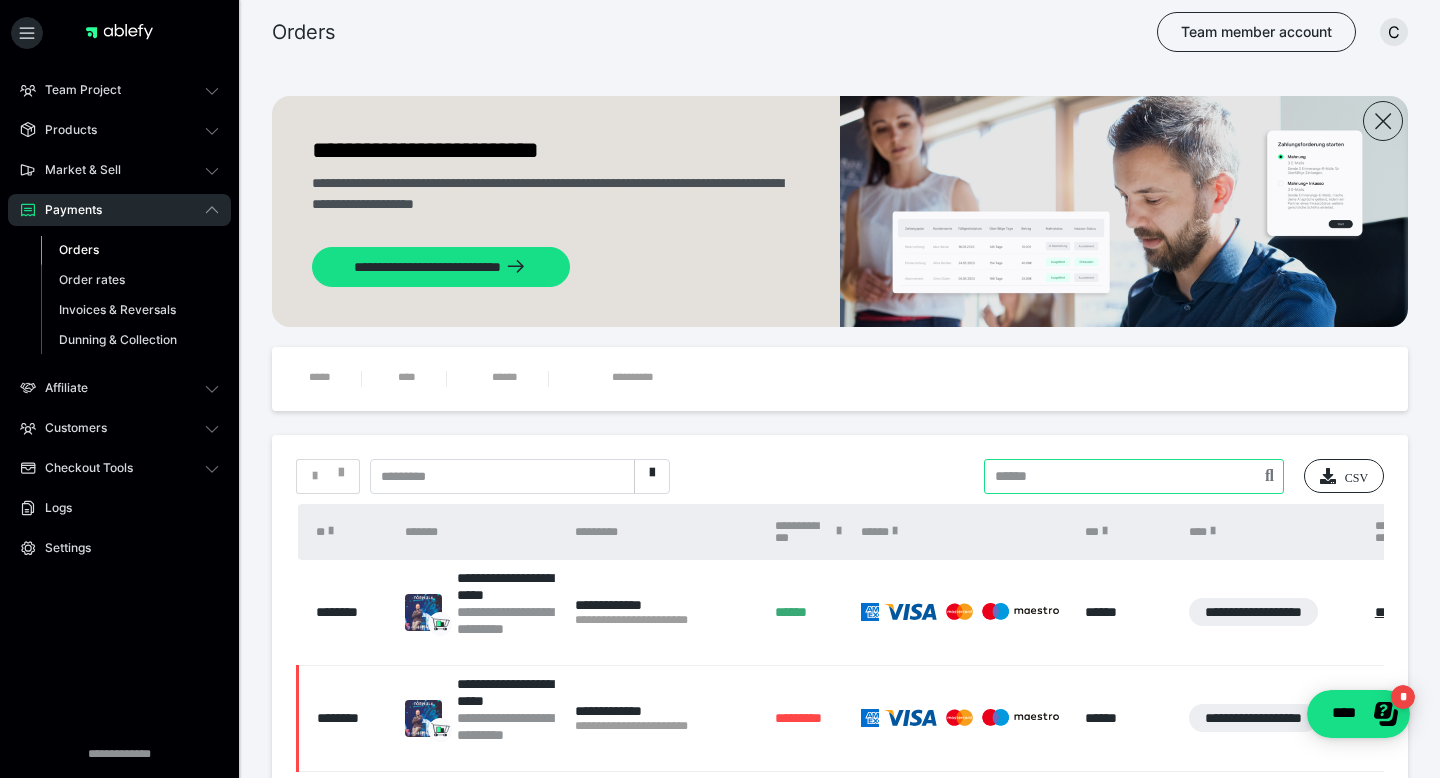 click at bounding box center (1134, 476) 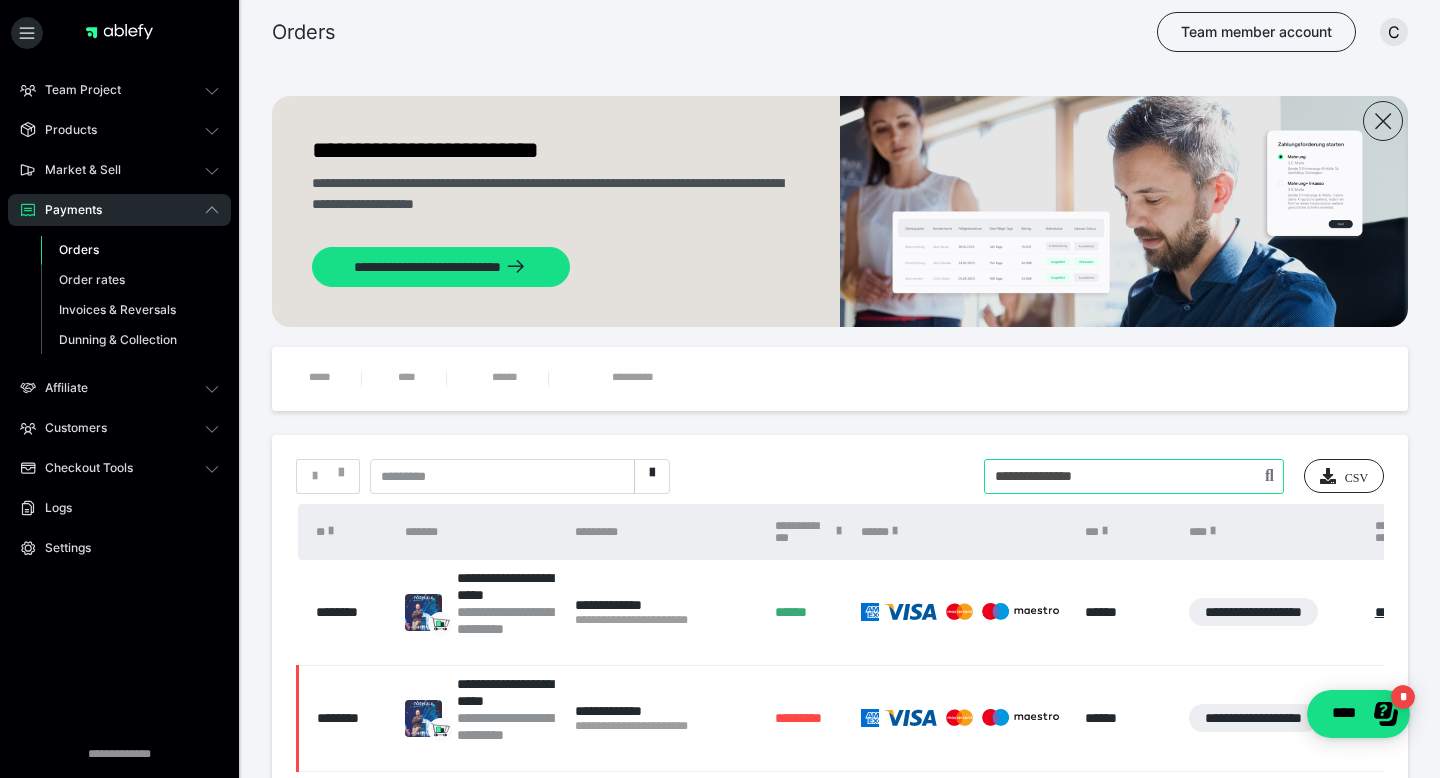type on "**********" 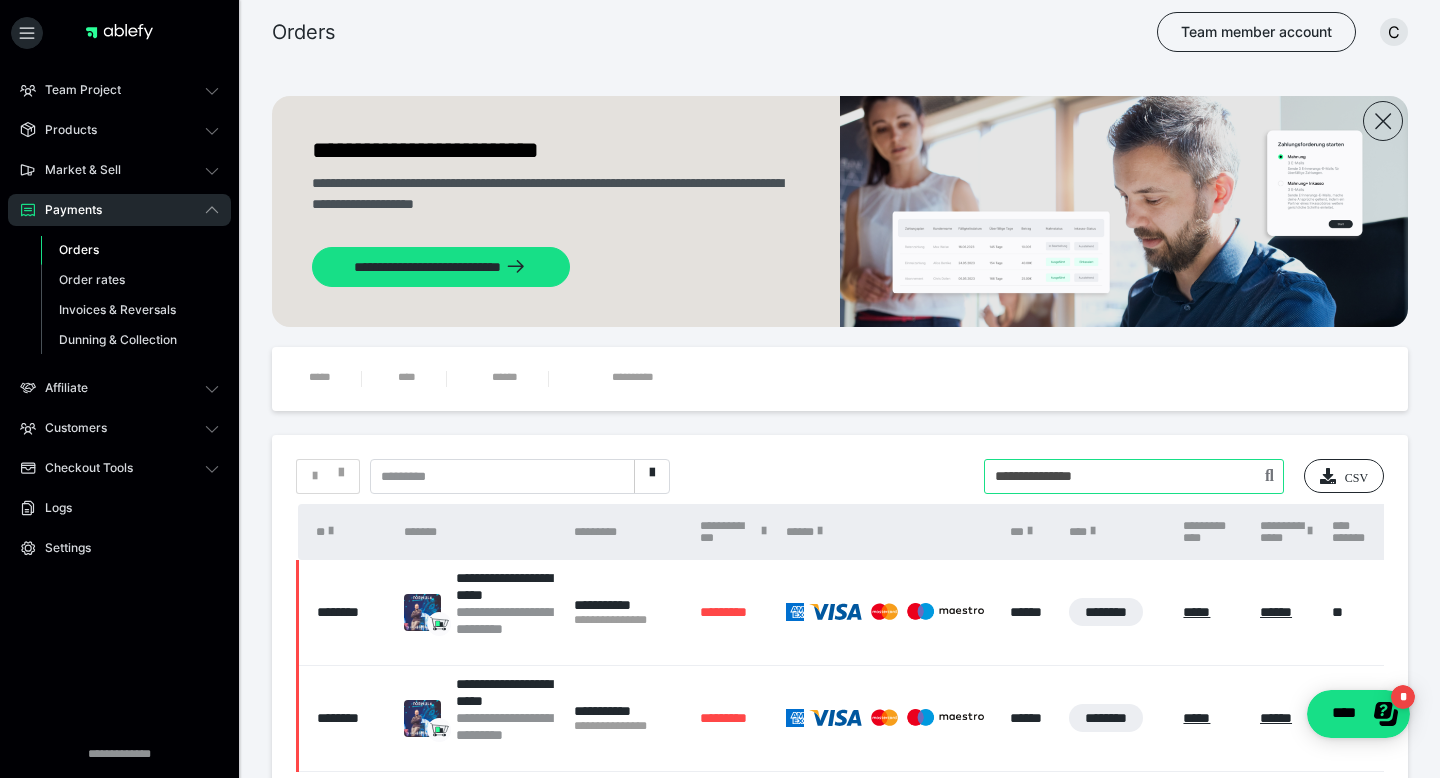 drag, startPoint x: 1105, startPoint y: 485, endPoint x: 601, endPoint y: 348, distance: 522.2882 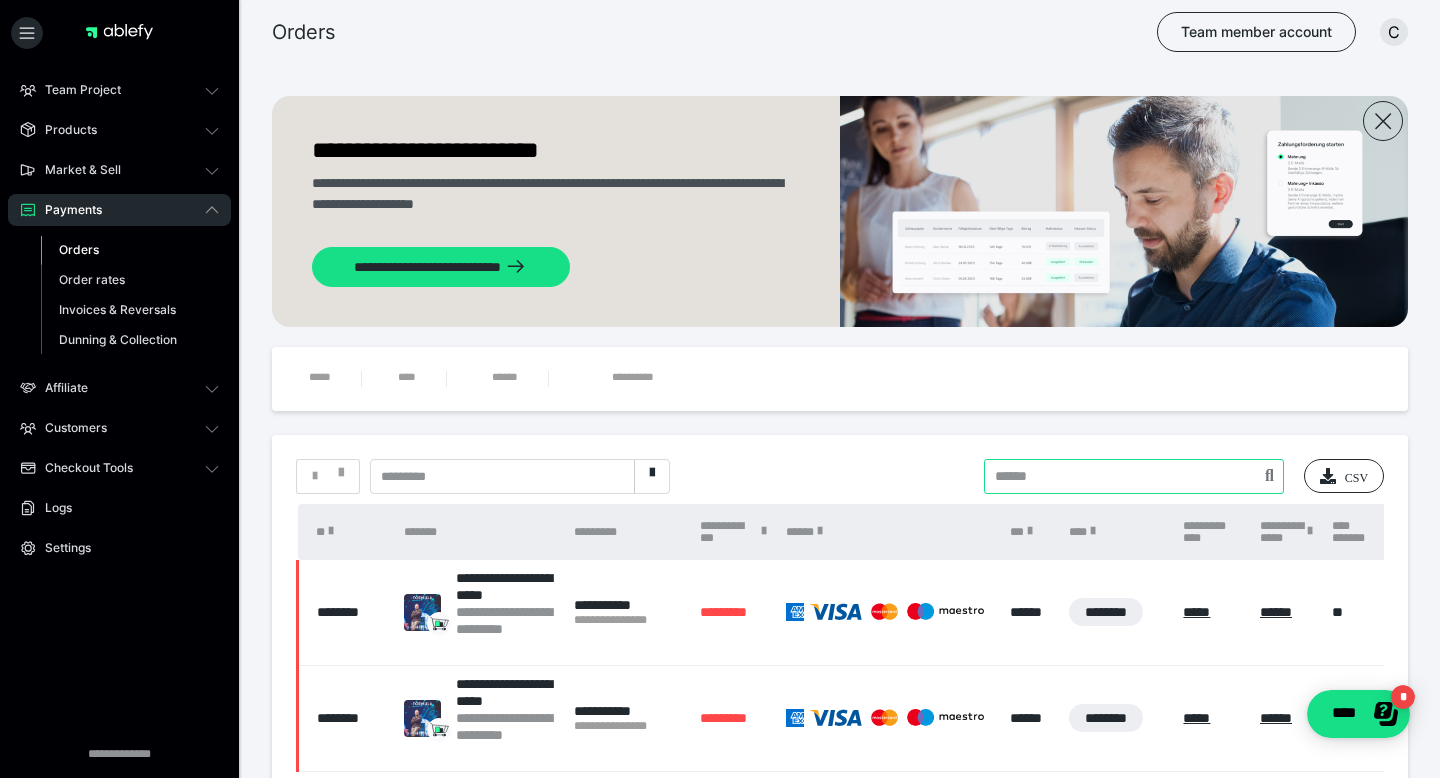 paste on "**********" 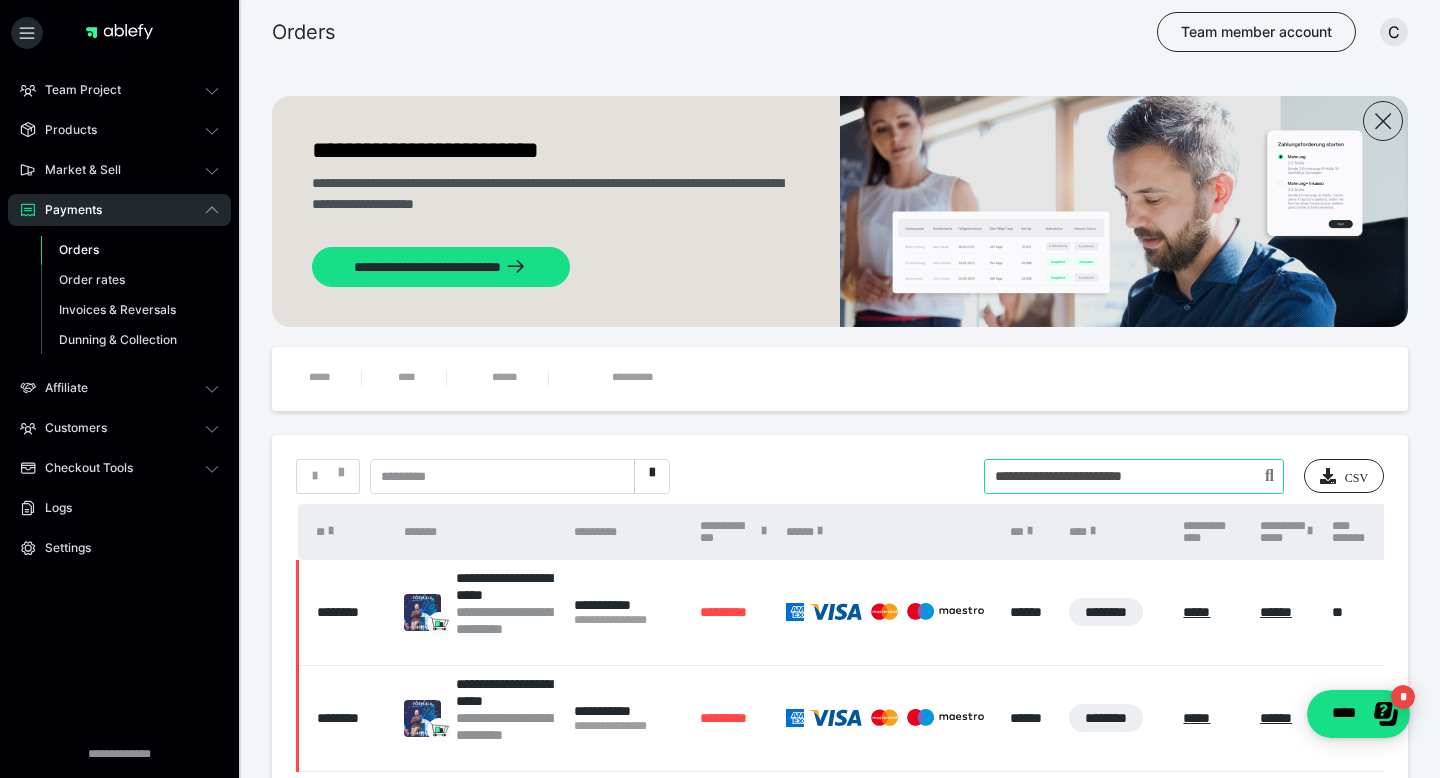 type on "**********" 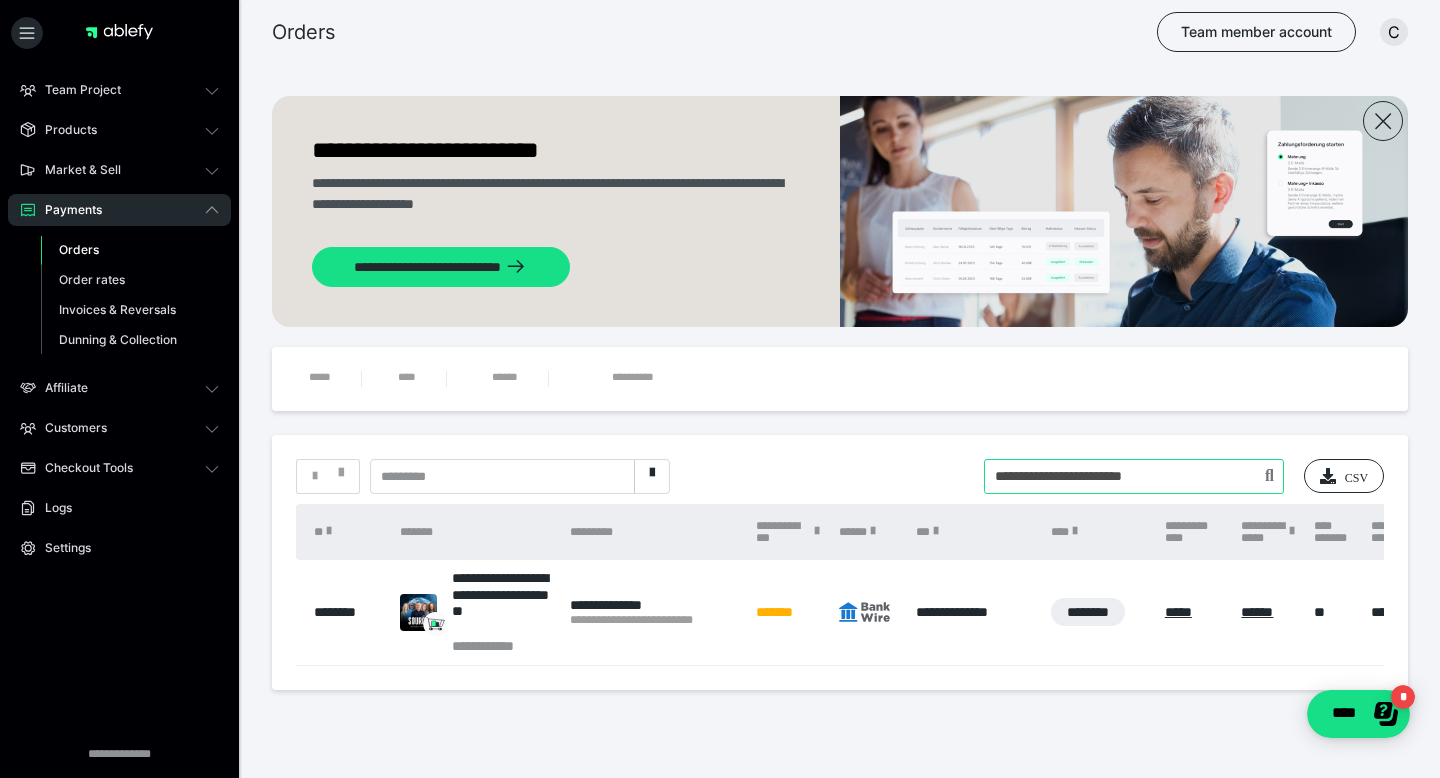 drag, startPoint x: 1215, startPoint y: 486, endPoint x: 817, endPoint y: 398, distance: 407.61255 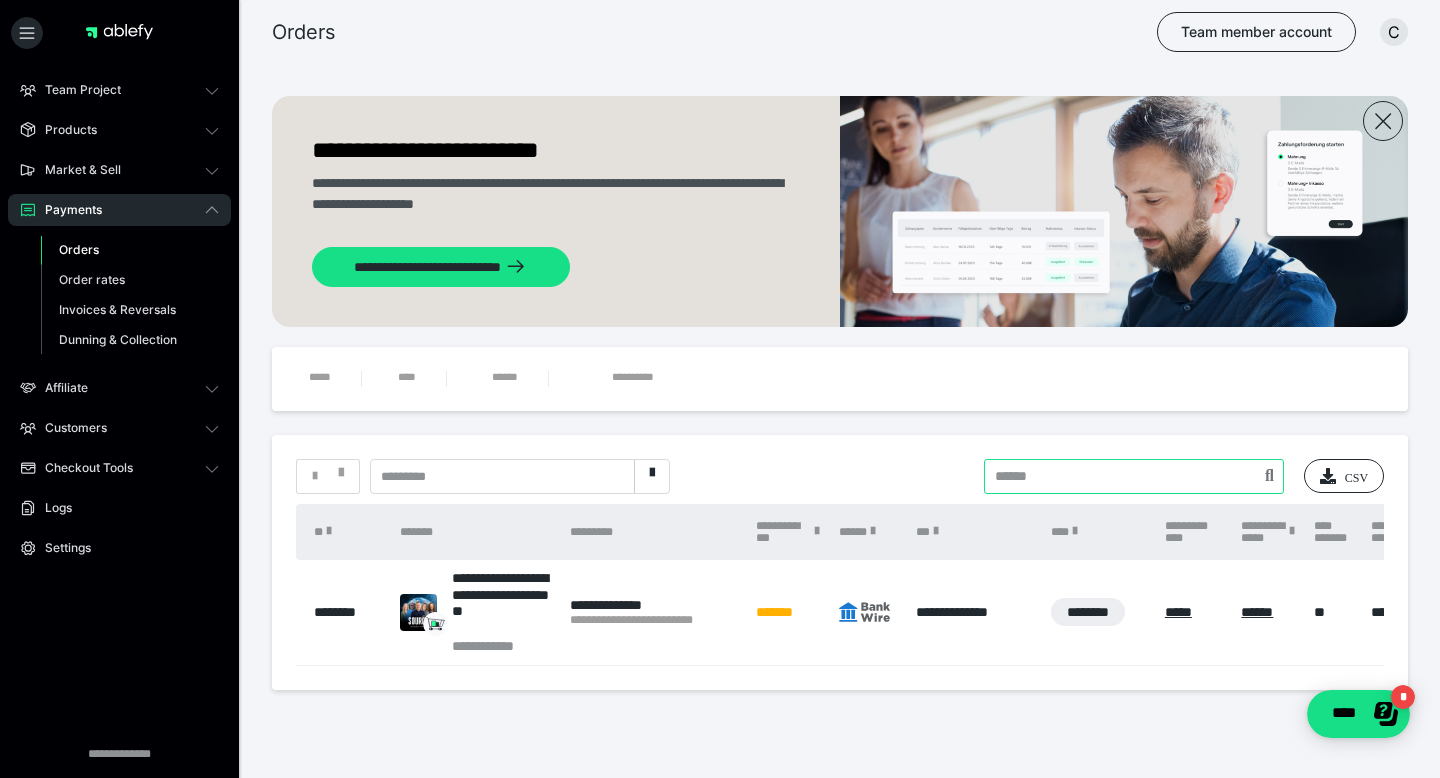 paste on "**********" 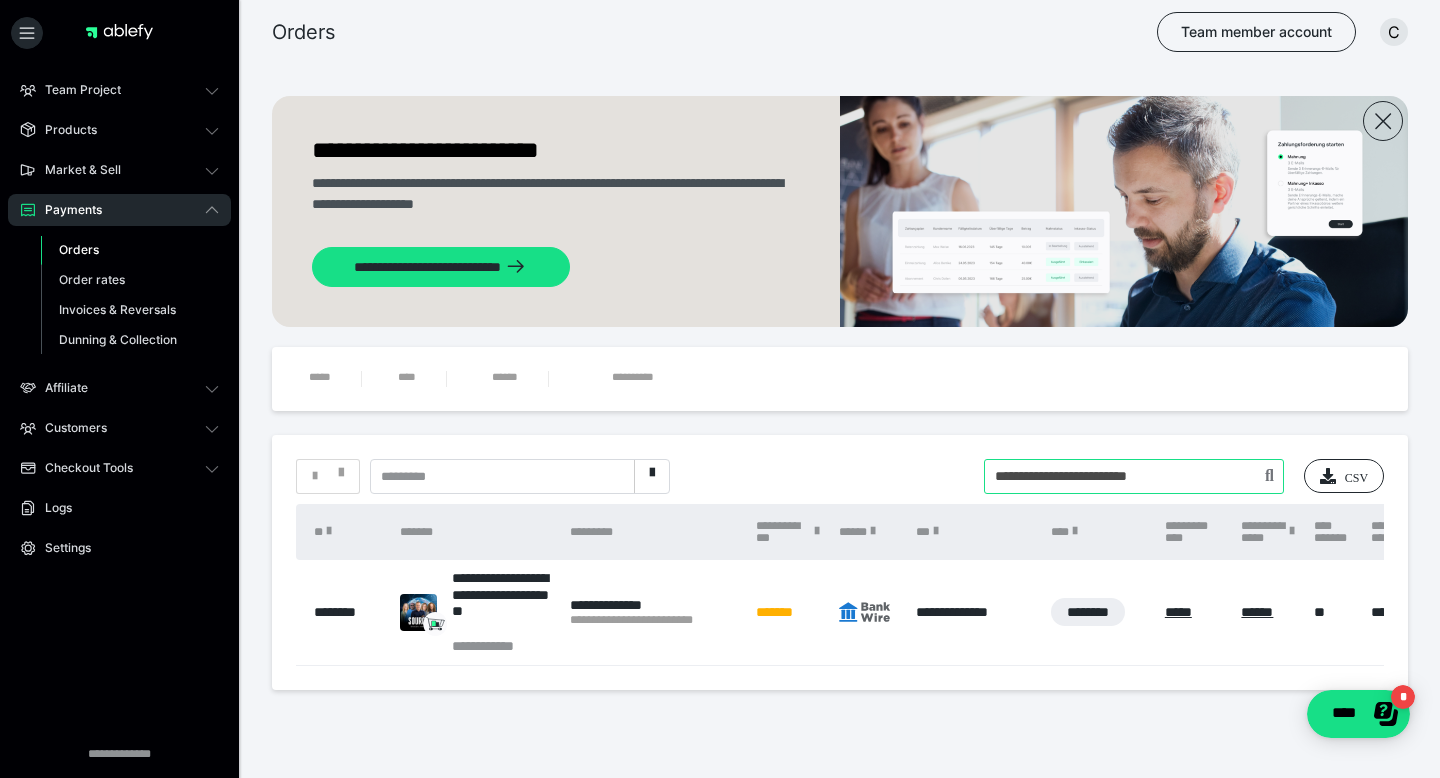 type on "**********" 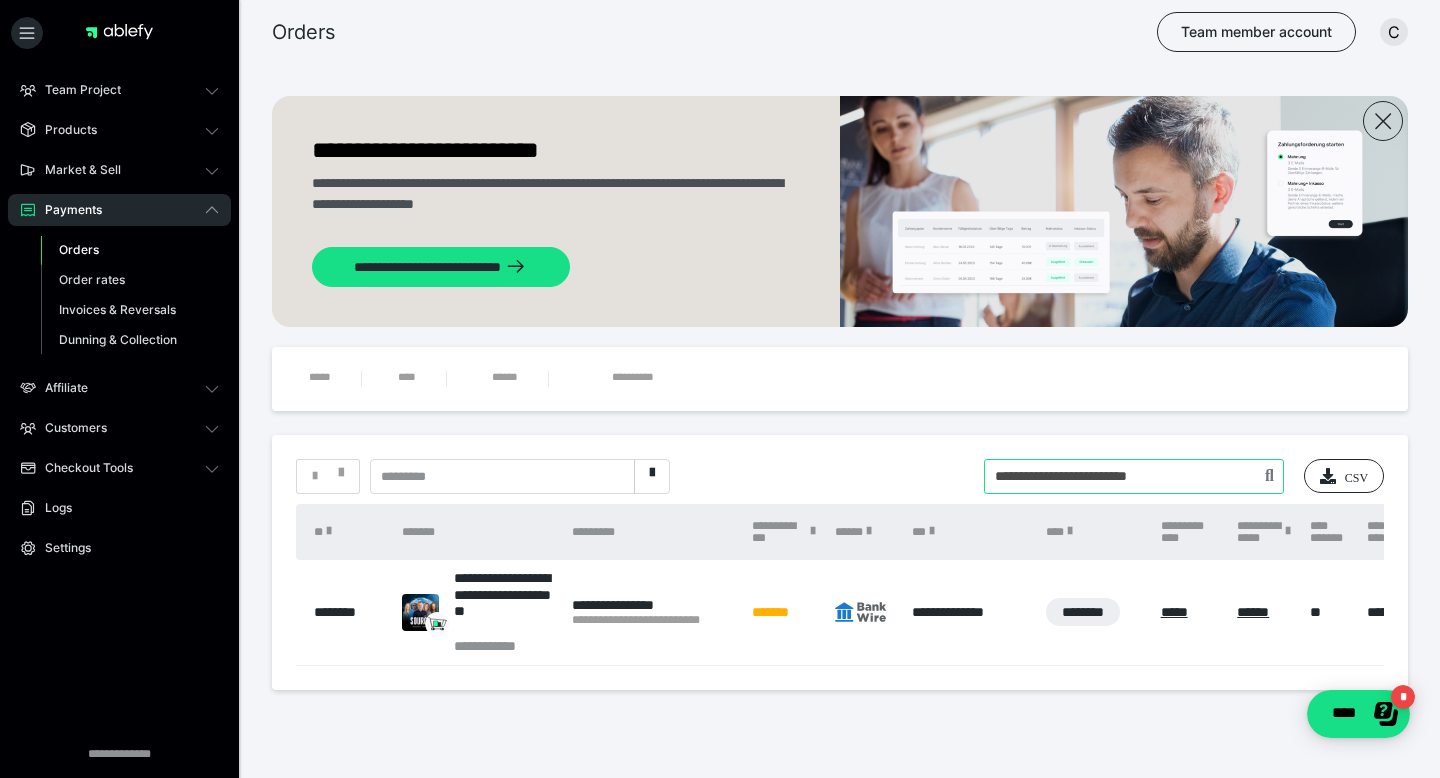 drag, startPoint x: 1189, startPoint y: 477, endPoint x: 744, endPoint y: 419, distance: 448.76385 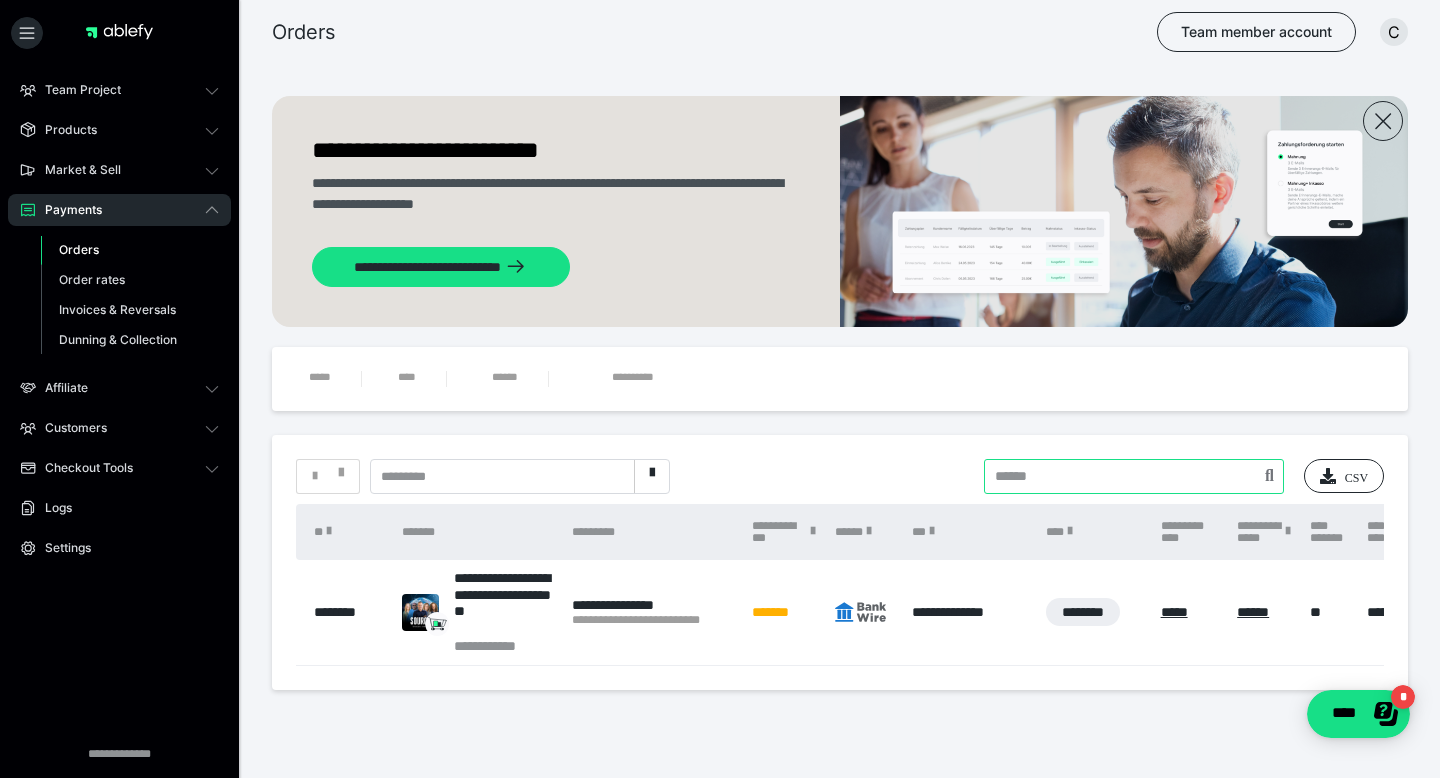 paste on "**********" 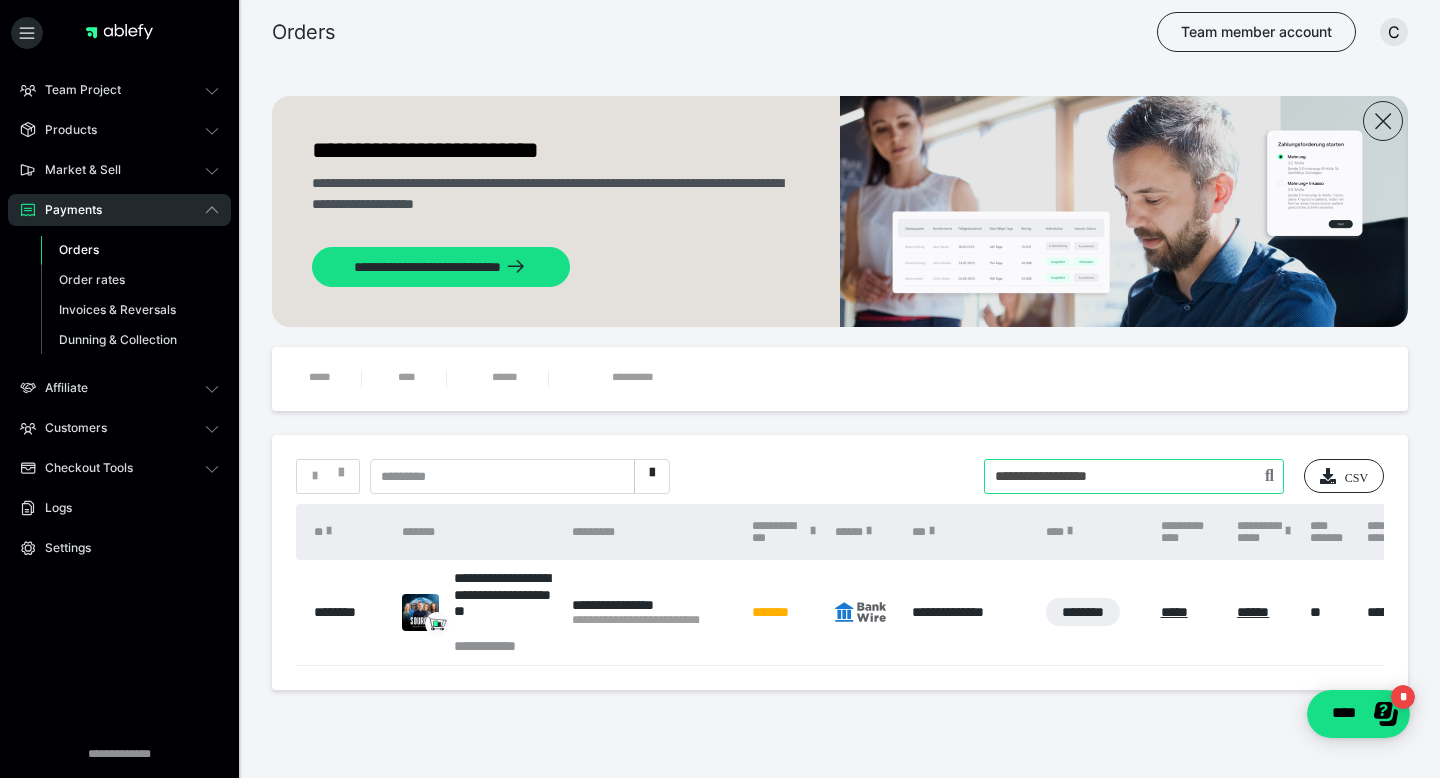 type on "**********" 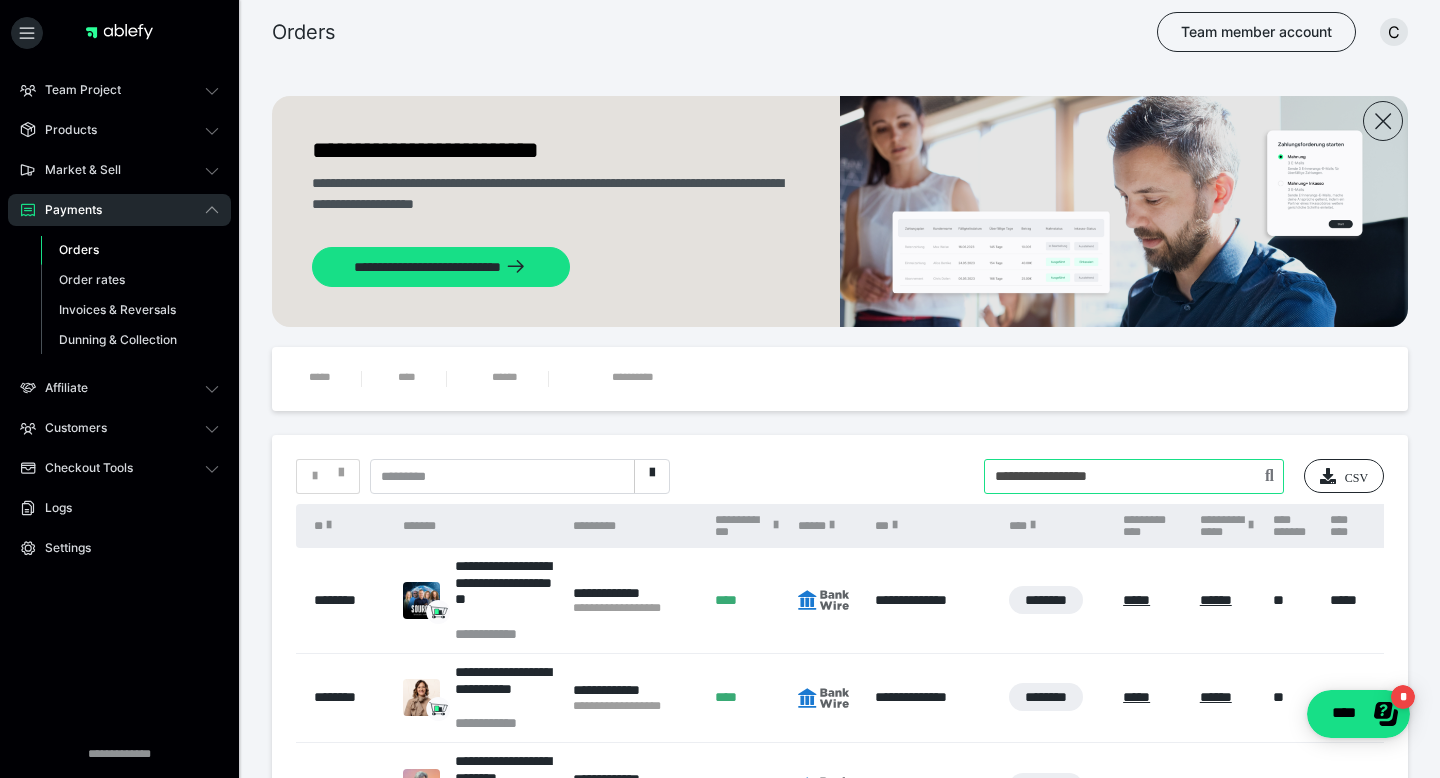 drag, startPoint x: 1146, startPoint y: 476, endPoint x: 840, endPoint y: 423, distance: 310.55594 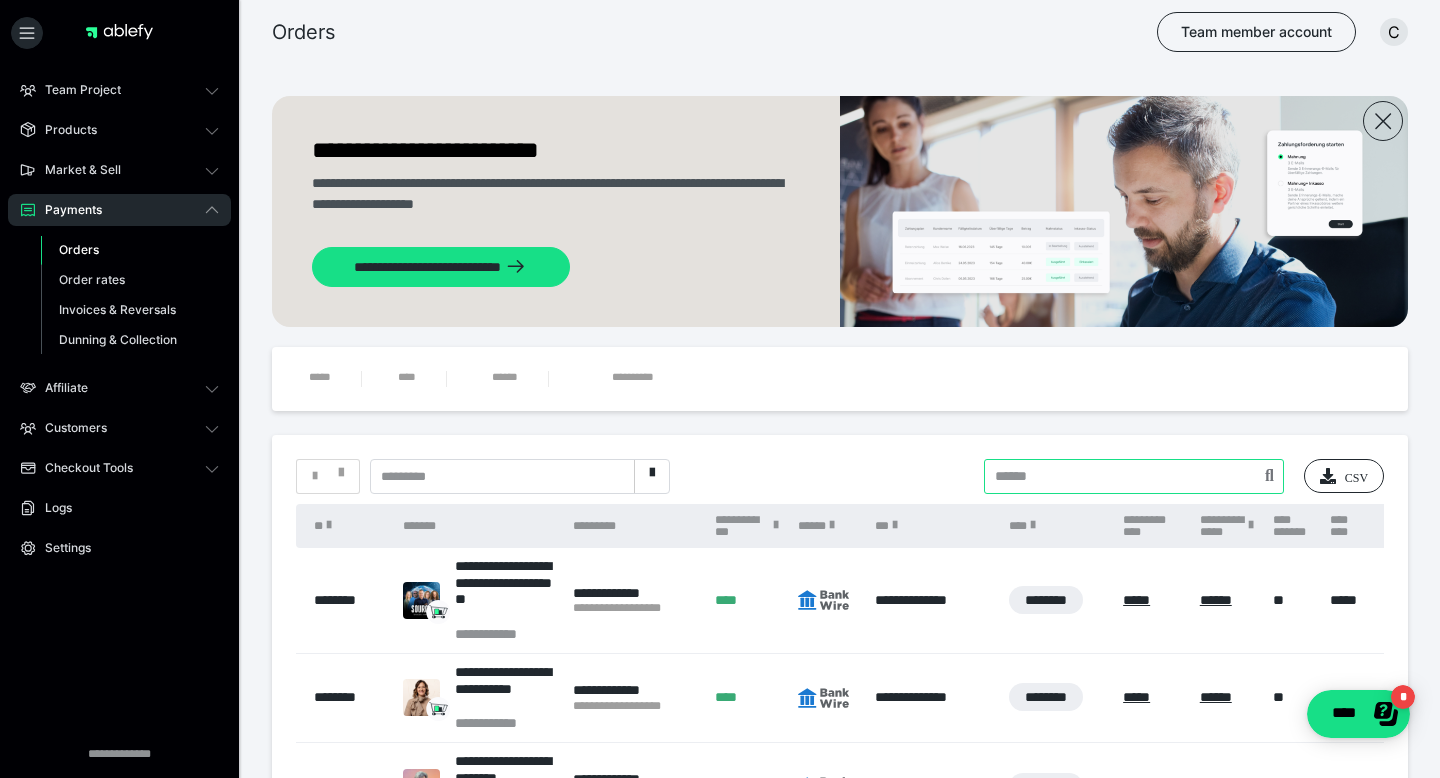 paste on "**********" 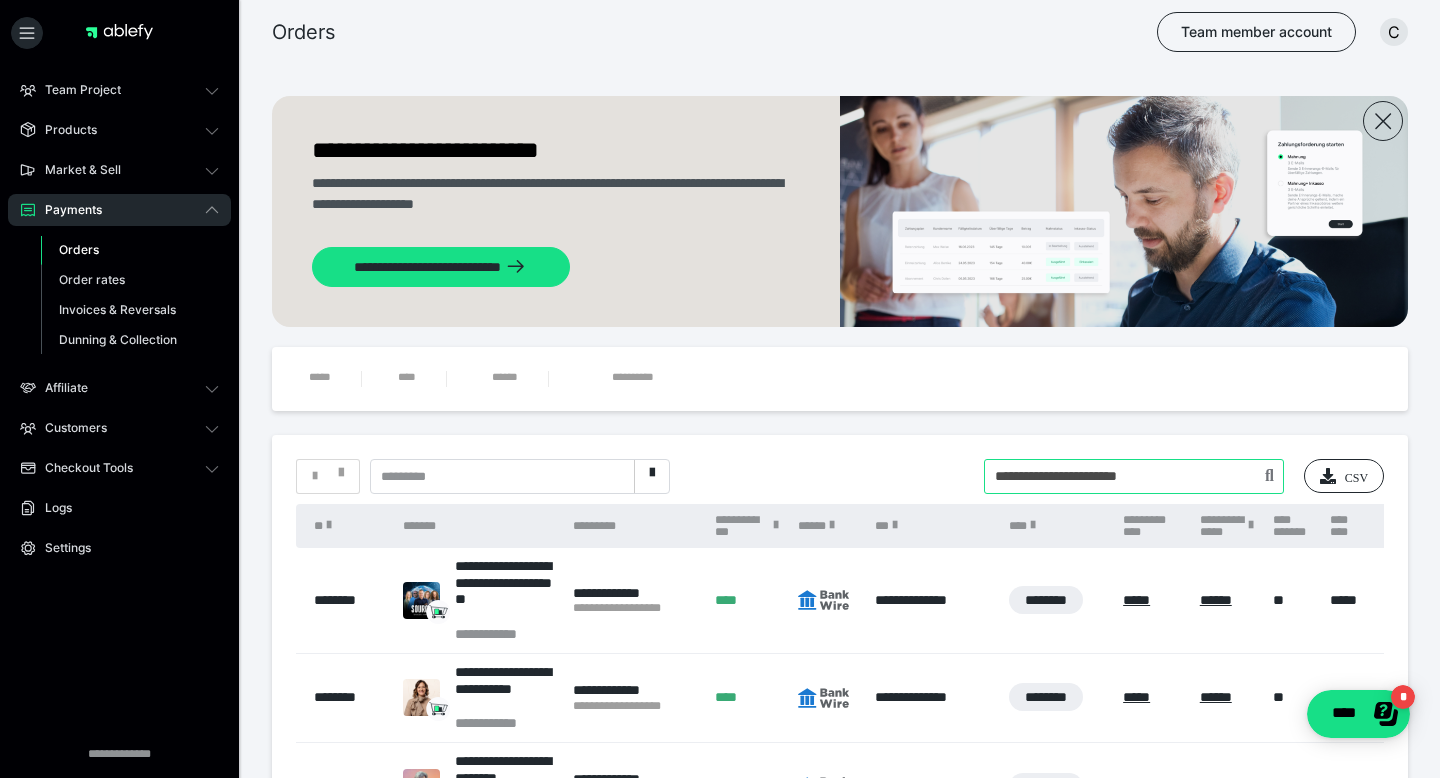 type on "**********" 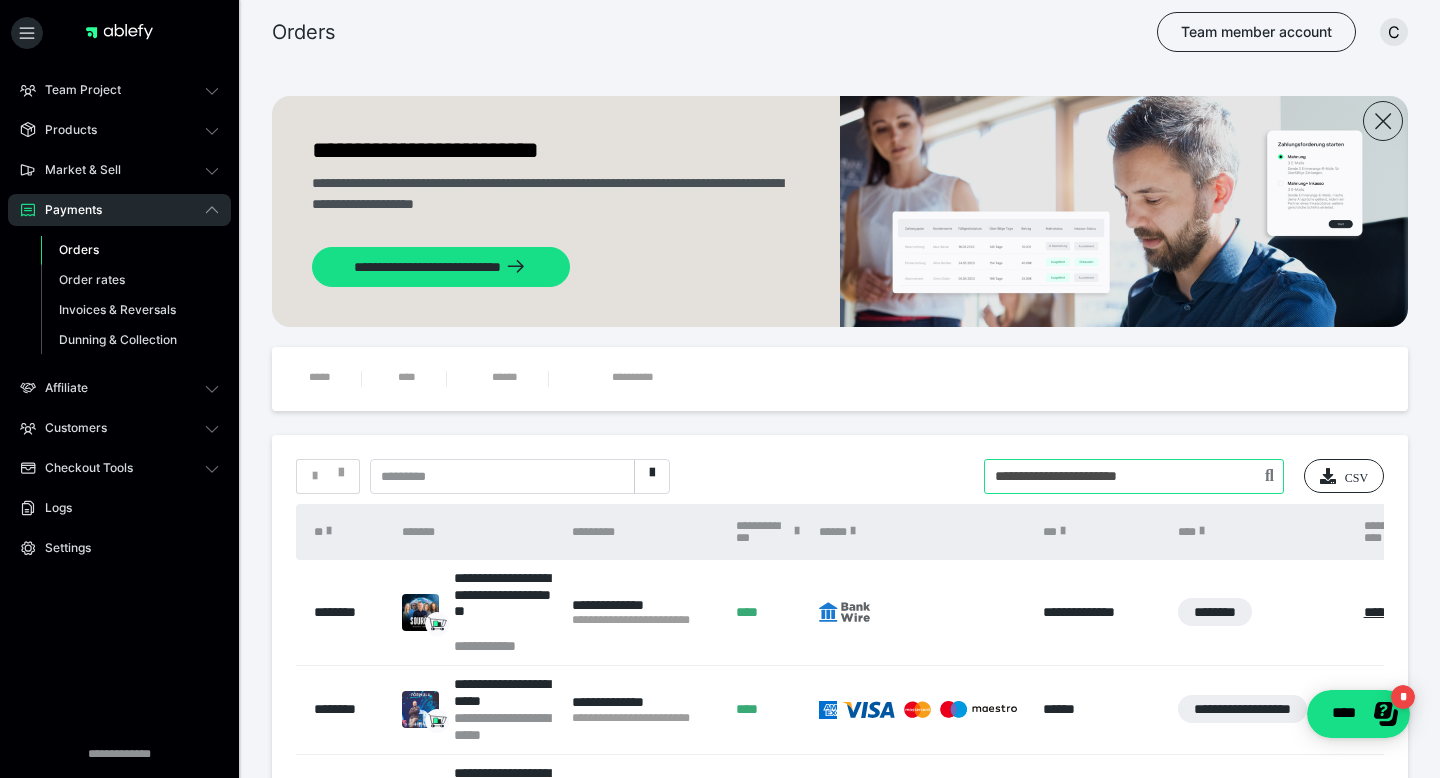 drag, startPoint x: 1188, startPoint y: 473, endPoint x: 883, endPoint y: 450, distance: 305.866 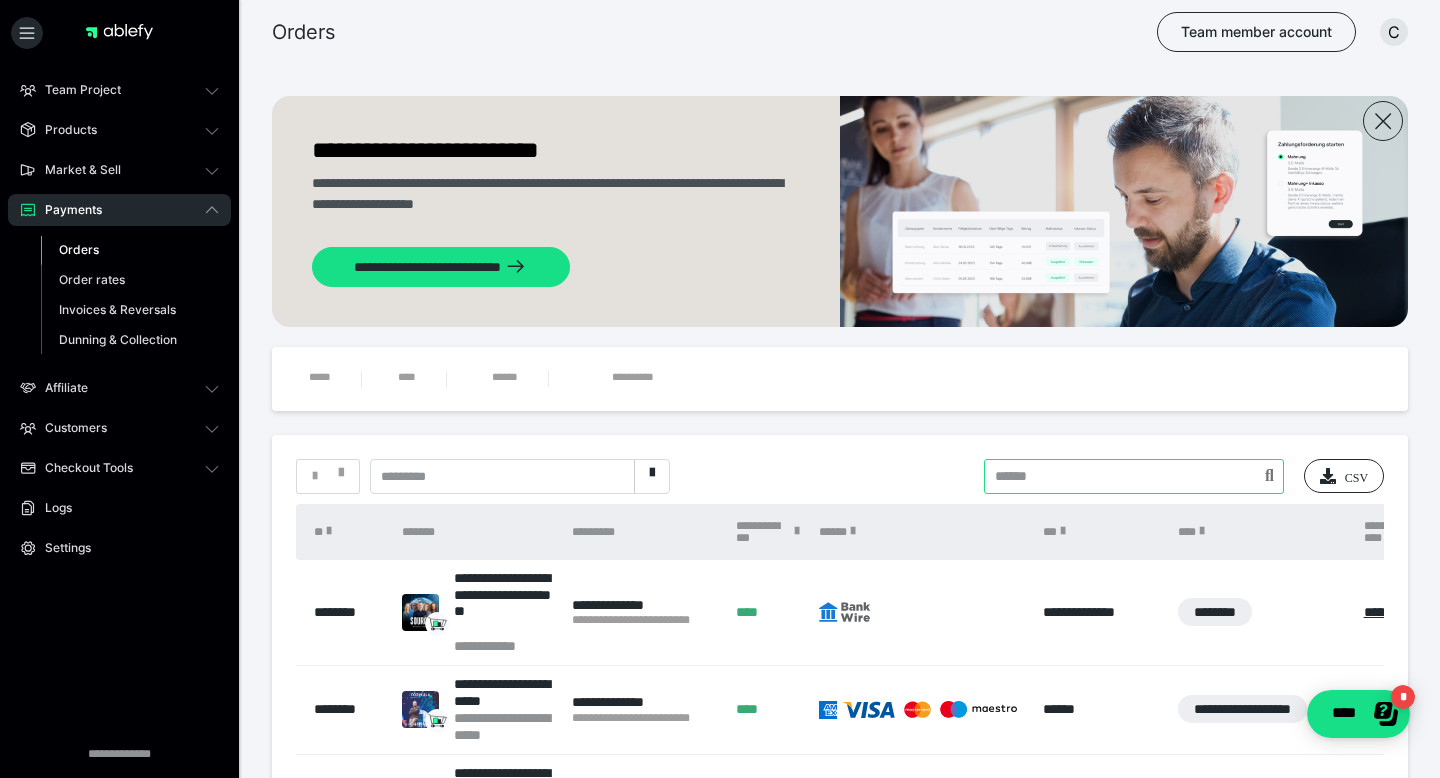 paste on "**********" 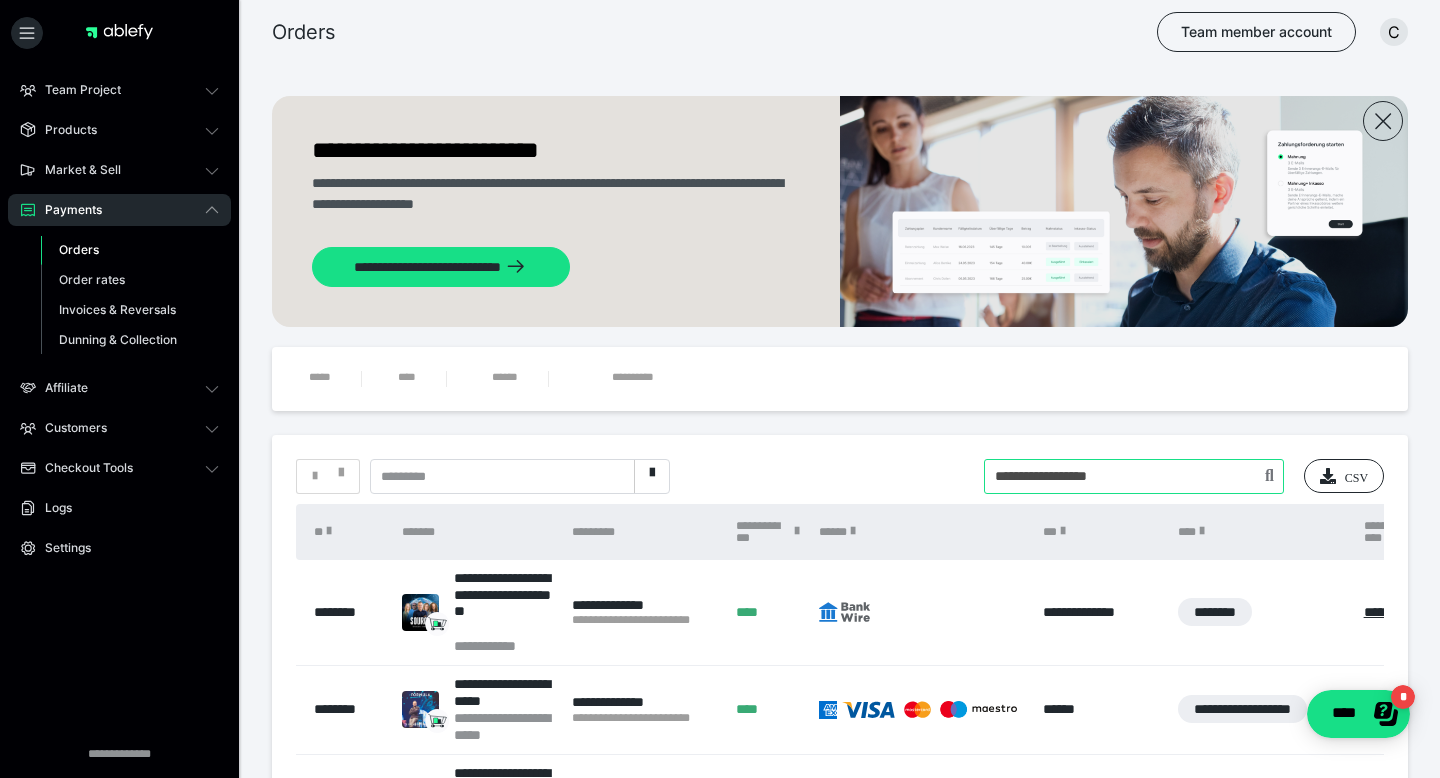 type on "**********" 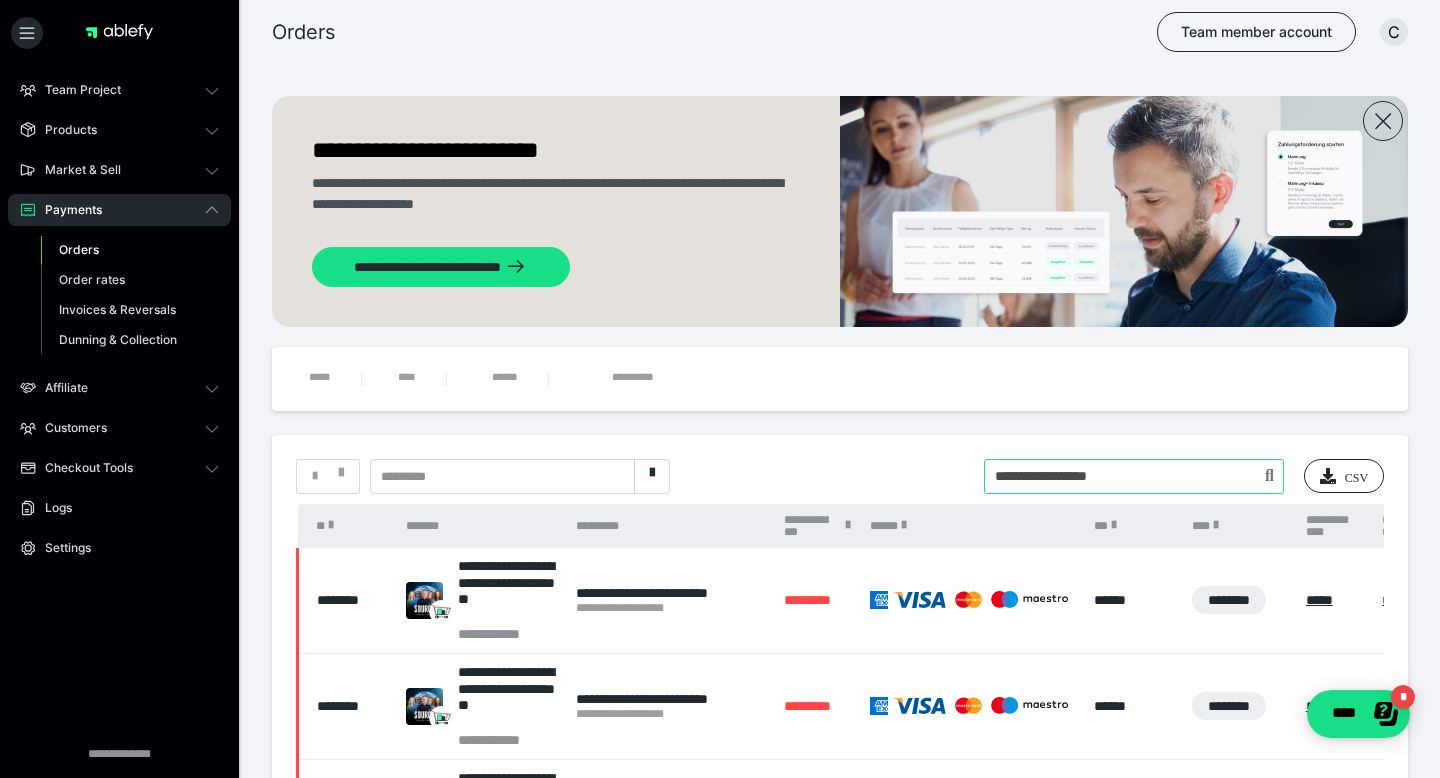 drag, startPoint x: 1179, startPoint y: 486, endPoint x: 808, endPoint y: 462, distance: 371.77548 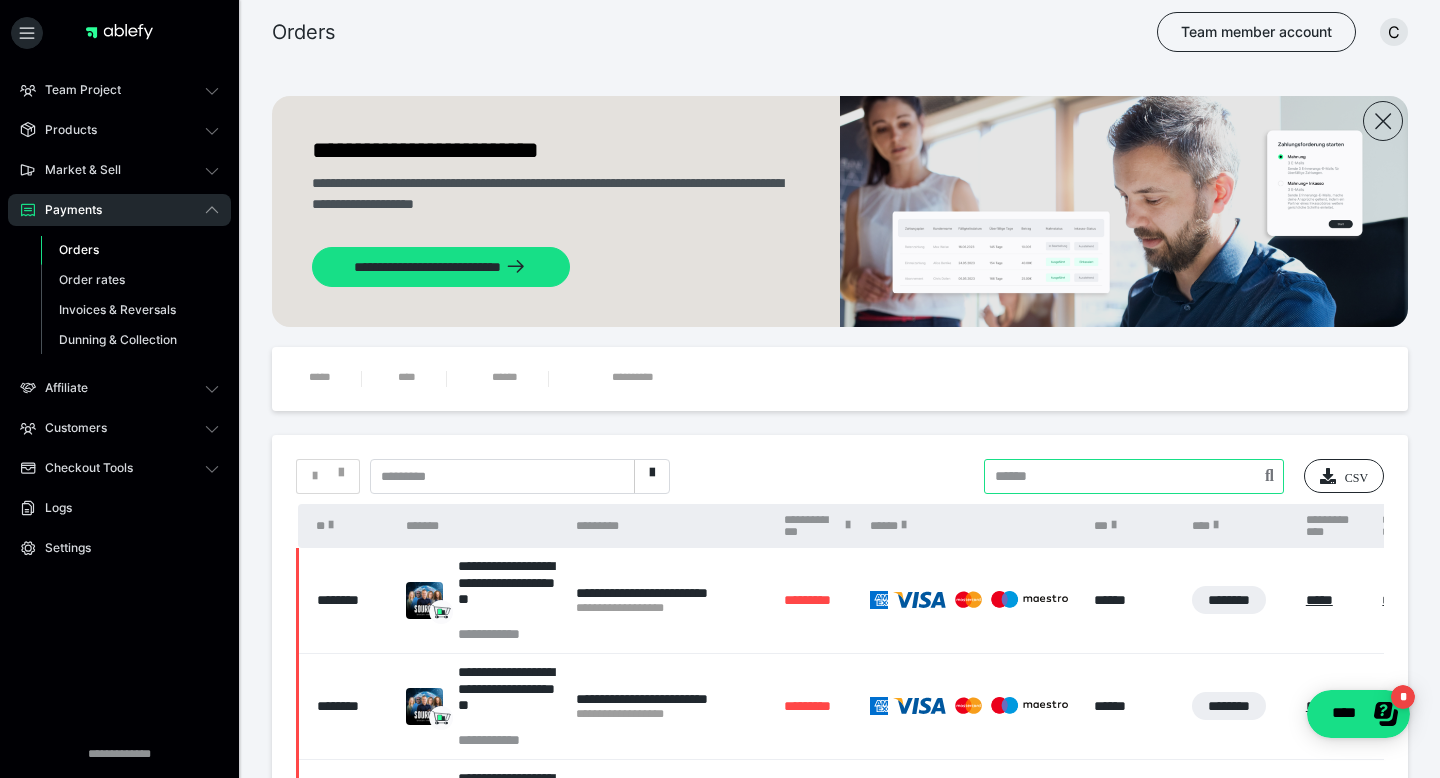 paste on "**********" 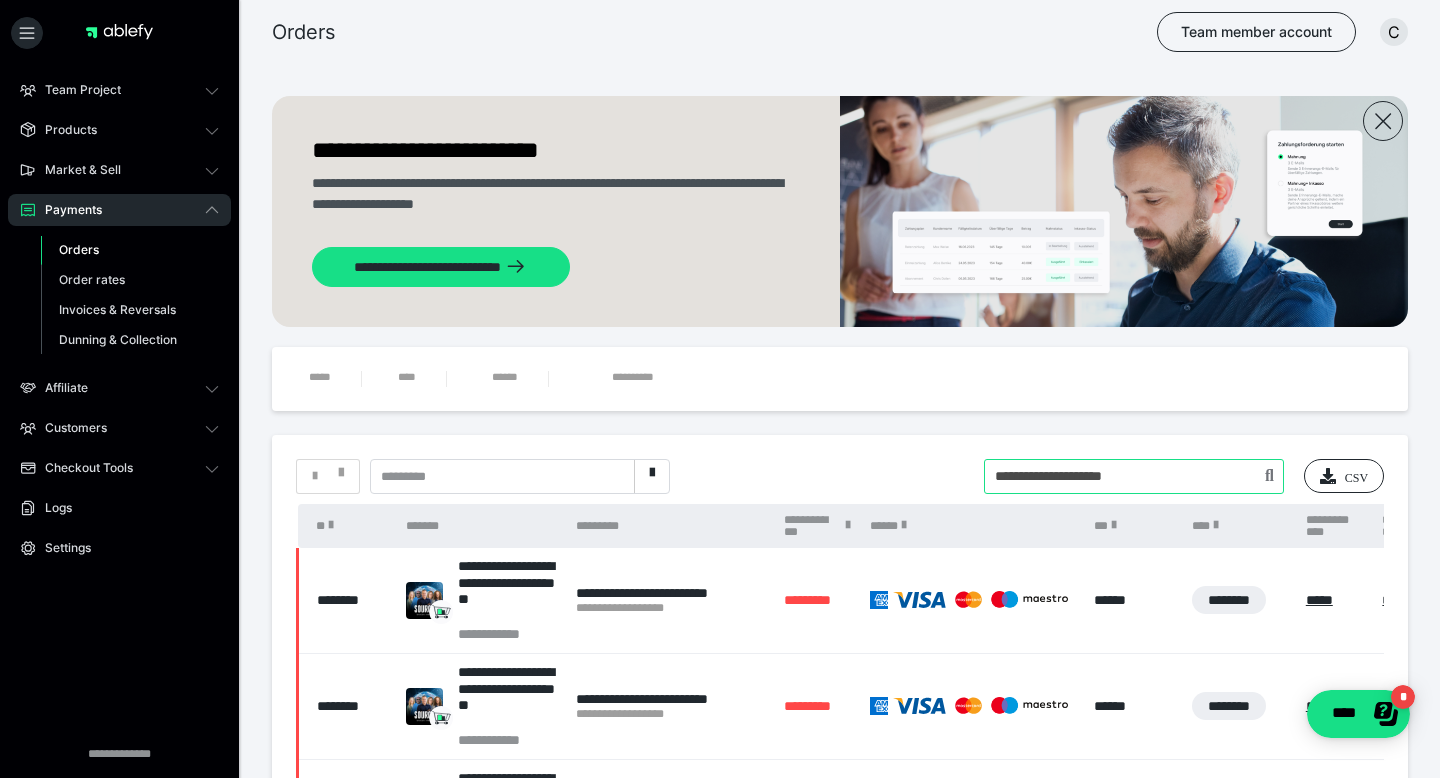 type on "**********" 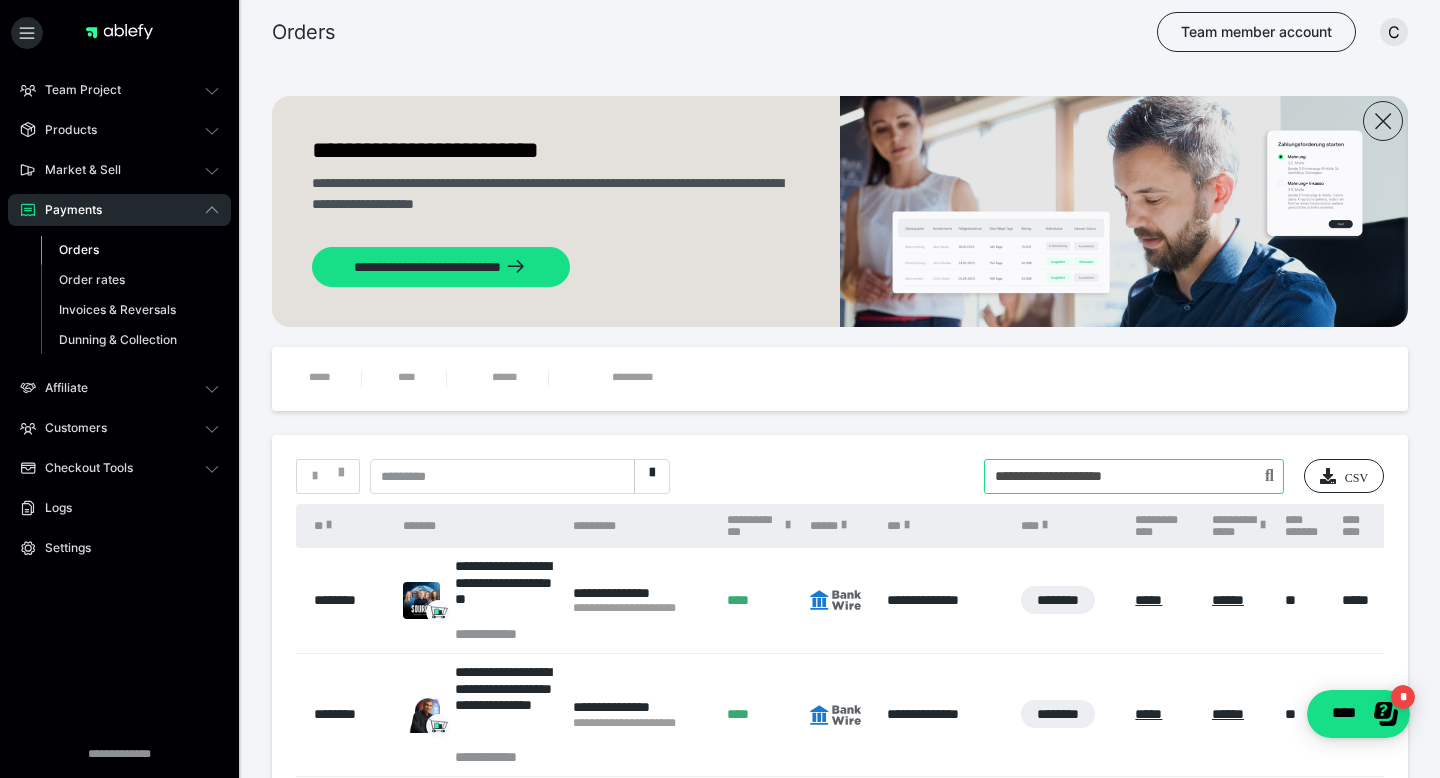 click at bounding box center [1134, 476] 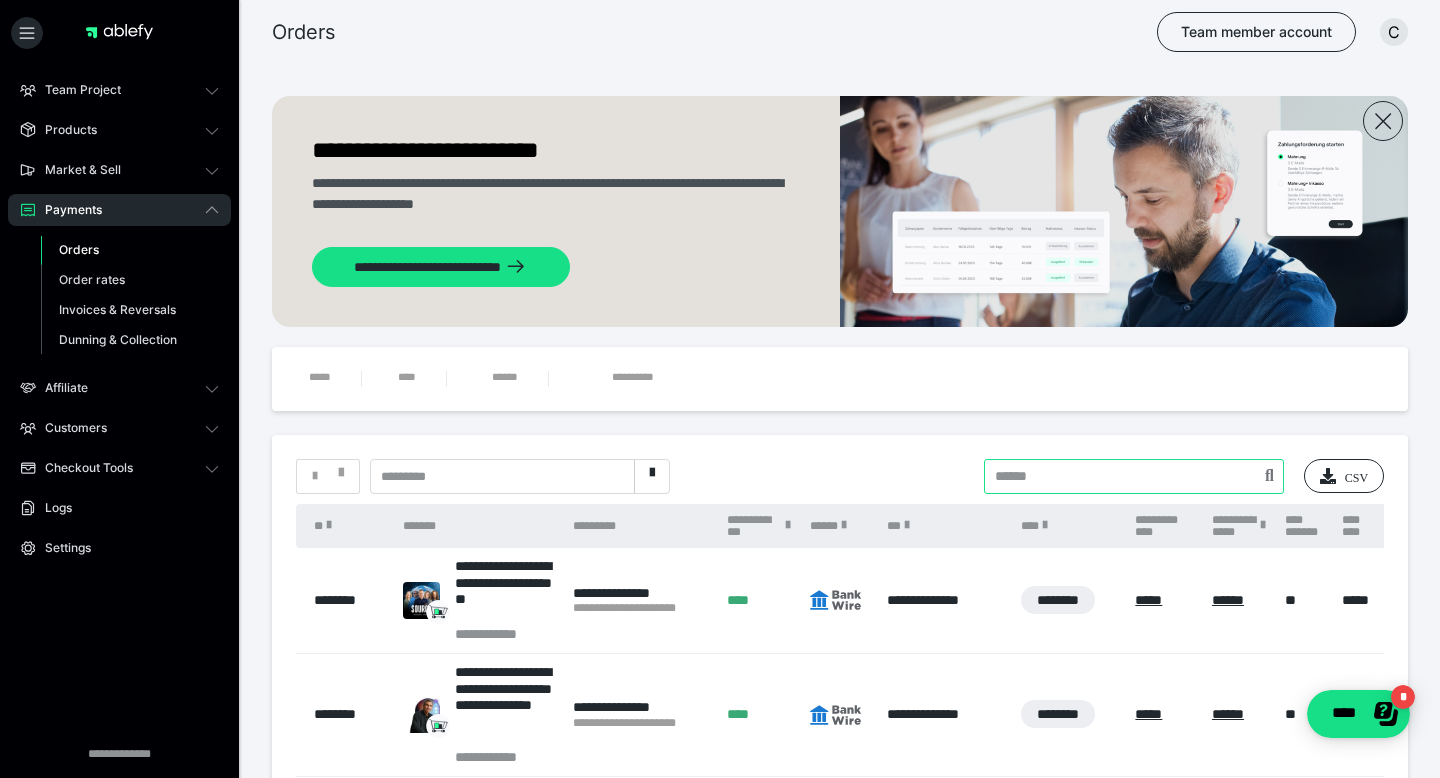 paste on "**********" 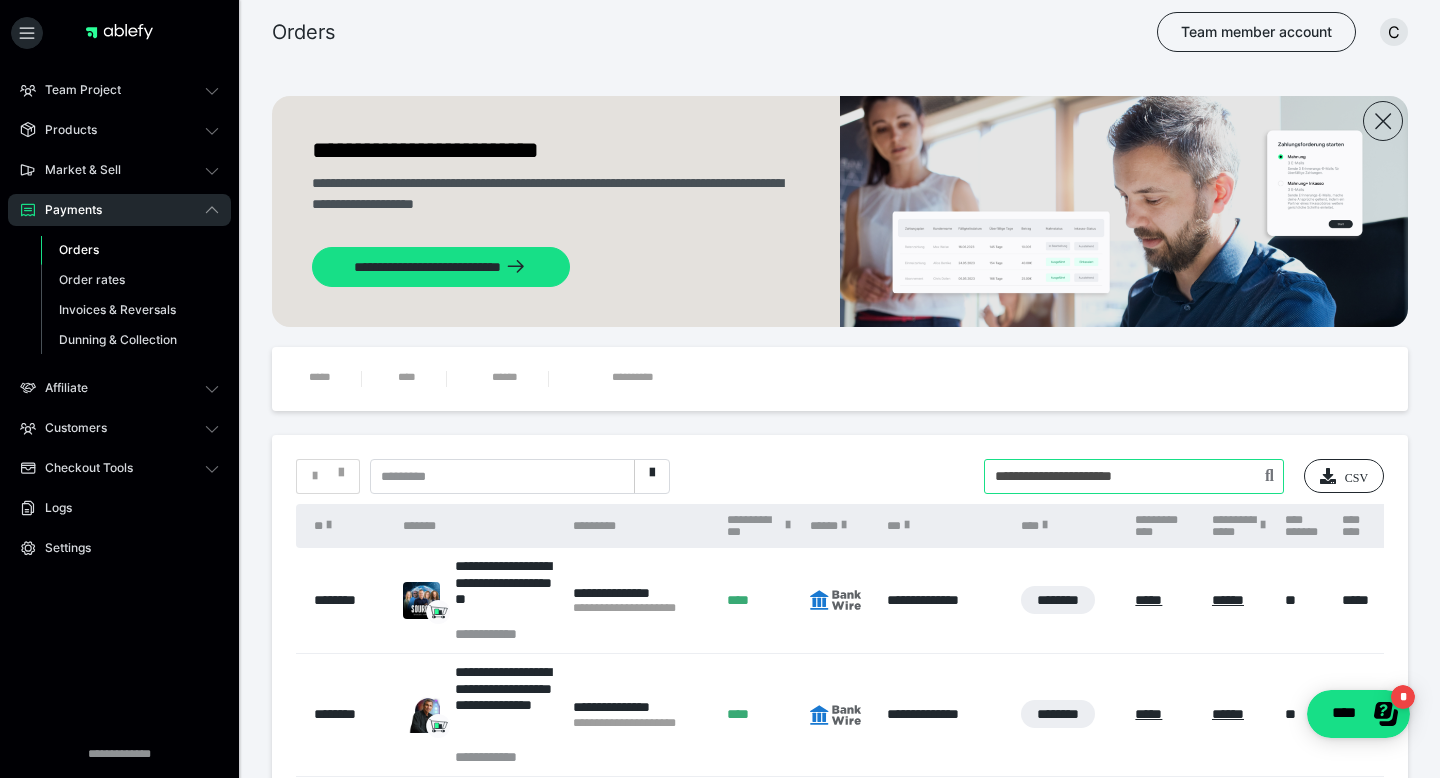 type on "**********" 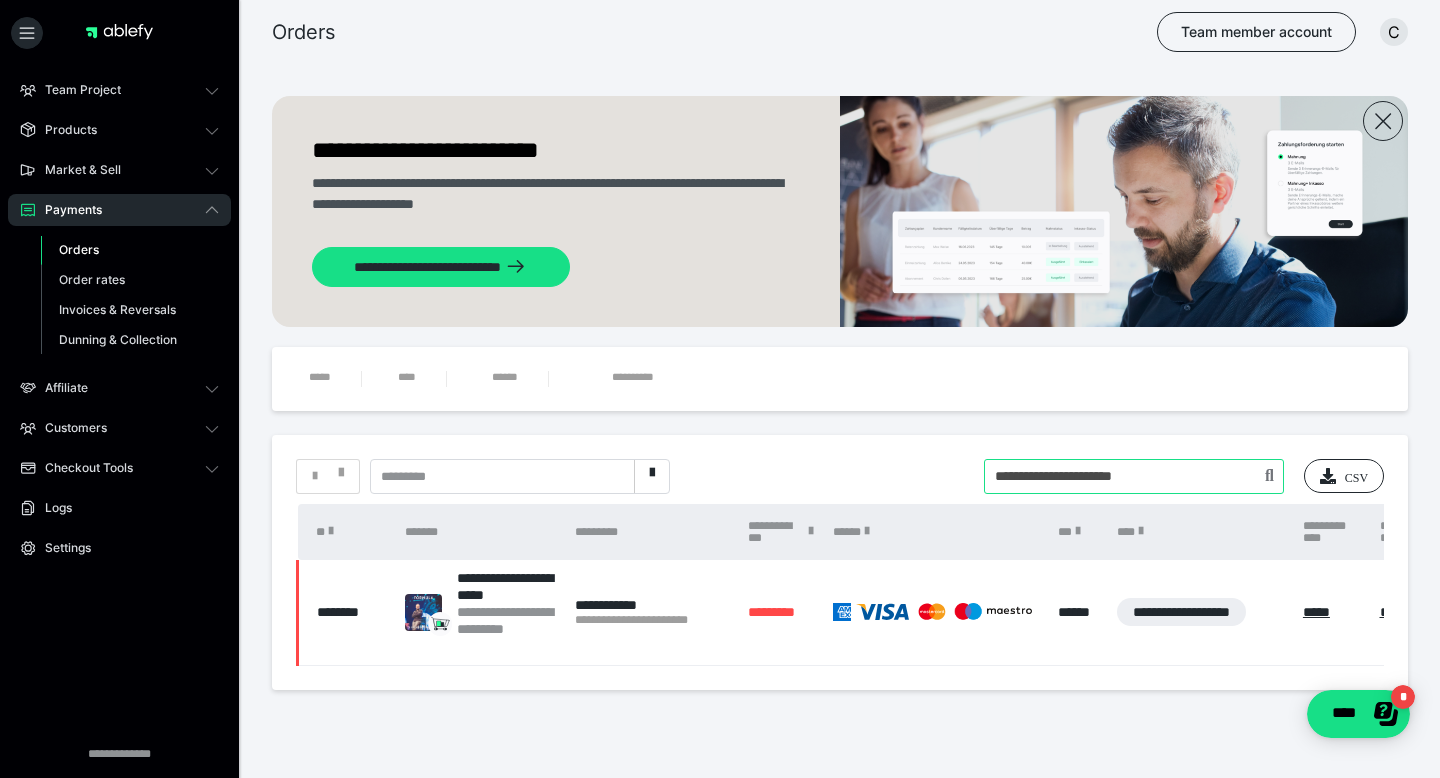drag, startPoint x: 1205, startPoint y: 487, endPoint x: 872, endPoint y: 421, distance: 339.47754 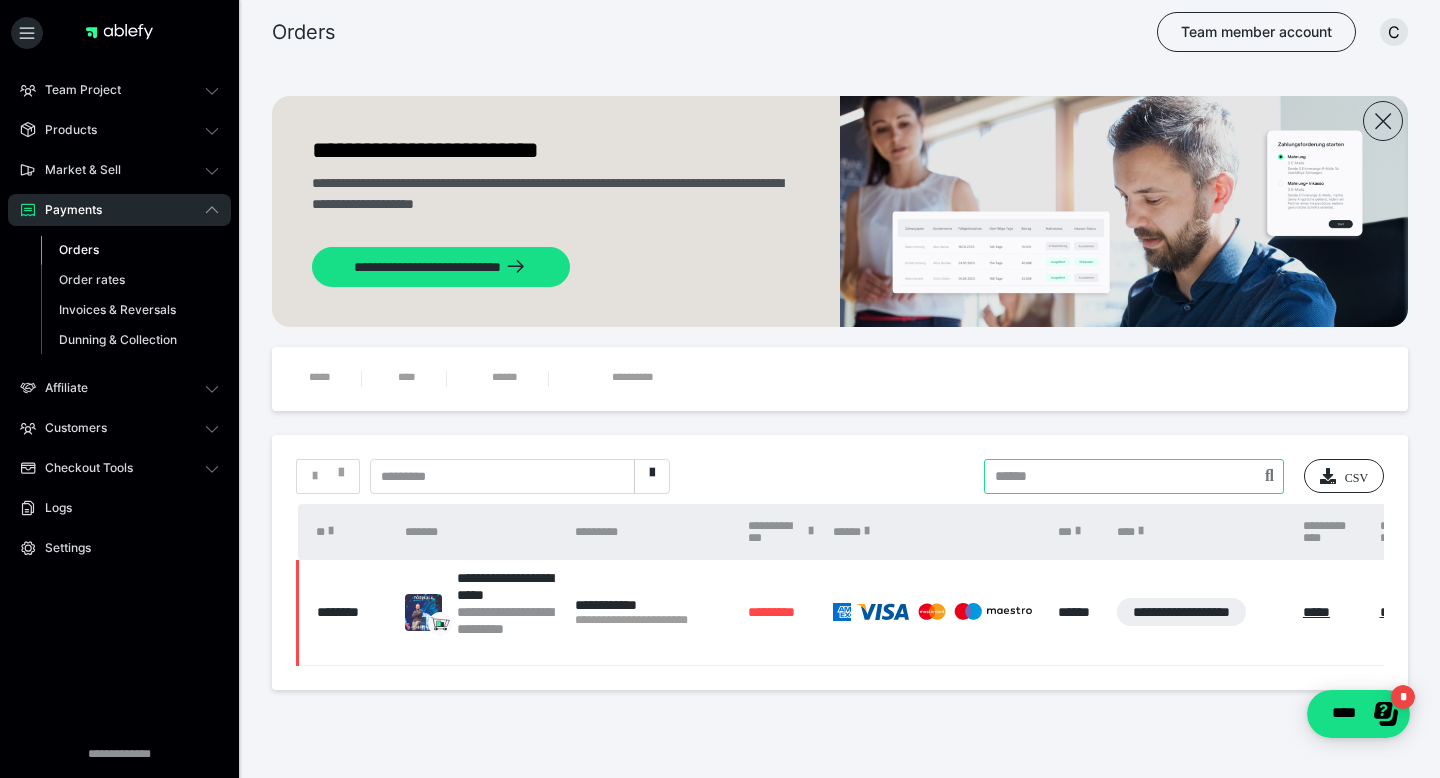 paste on "**********" 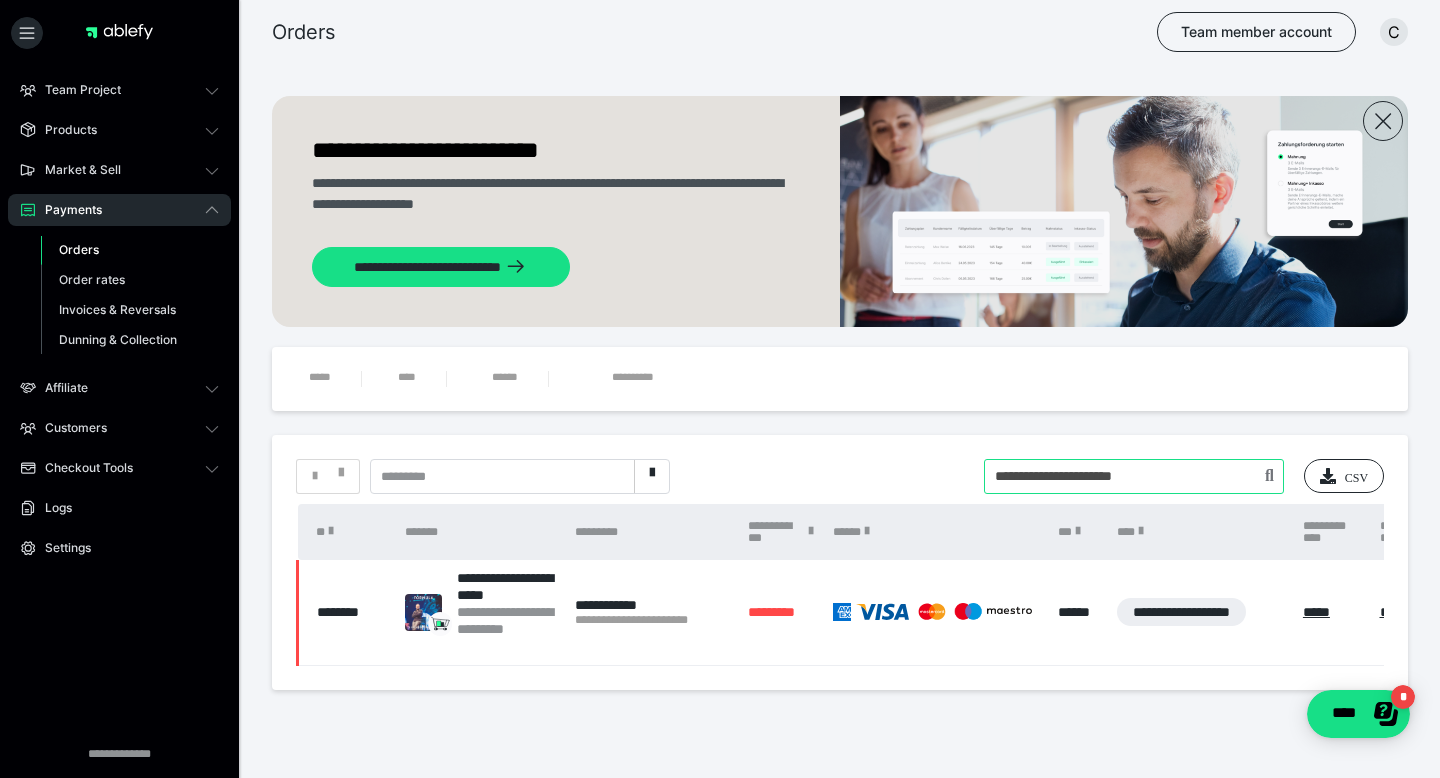 type on "**********" 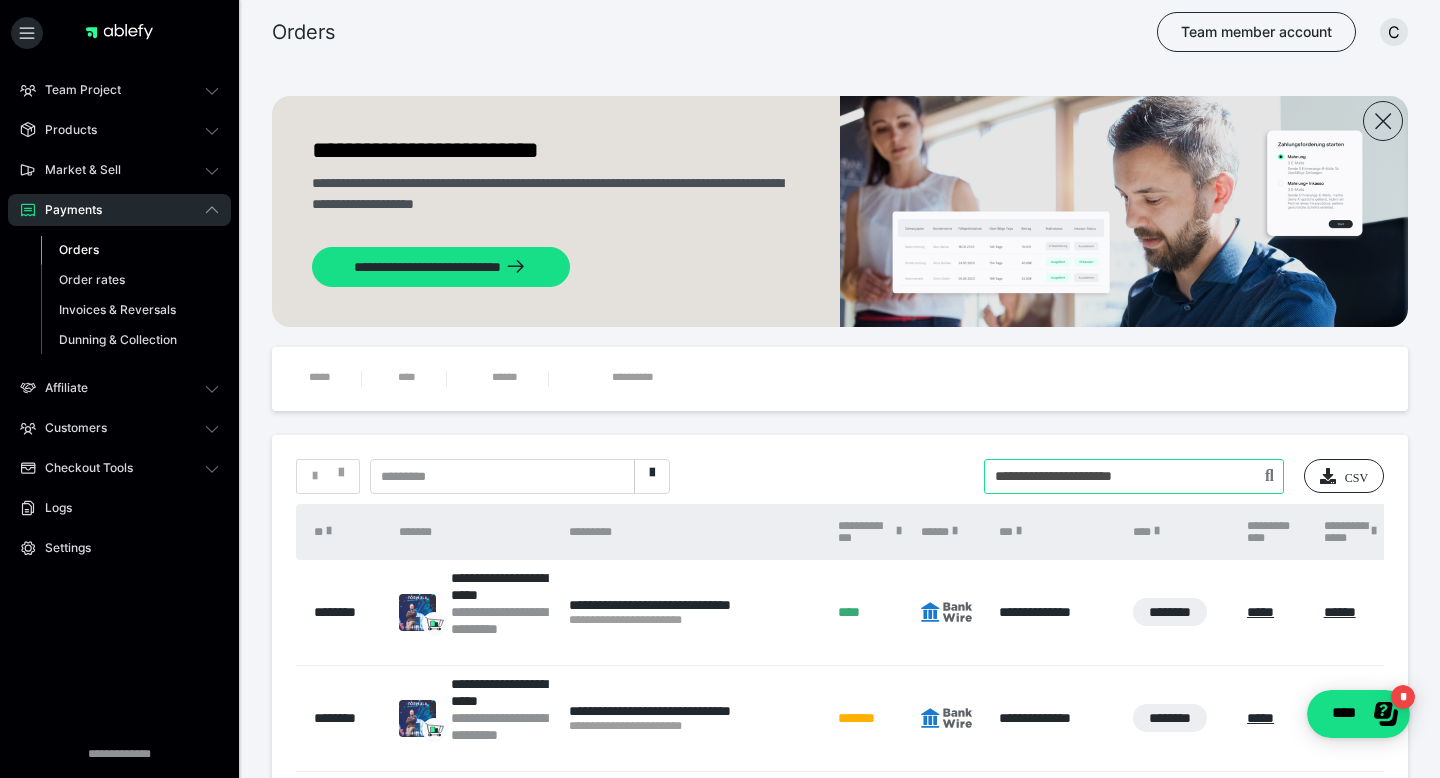 drag, startPoint x: 1176, startPoint y: 488, endPoint x: 853, endPoint y: 471, distance: 323.44705 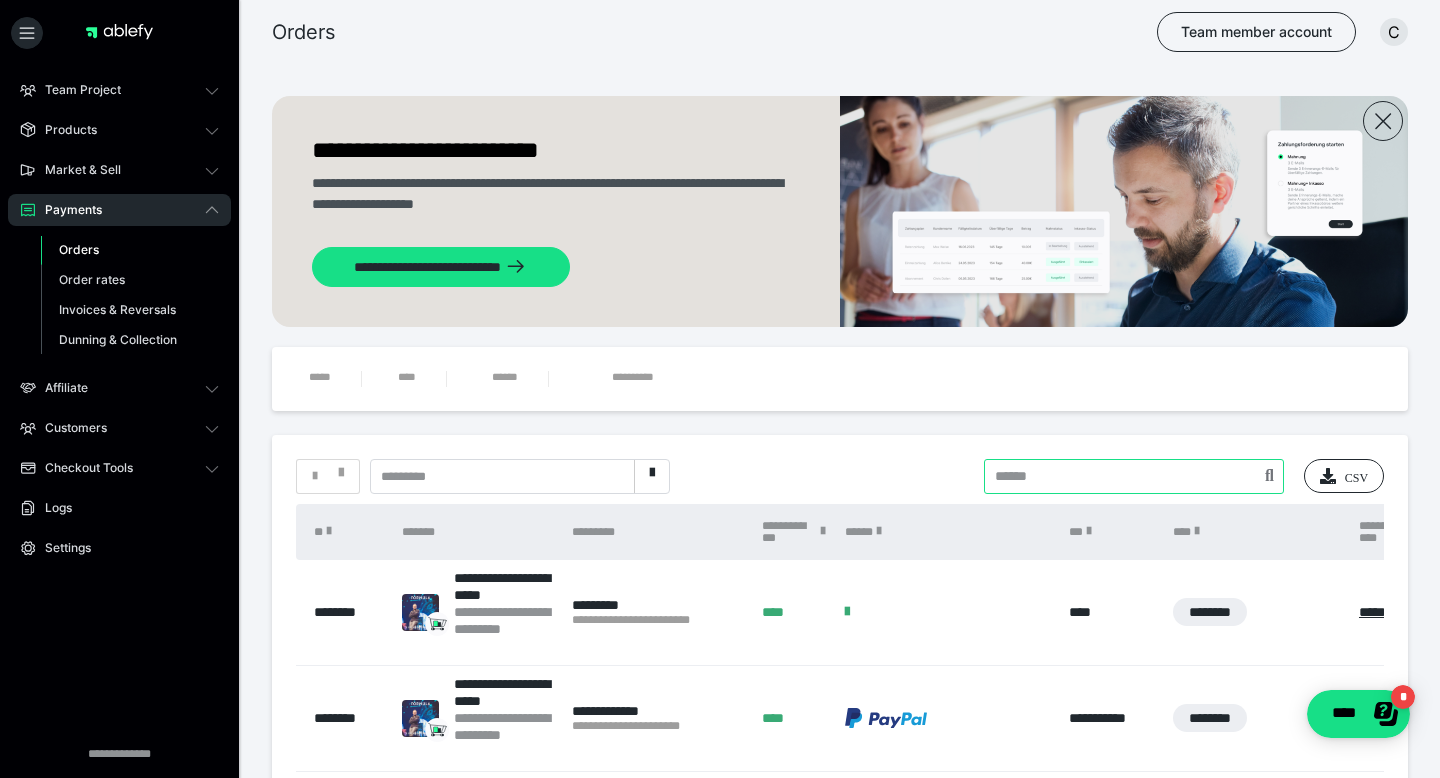 click at bounding box center [1134, 476] 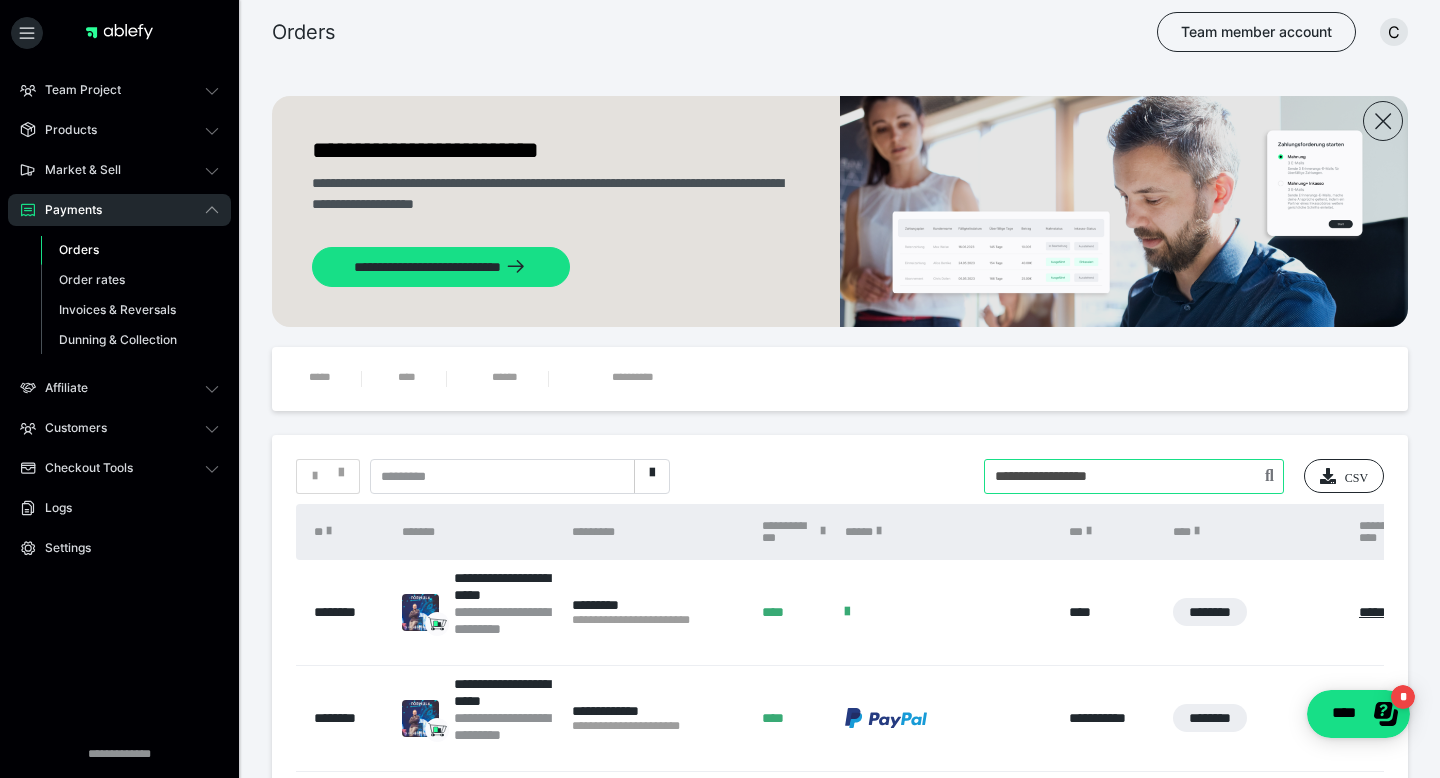 type on "**********" 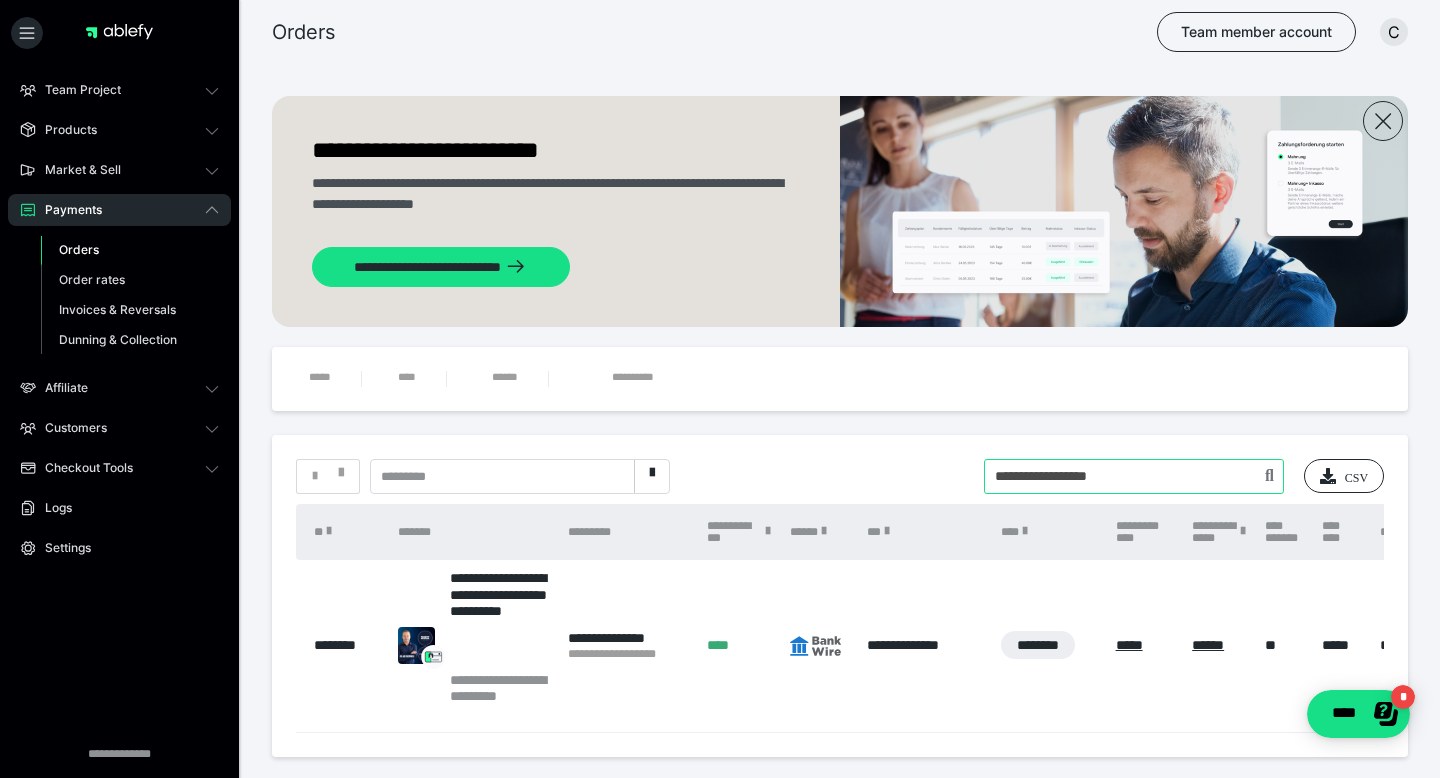 drag, startPoint x: 1149, startPoint y: 475, endPoint x: 831, endPoint y: 451, distance: 318.9044 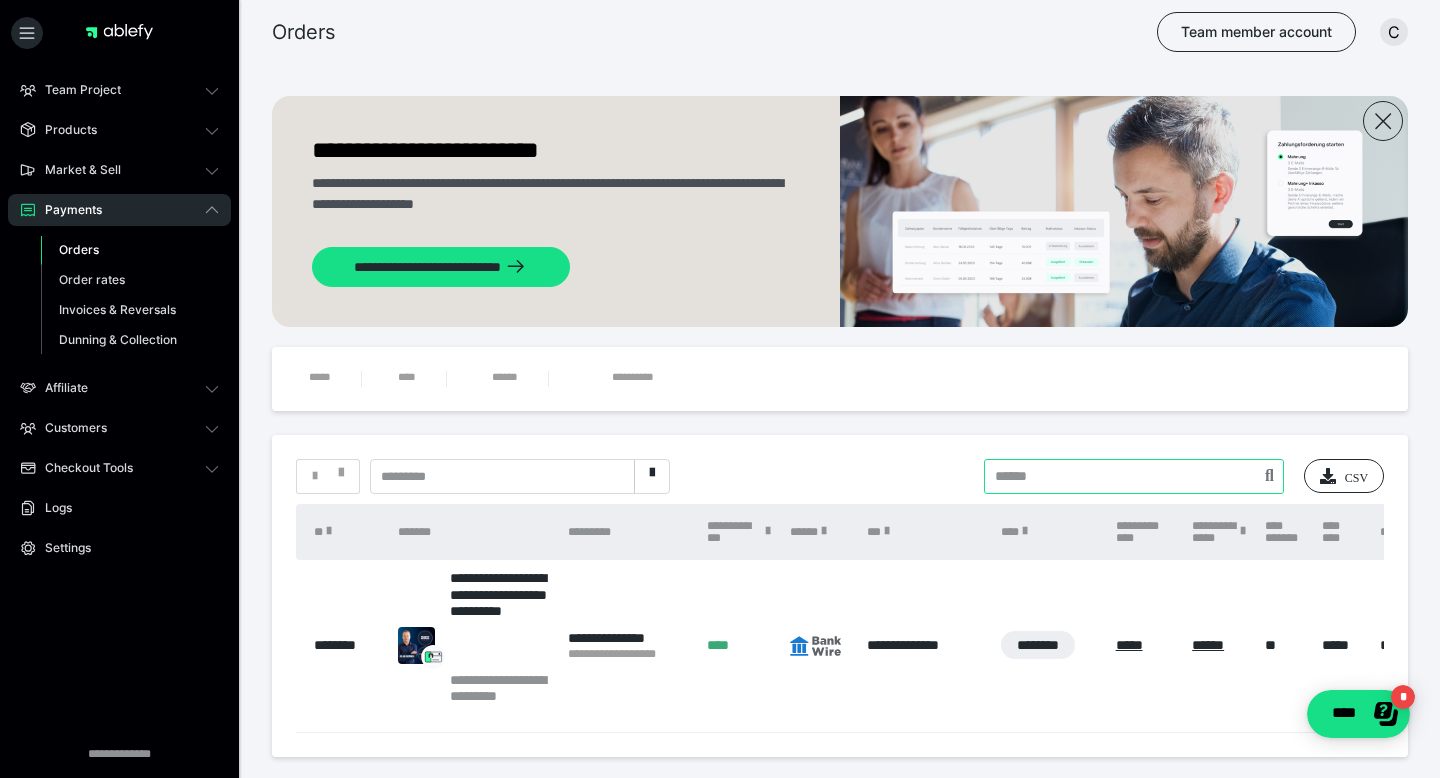 paste on "**********" 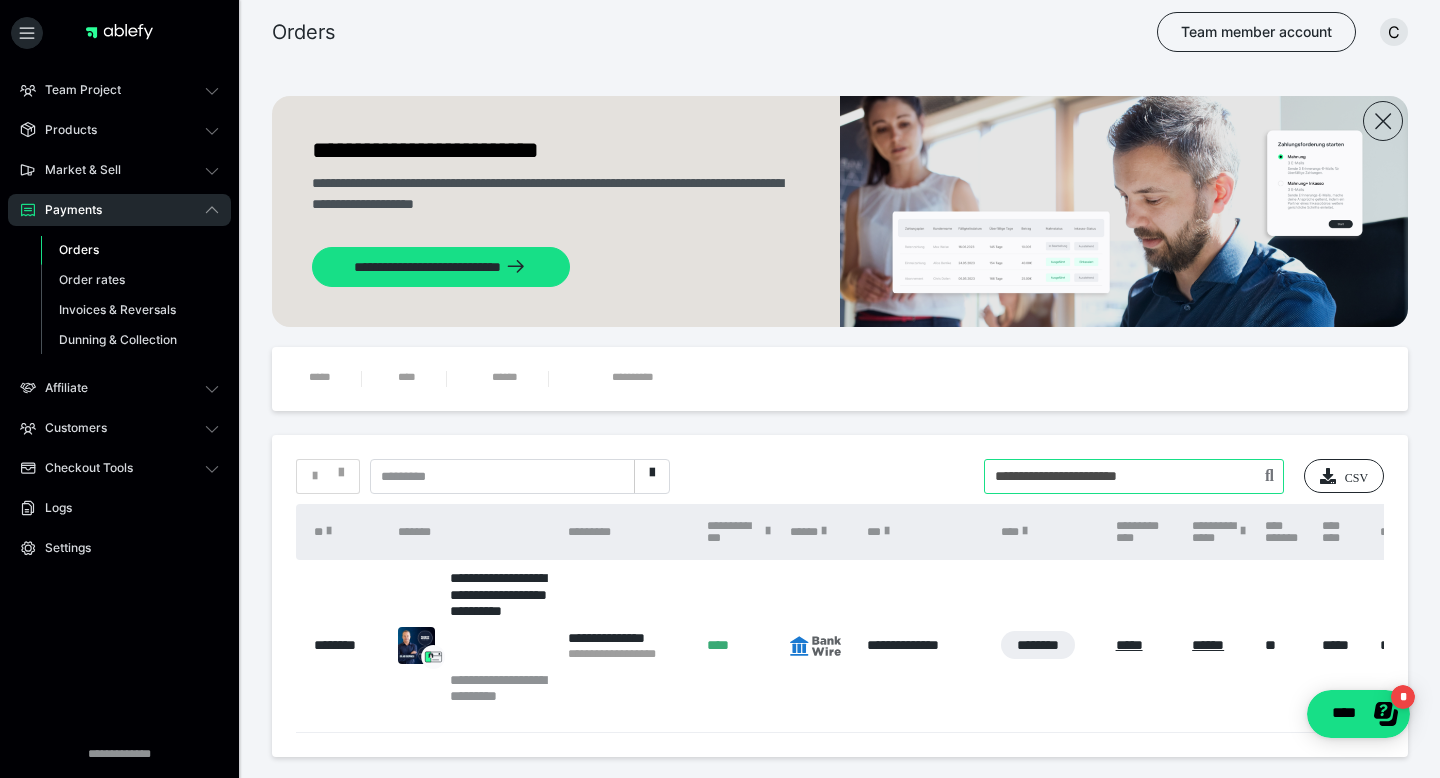 type on "**********" 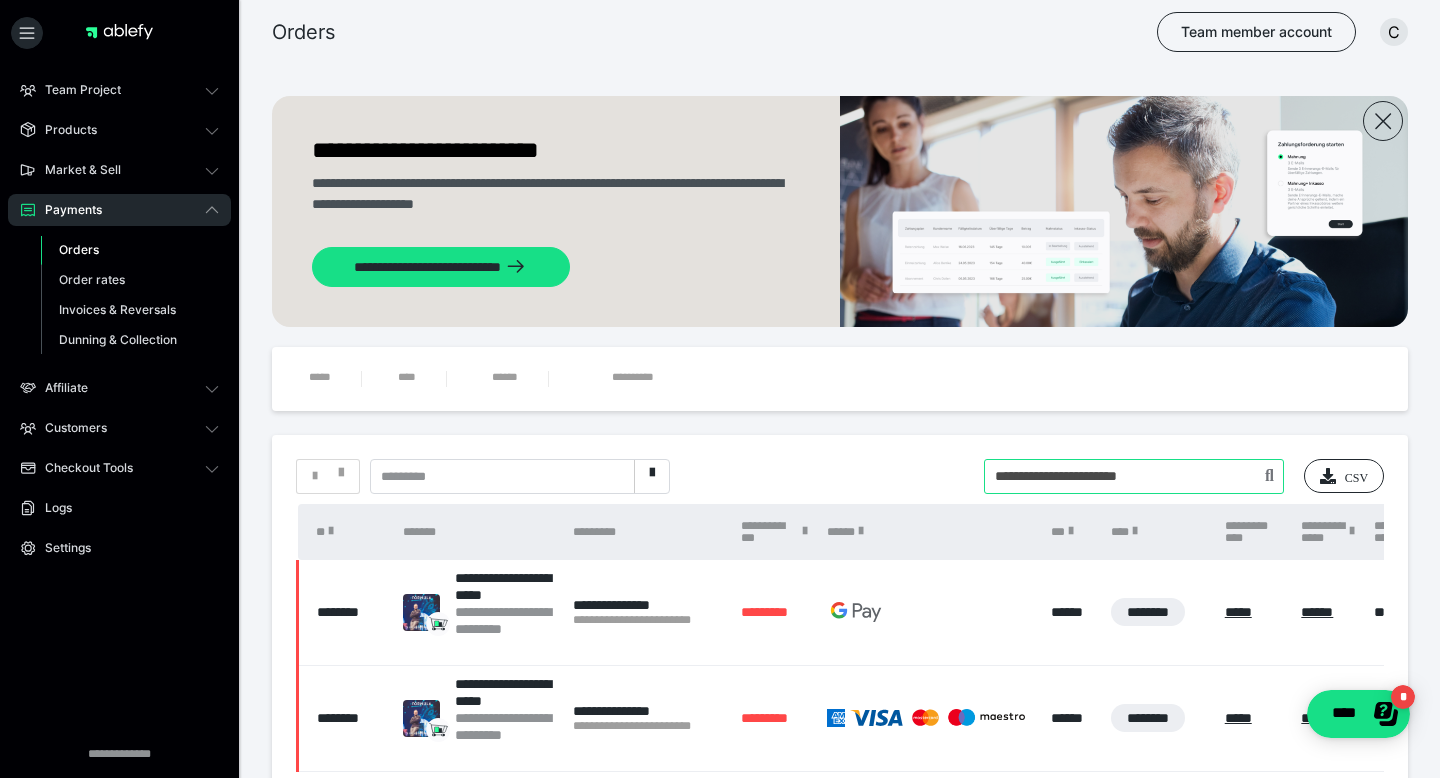 drag, startPoint x: 1113, startPoint y: 480, endPoint x: 807, endPoint y: 465, distance: 306.36743 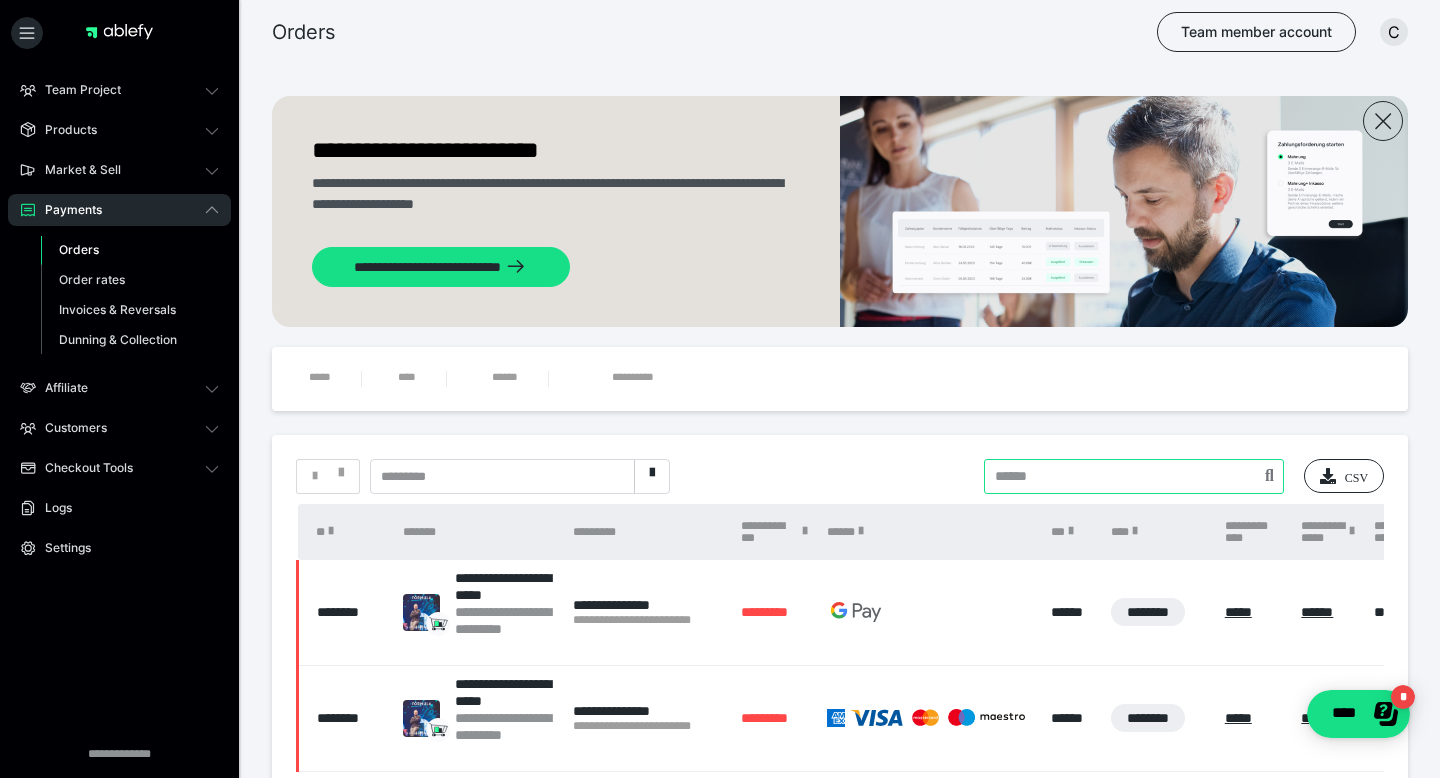 paste on "**********" 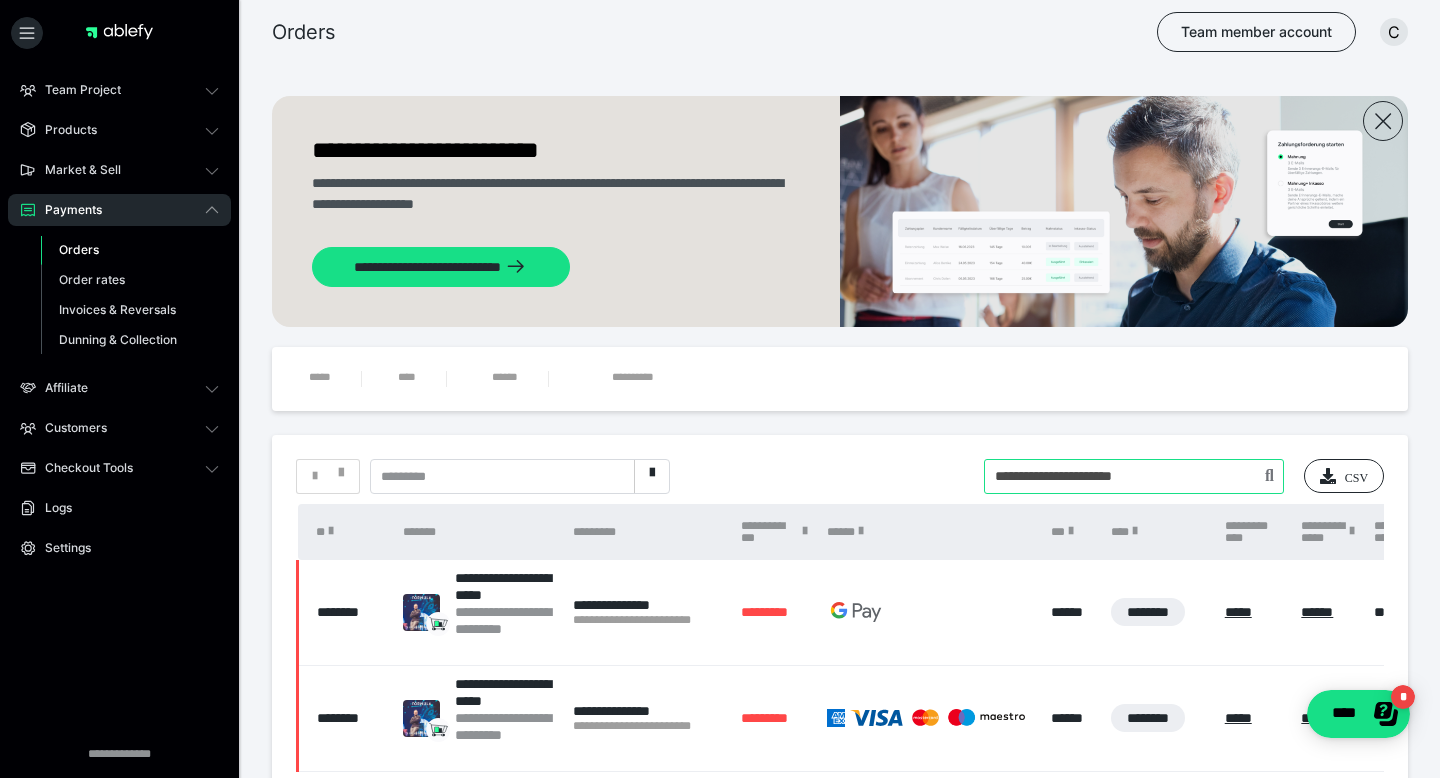type on "**********" 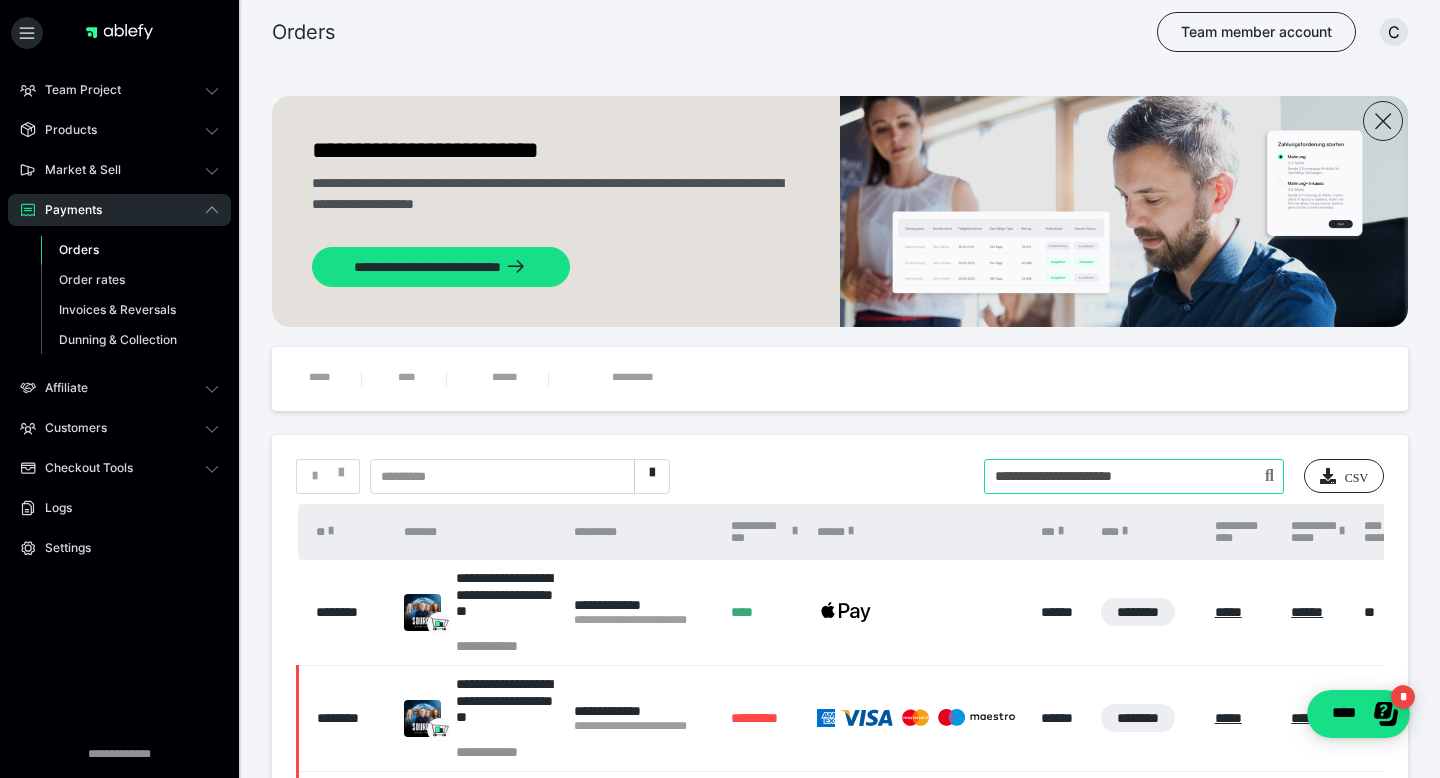 drag, startPoint x: 1178, startPoint y: 478, endPoint x: 818, endPoint y: 469, distance: 360.1125 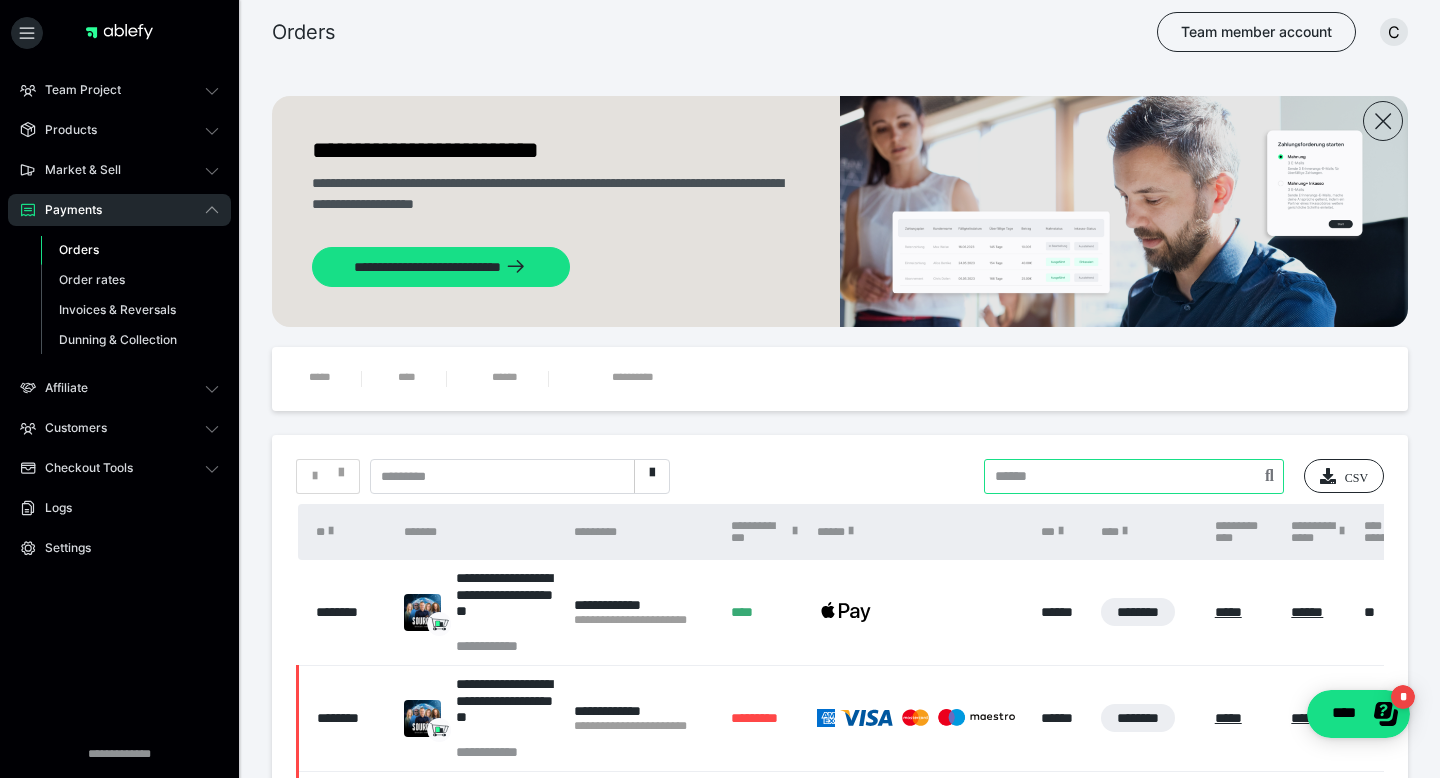 paste on "**********" 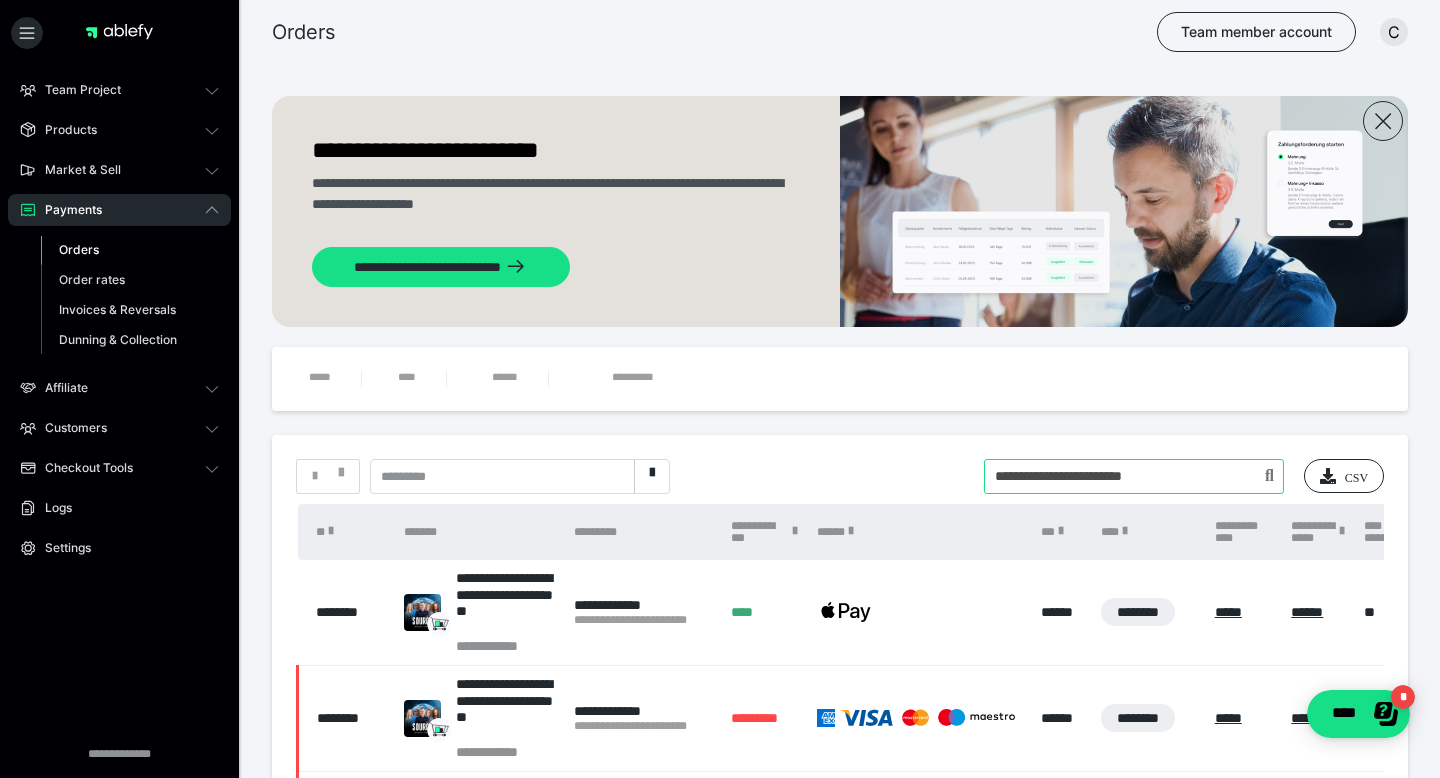 type on "**********" 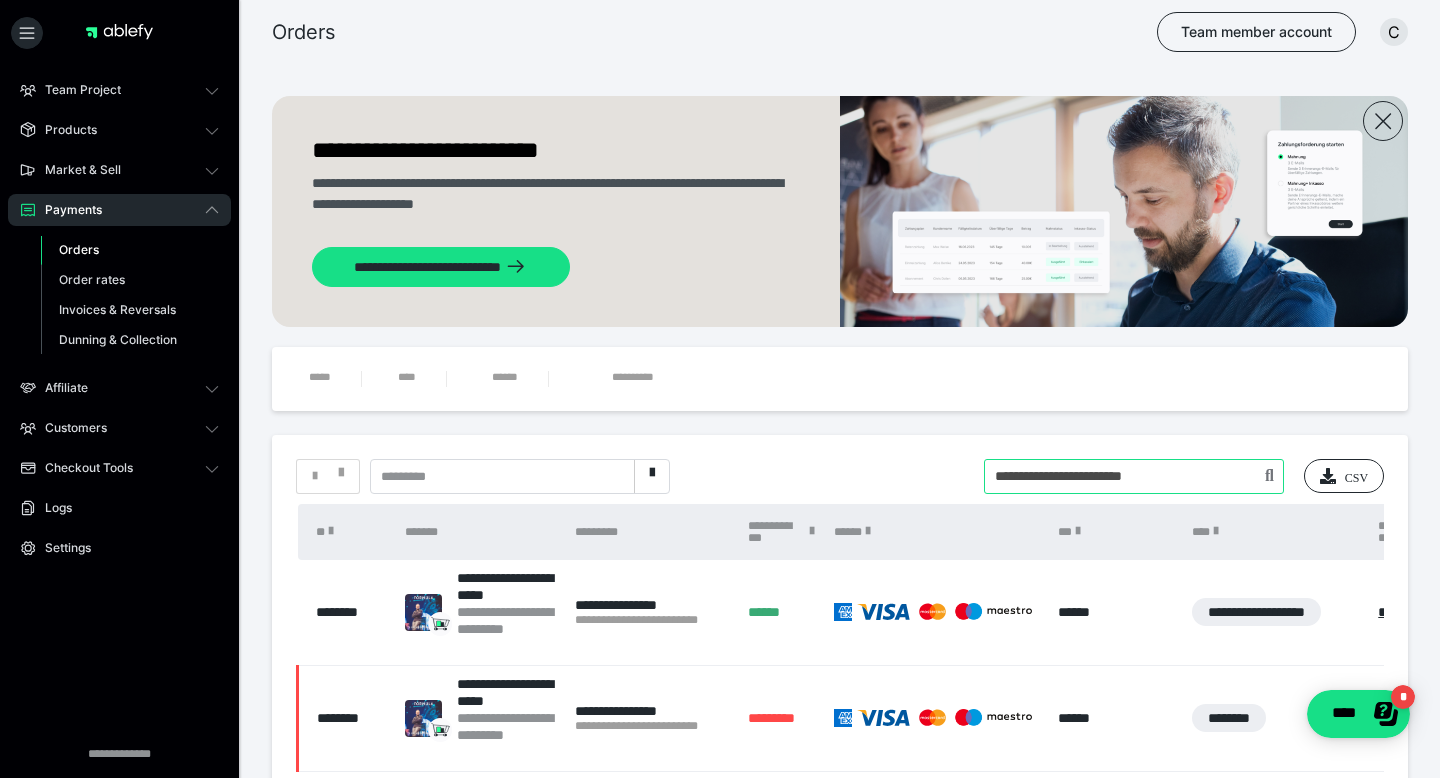 drag, startPoint x: 1195, startPoint y: 481, endPoint x: 905, endPoint y: 448, distance: 291.87155 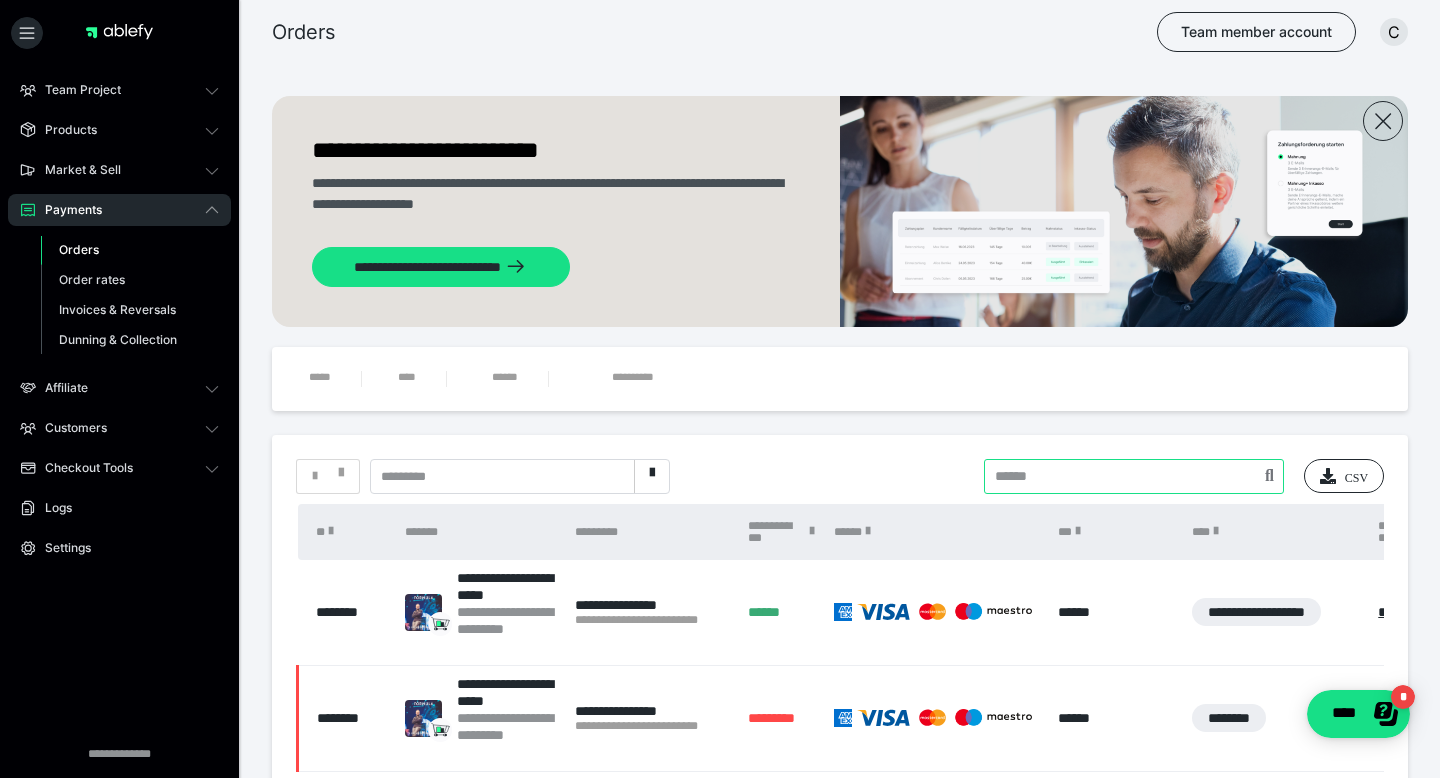 paste on "**********" 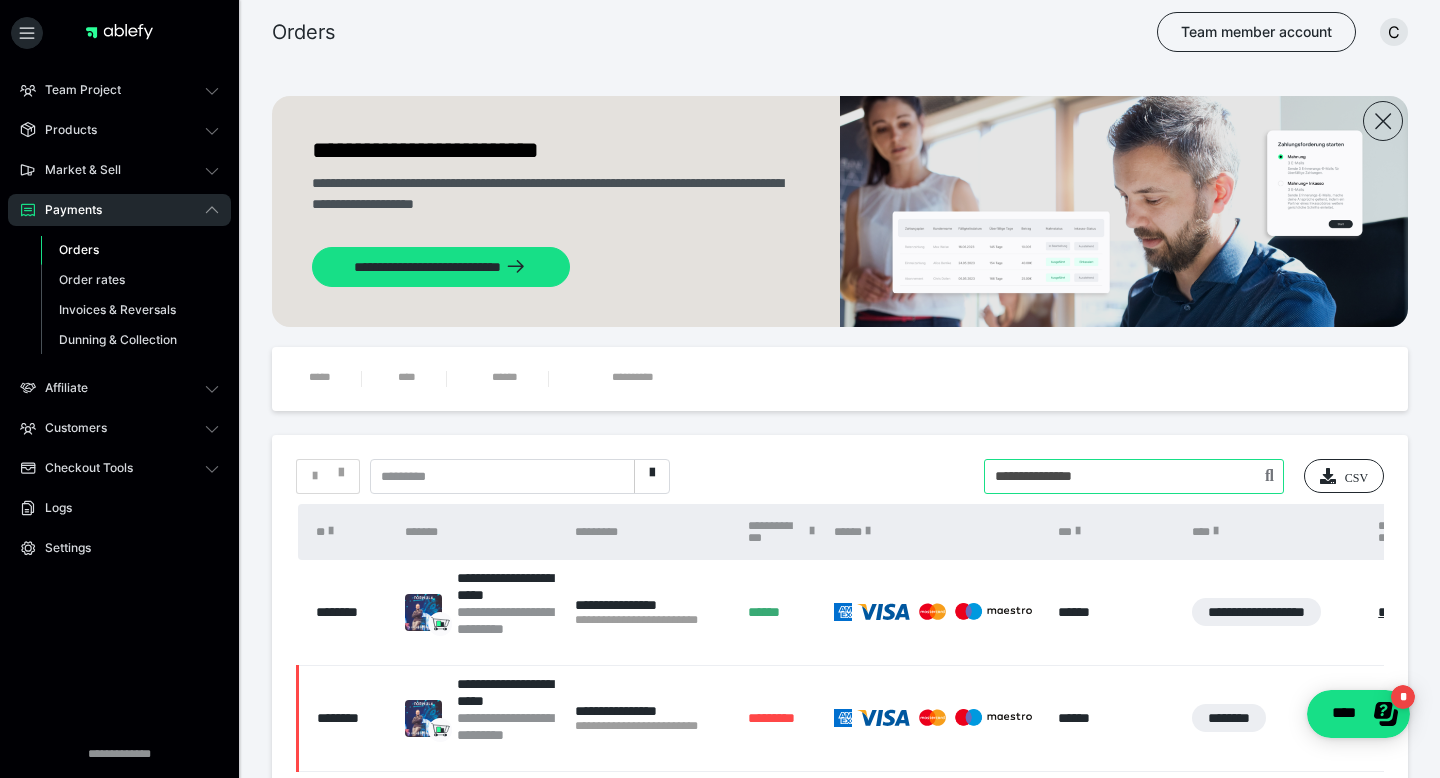 type on "**********" 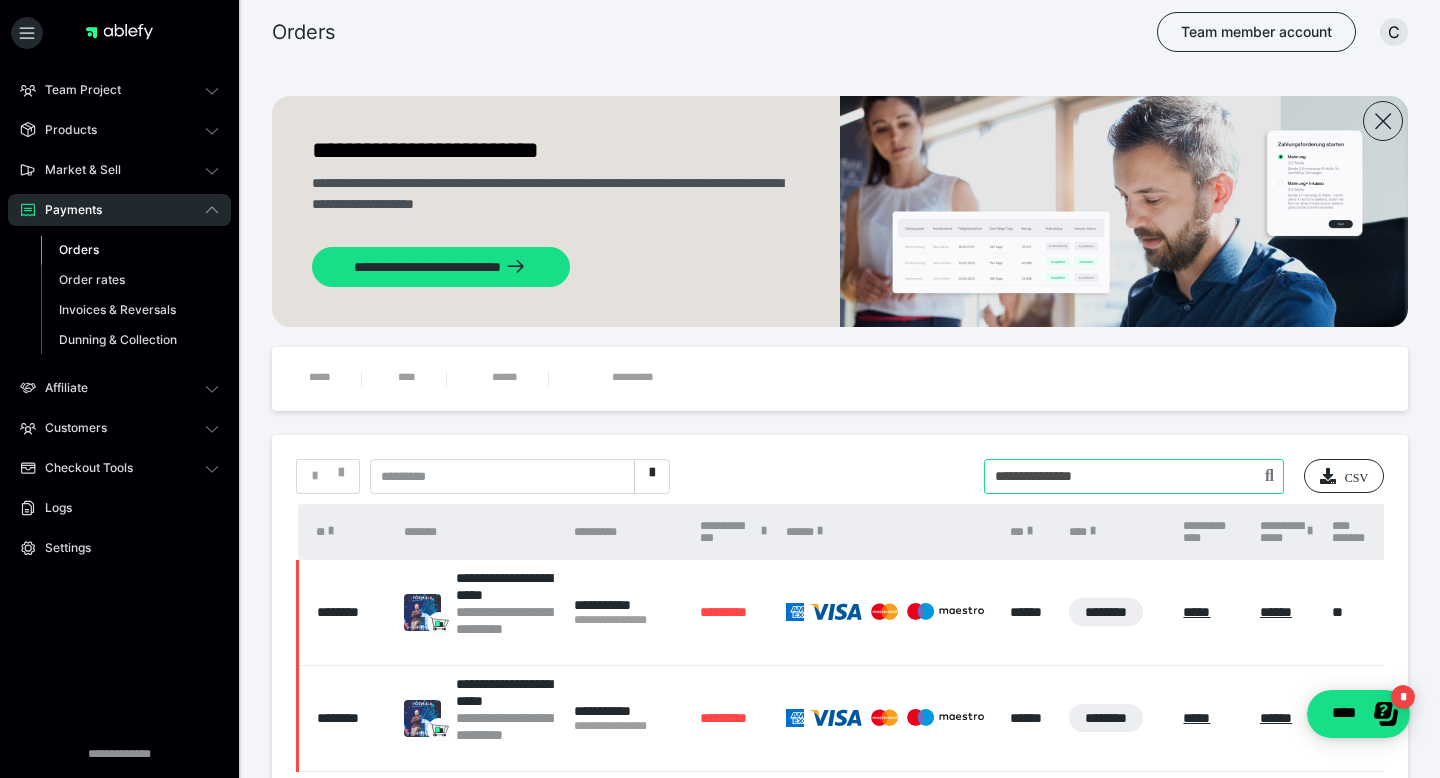drag, startPoint x: 1152, startPoint y: 483, endPoint x: 786, endPoint y: 424, distance: 370.72498 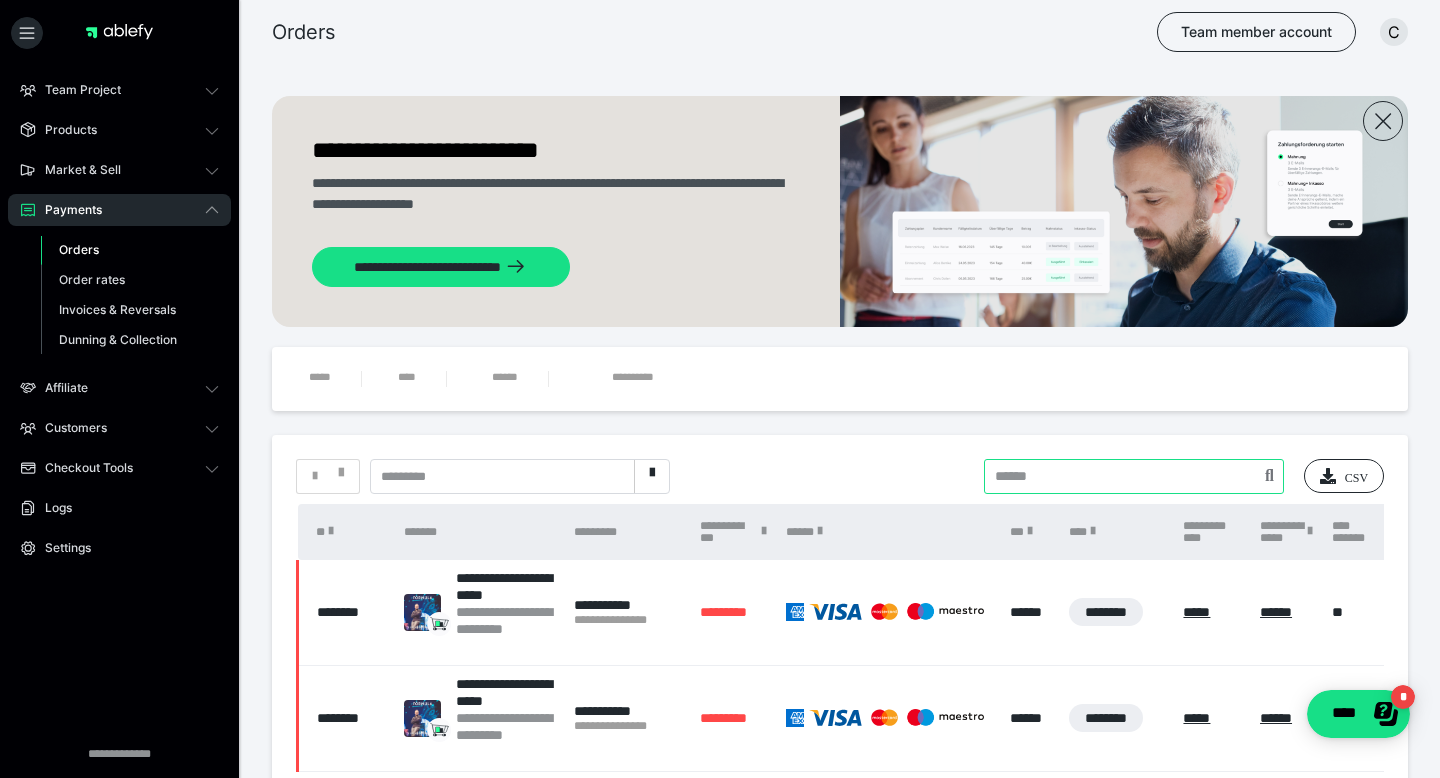 paste on "**********" 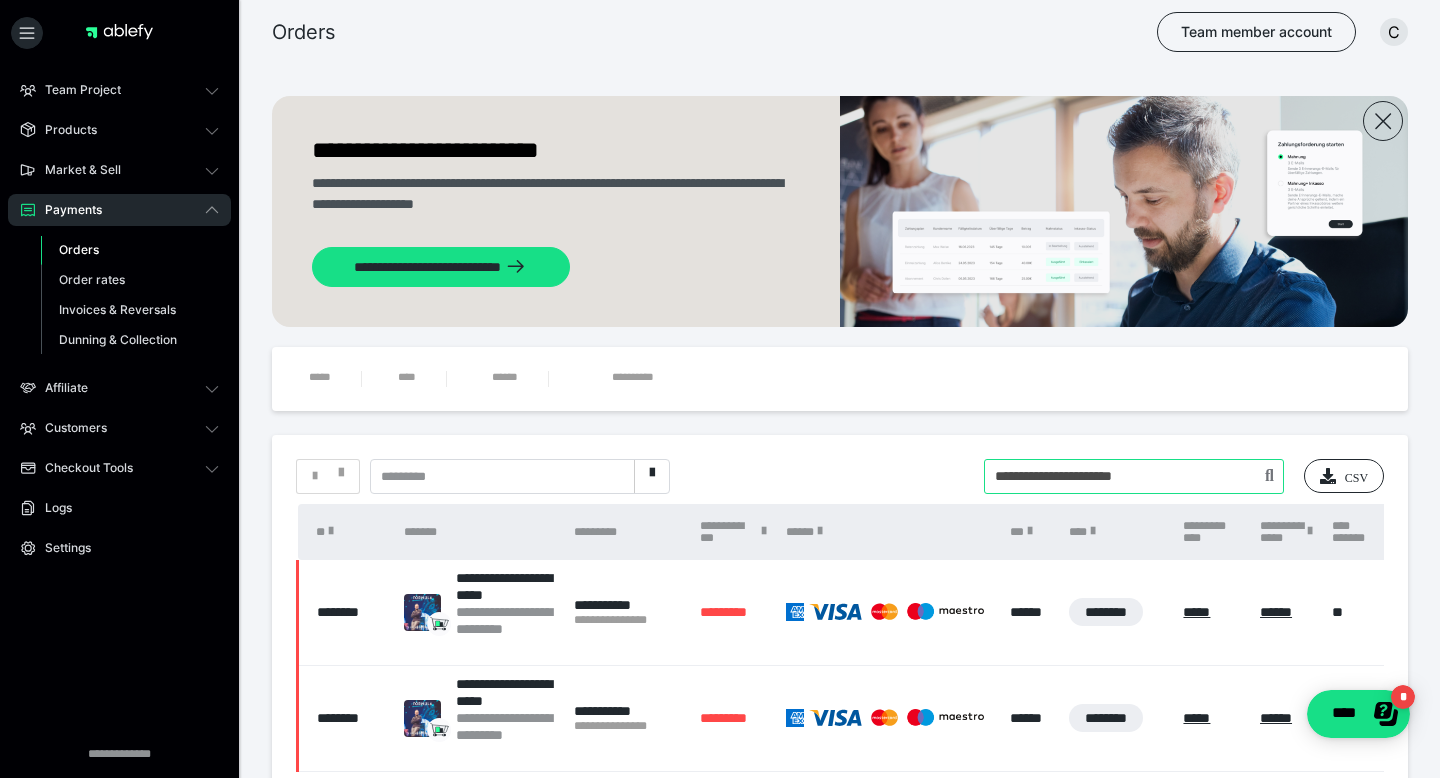 type on "**********" 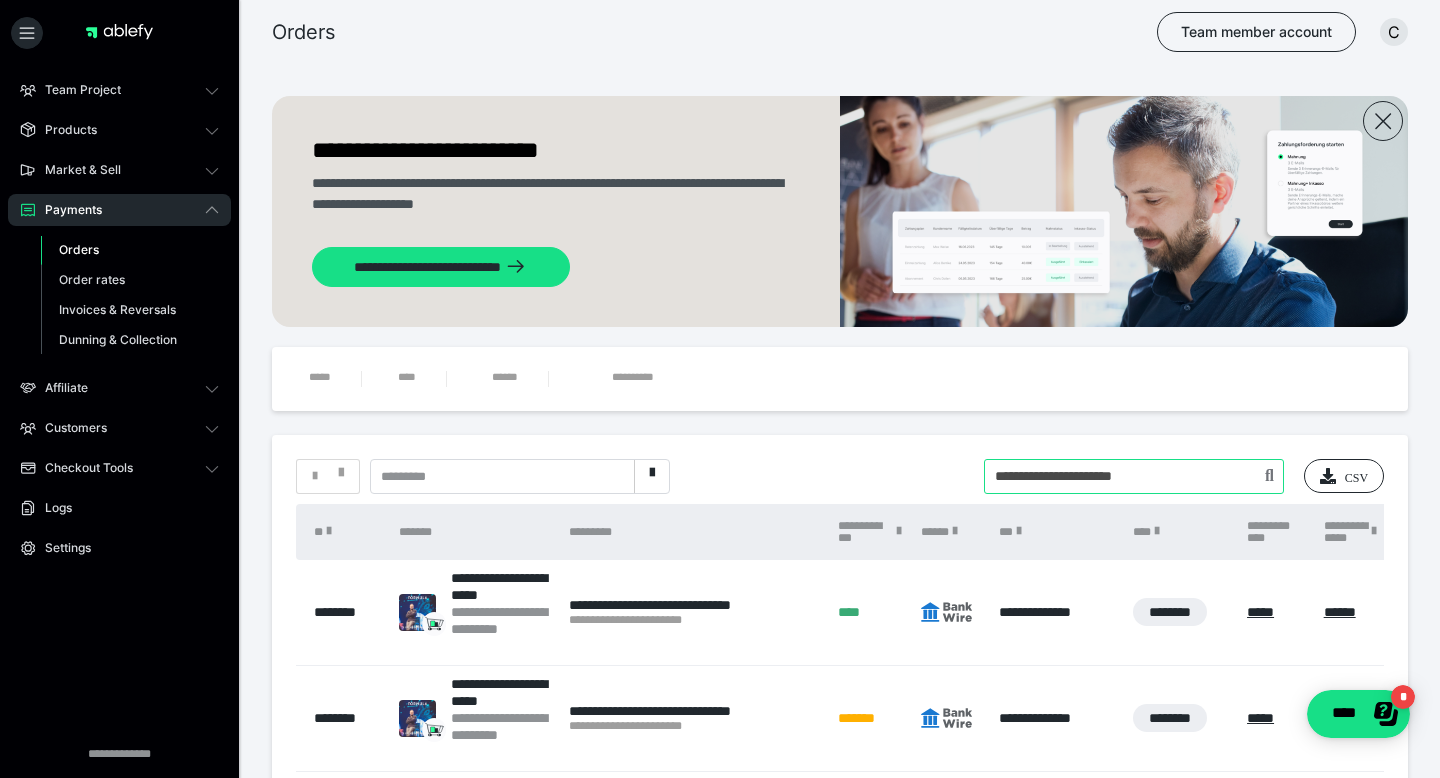 drag, startPoint x: 1196, startPoint y: 466, endPoint x: 828, endPoint y: 450, distance: 368.34766 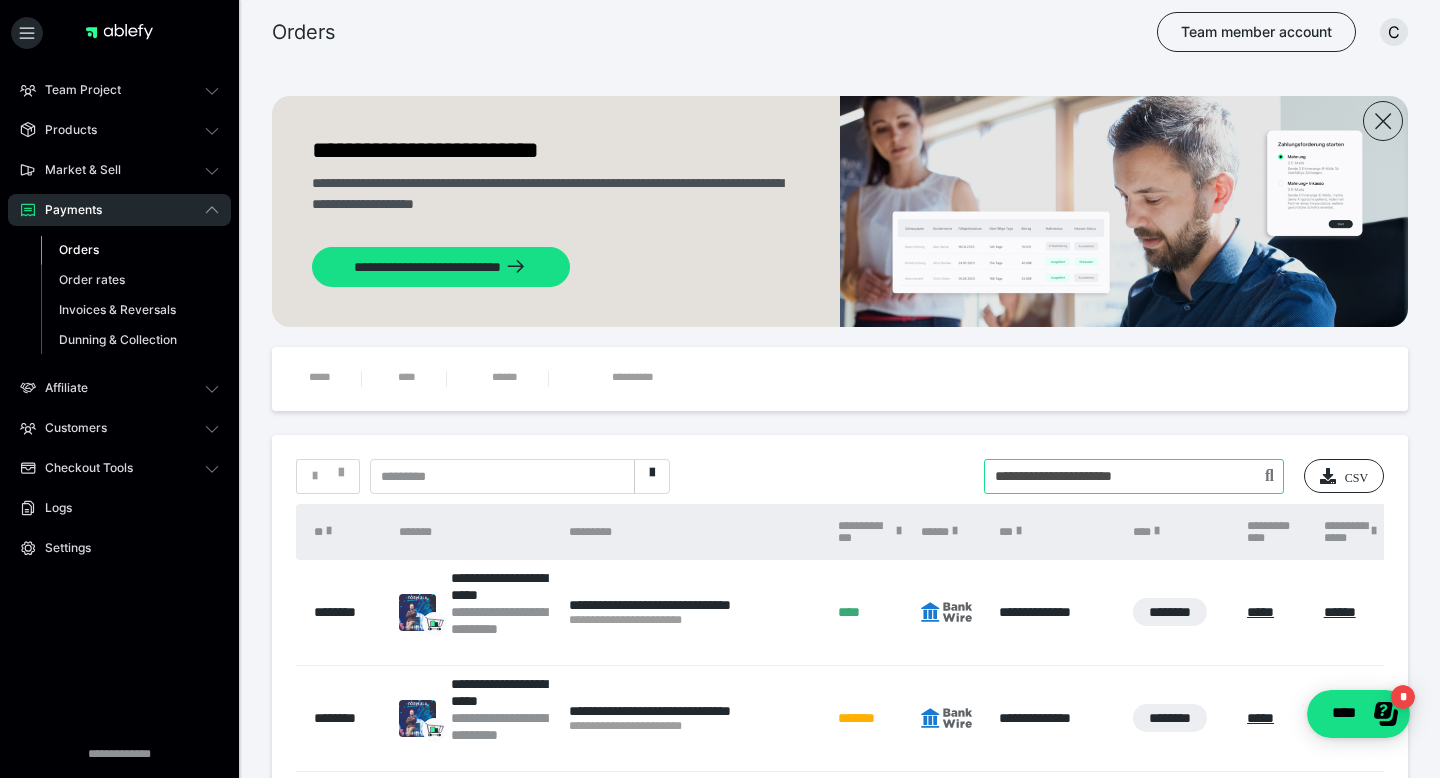 drag, startPoint x: 1179, startPoint y: 478, endPoint x: 779, endPoint y: 432, distance: 402.63632 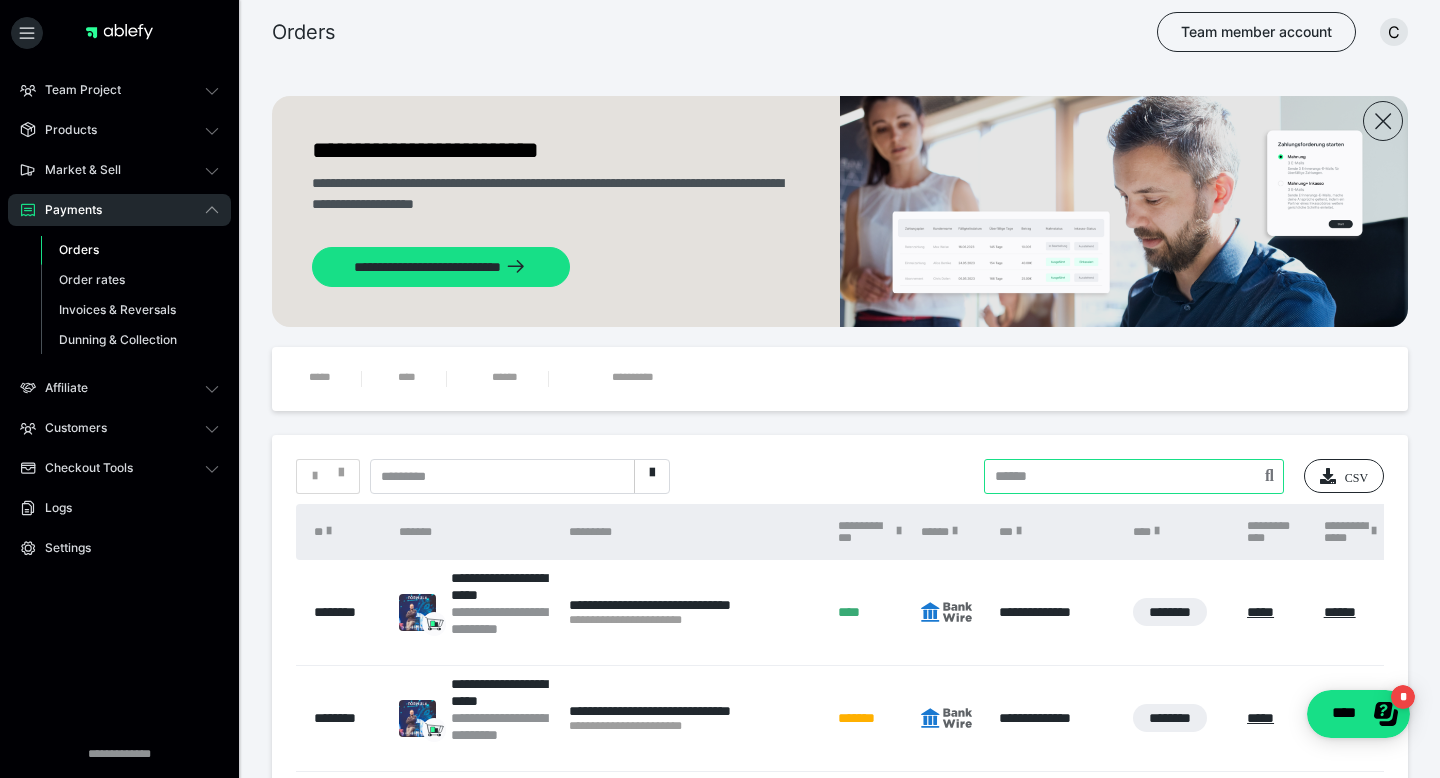 paste on "**********" 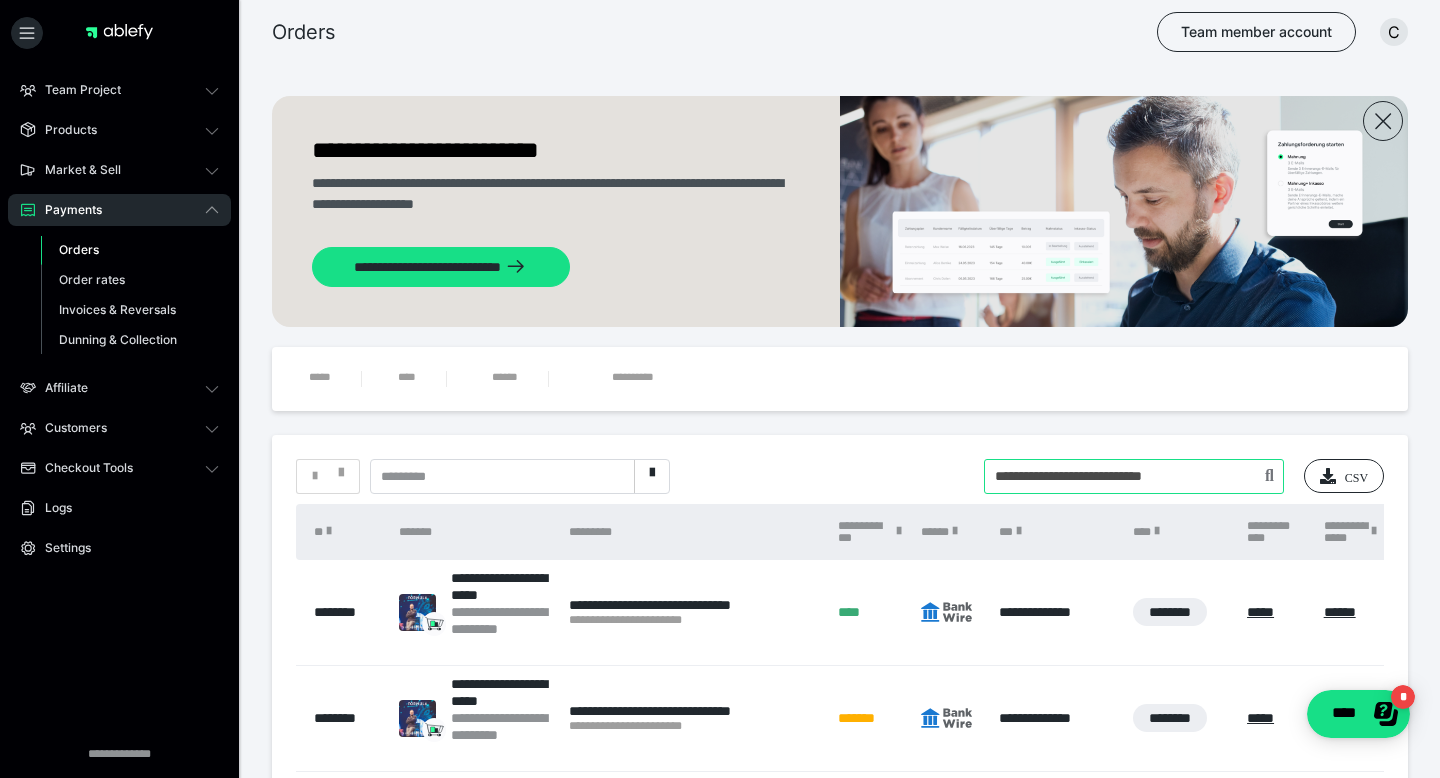type on "**********" 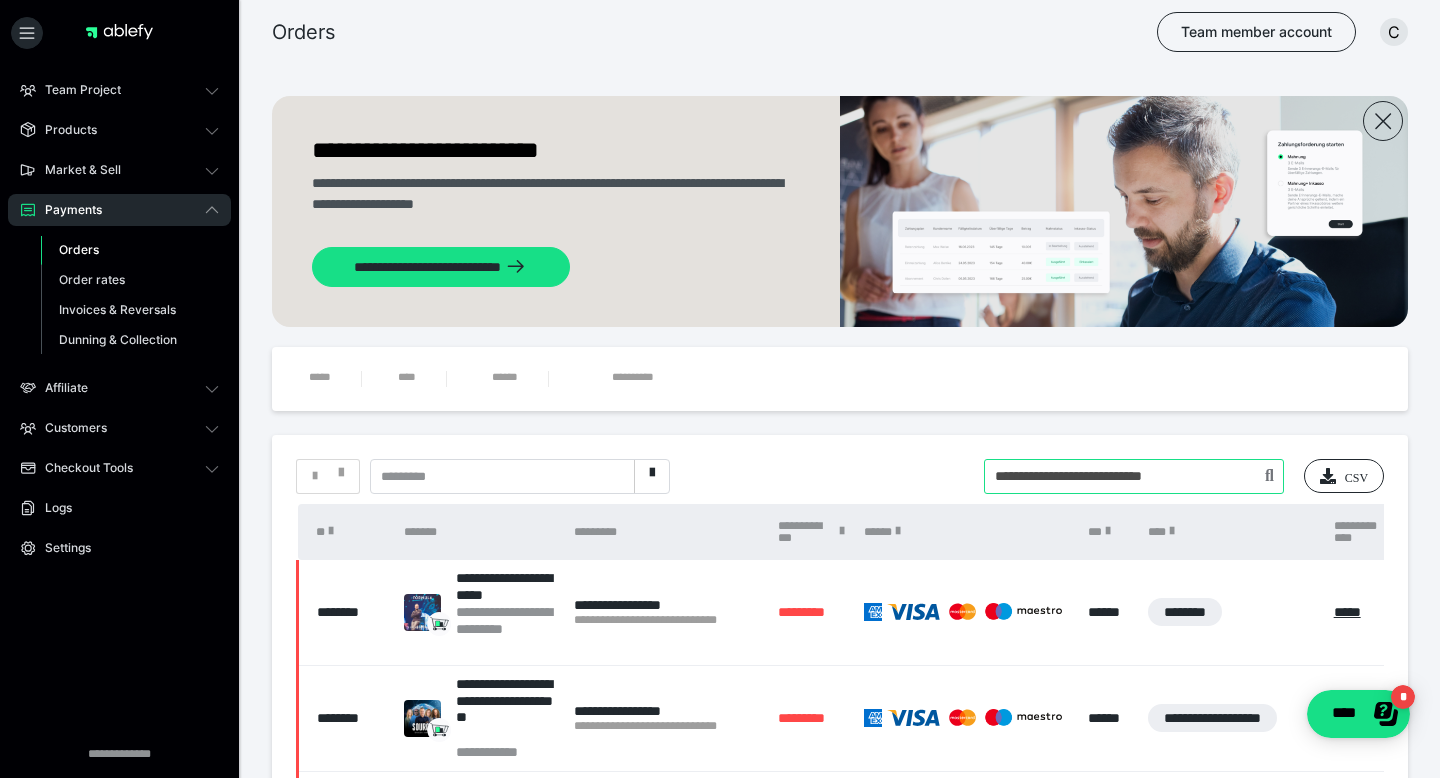 drag, startPoint x: 1181, startPoint y: 479, endPoint x: 837, endPoint y: 404, distance: 352.08096 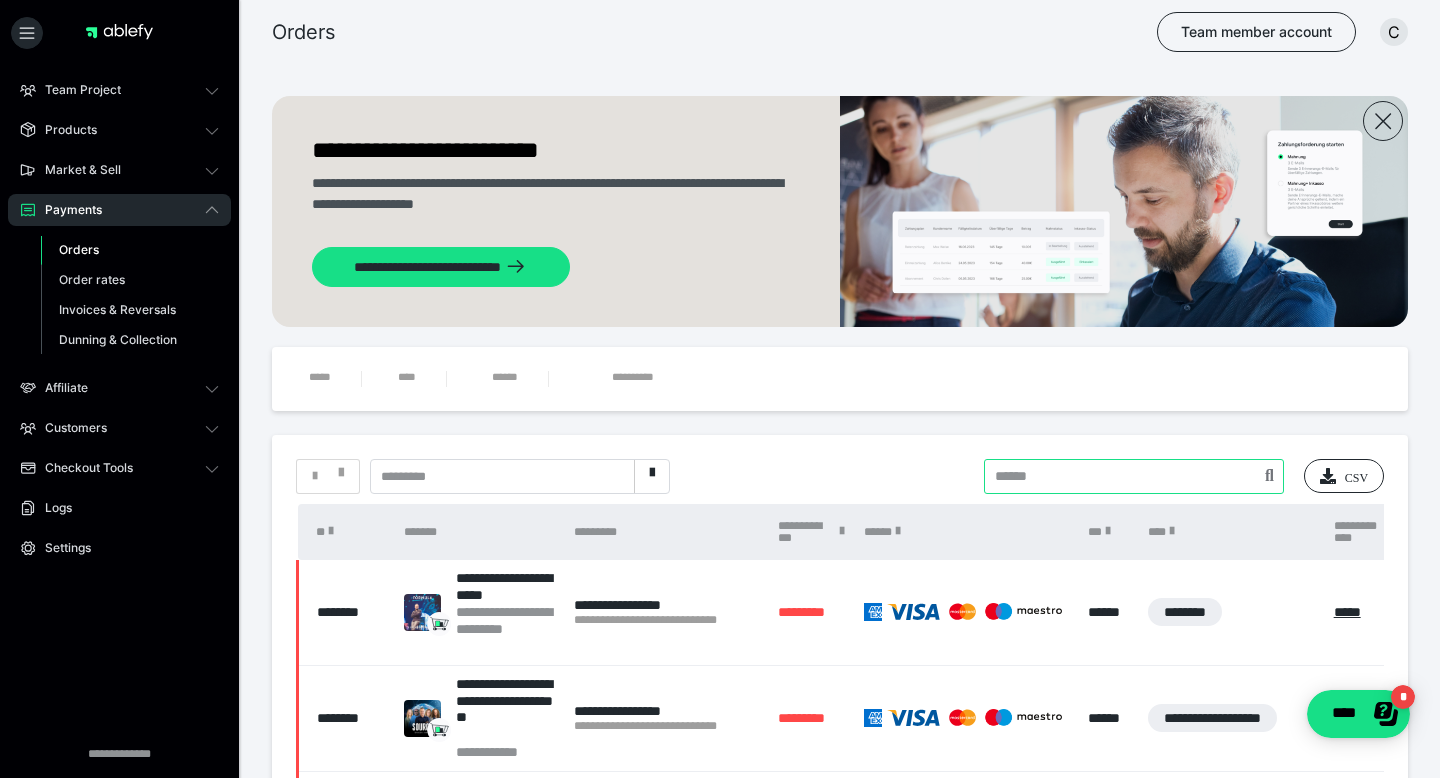paste on "**********" 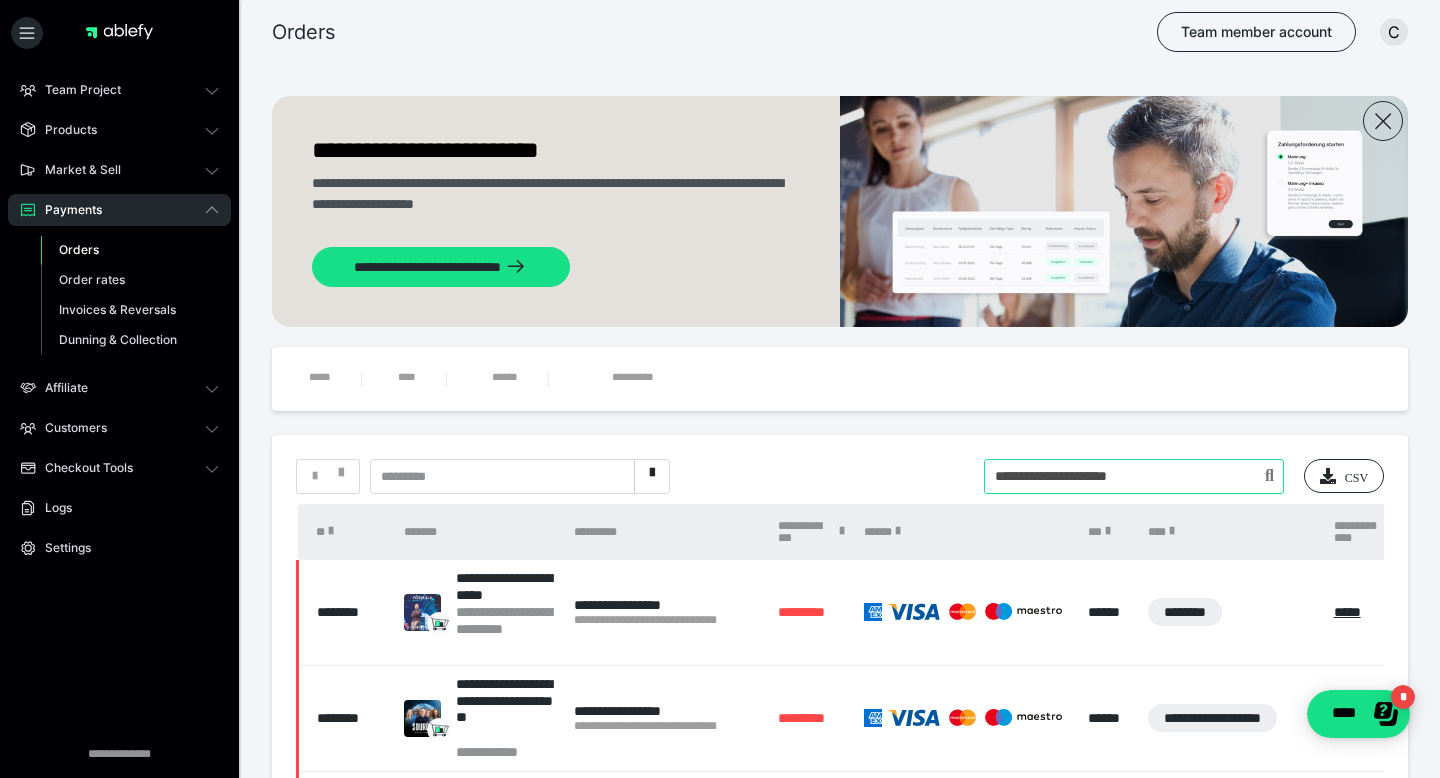type on "**********" 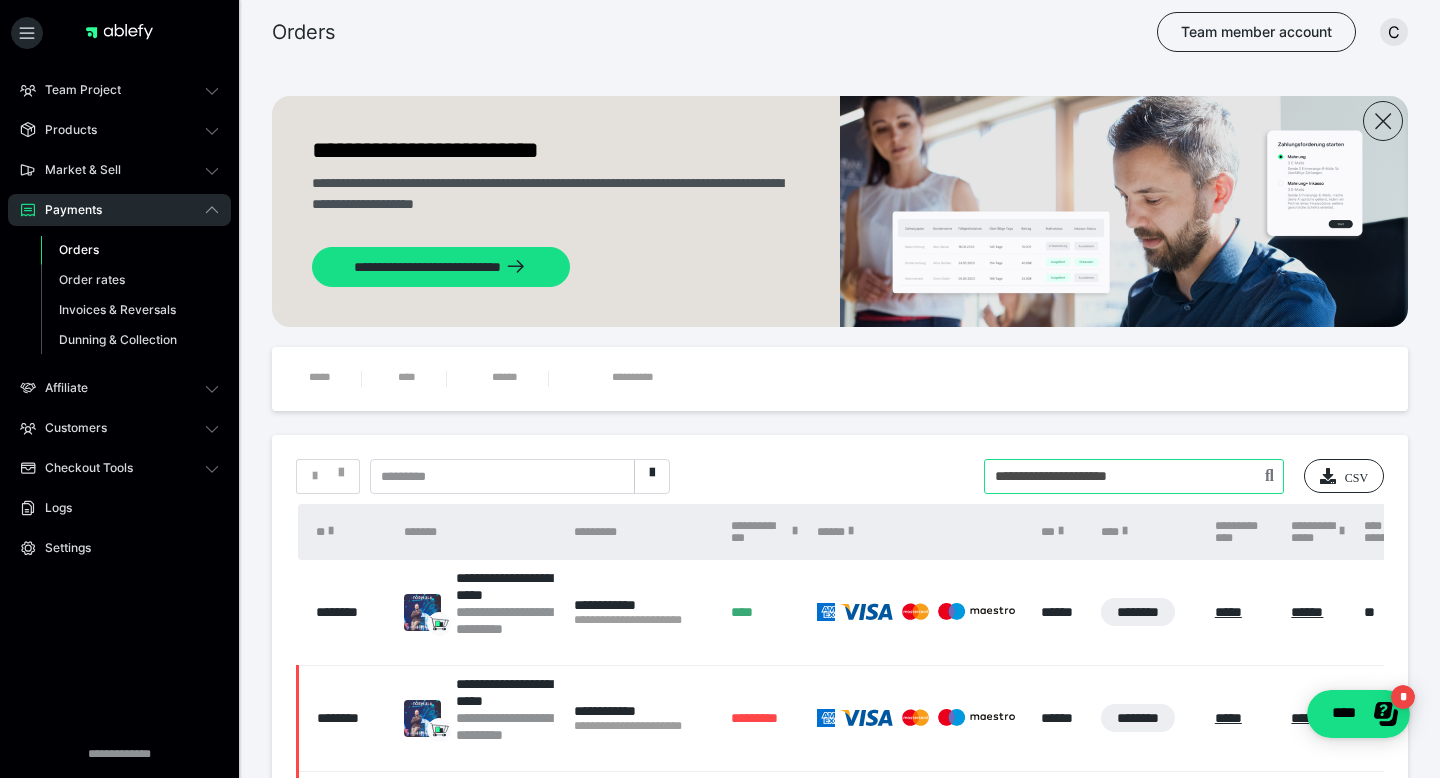 drag, startPoint x: 1164, startPoint y: 483, endPoint x: 853, endPoint y: 468, distance: 311.3615 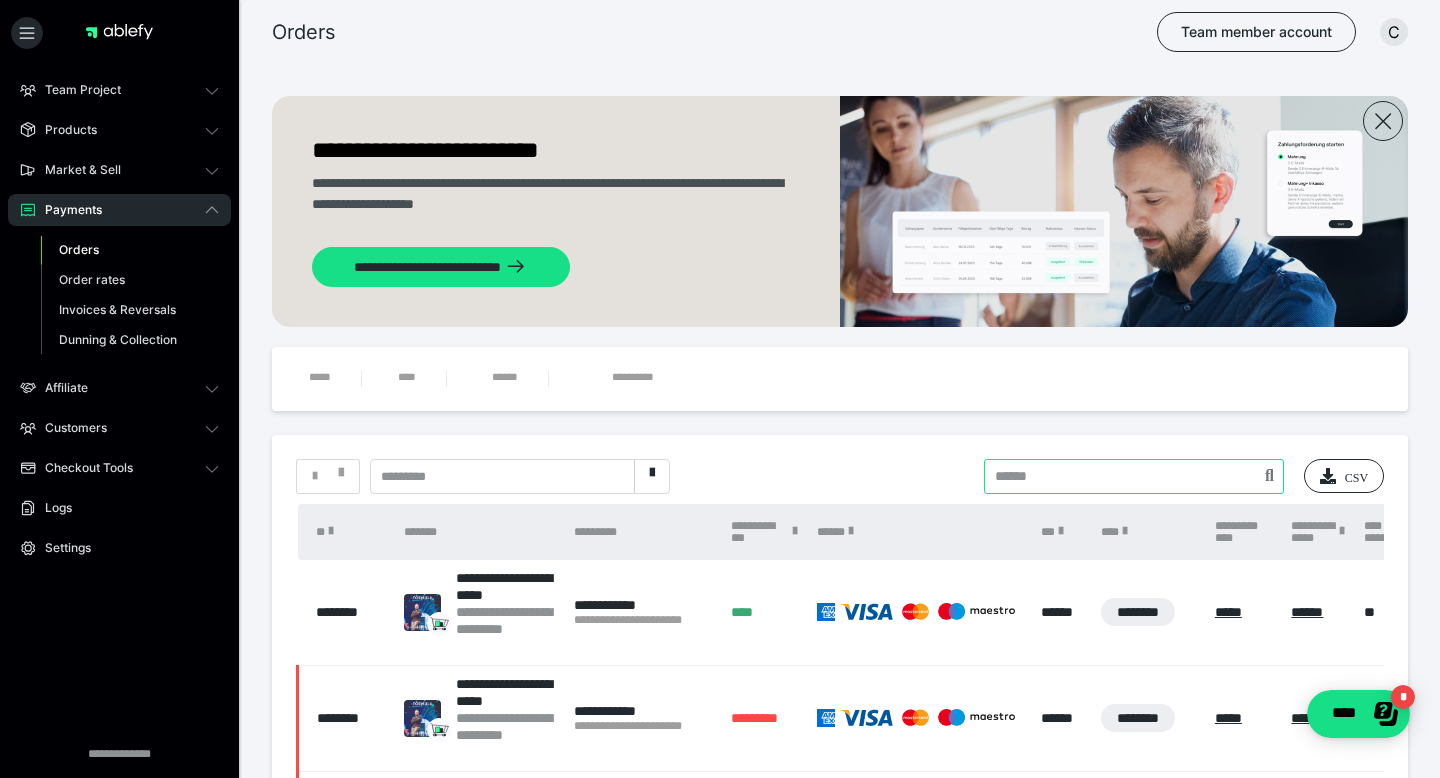 paste on "**********" 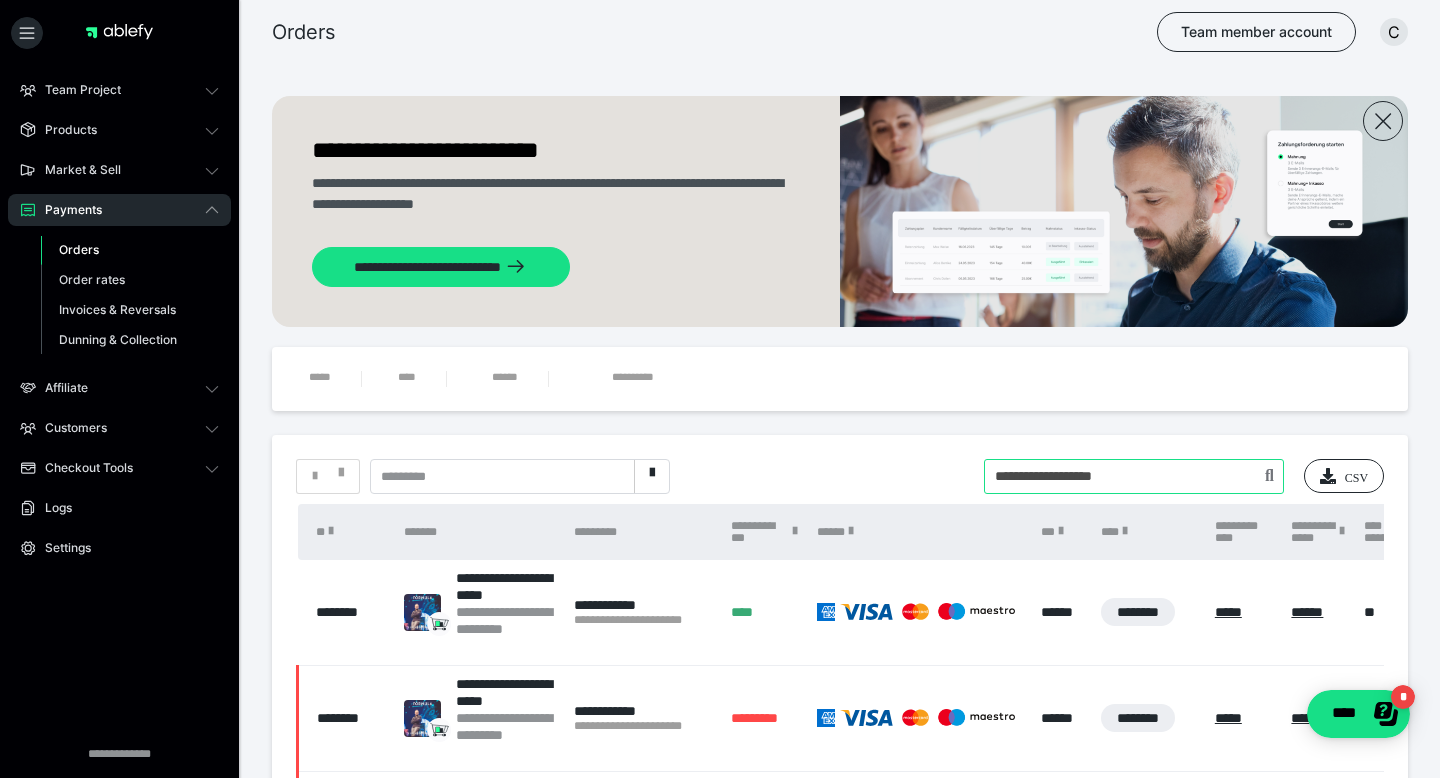 type on "**********" 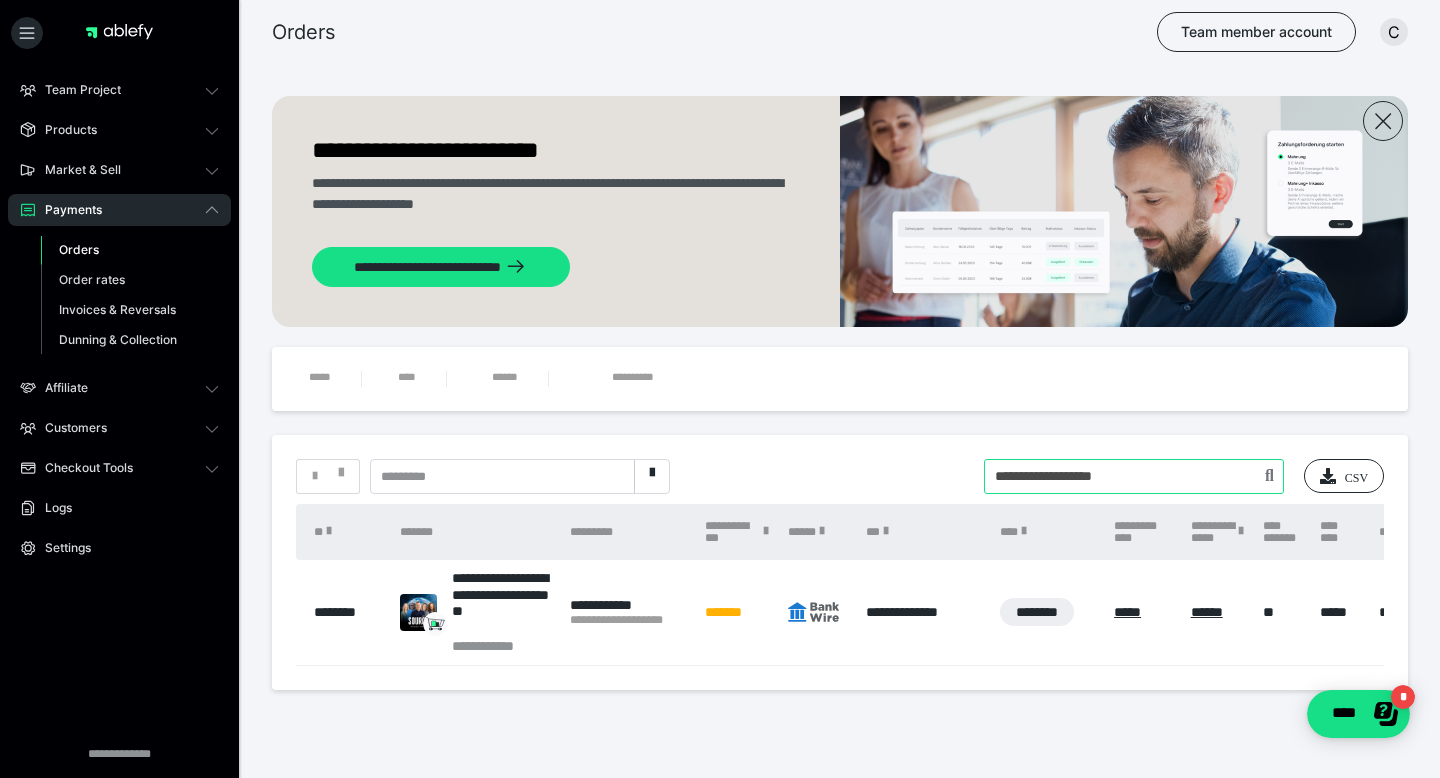 drag, startPoint x: 1148, startPoint y: 477, endPoint x: 879, endPoint y: 476, distance: 269.00186 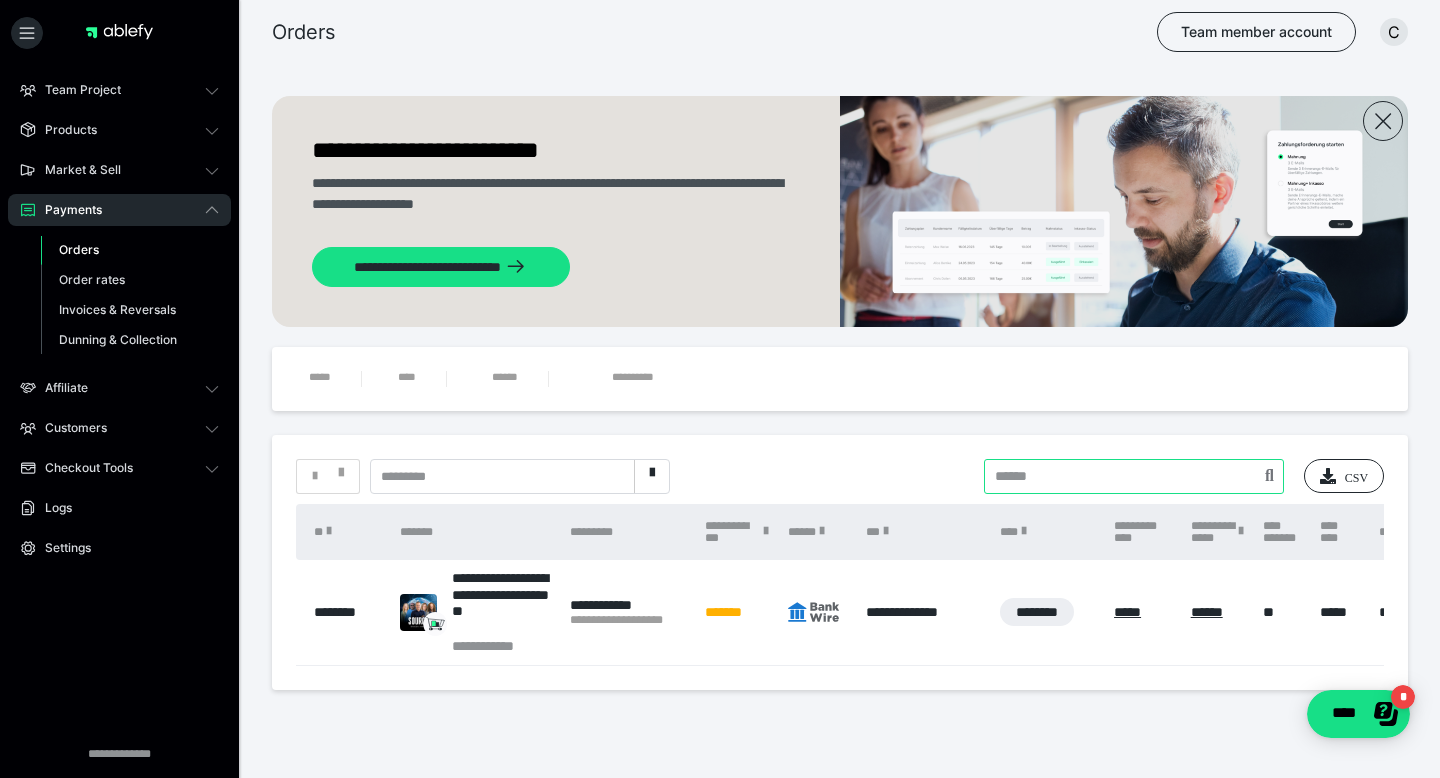 paste on "**********" 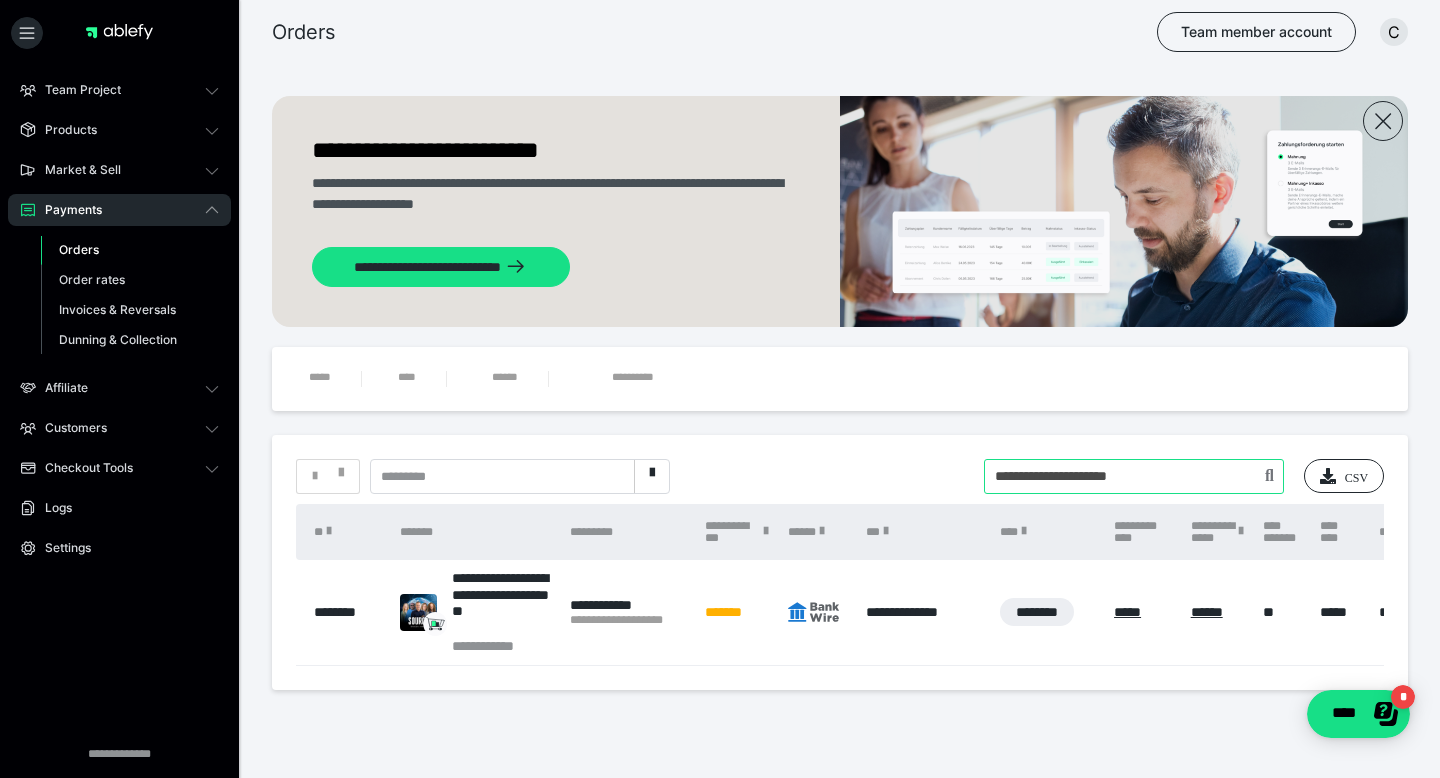 type on "**********" 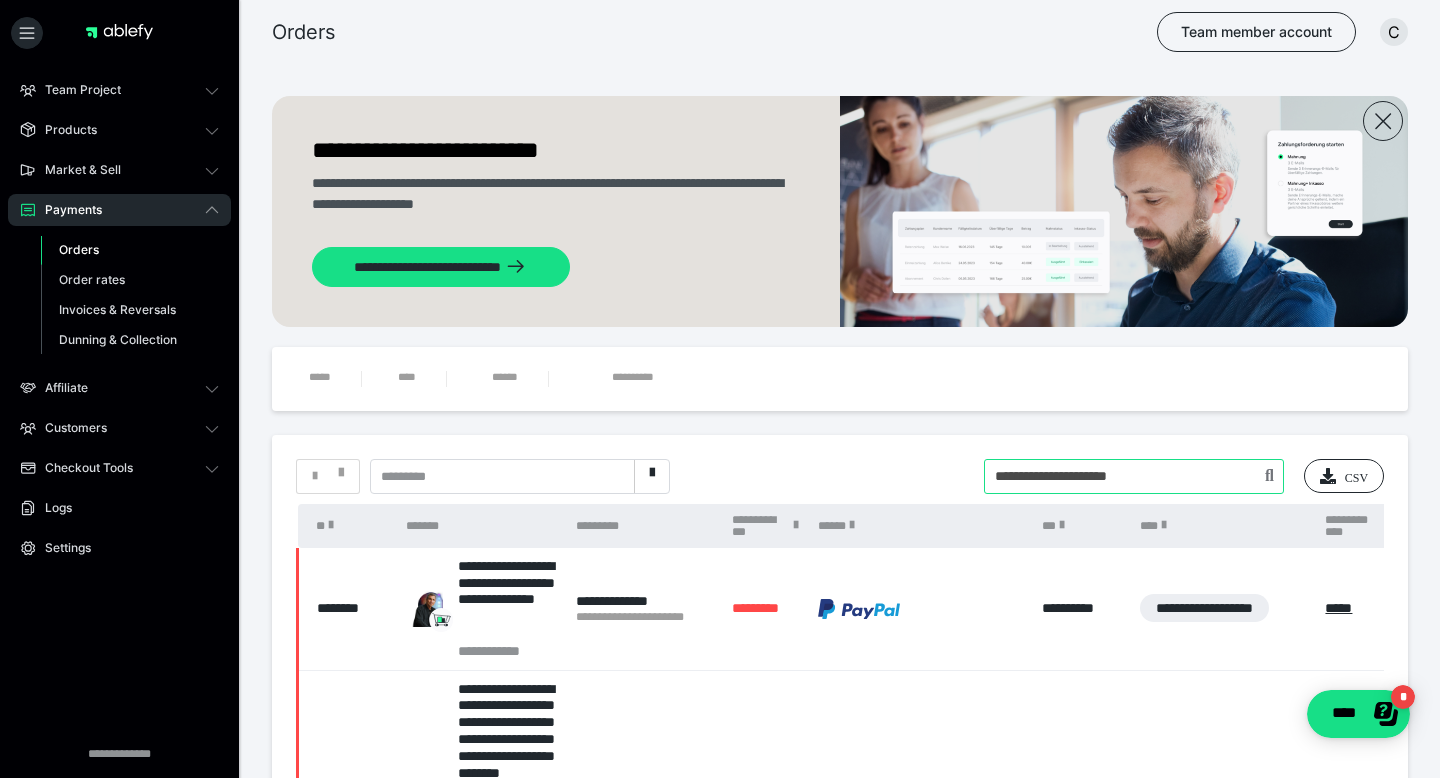 drag, startPoint x: 1174, startPoint y: 488, endPoint x: 733, endPoint y: 409, distance: 448.02008 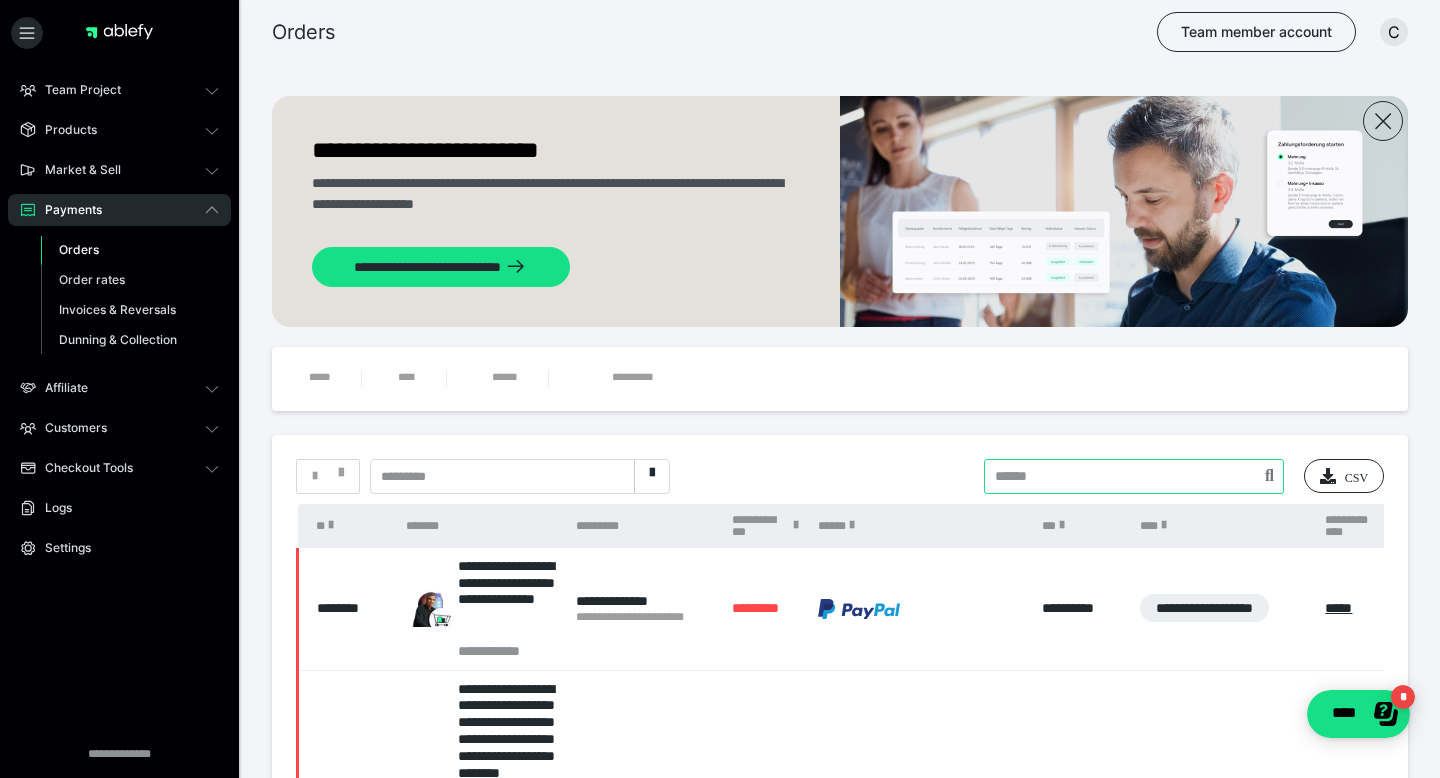 paste on "**********" 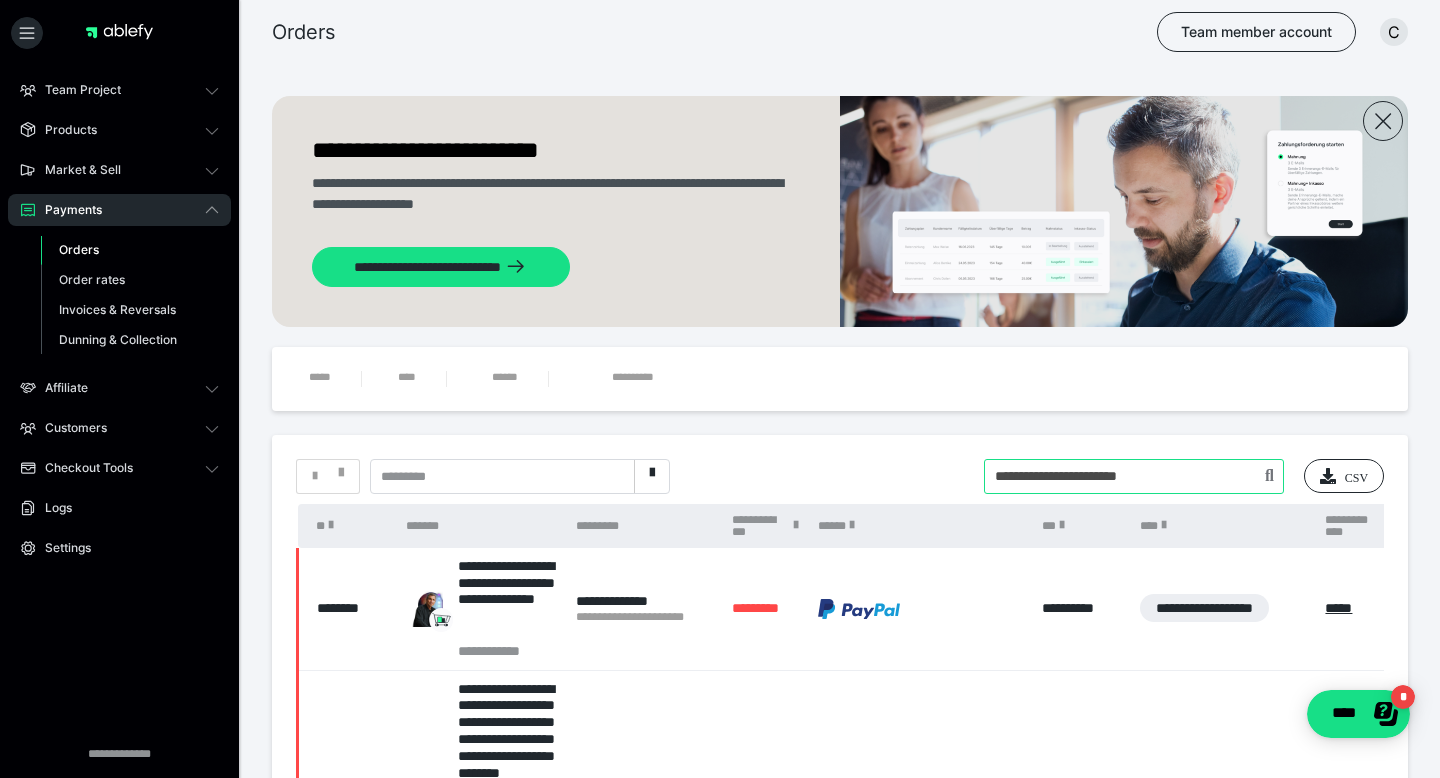 type on "**********" 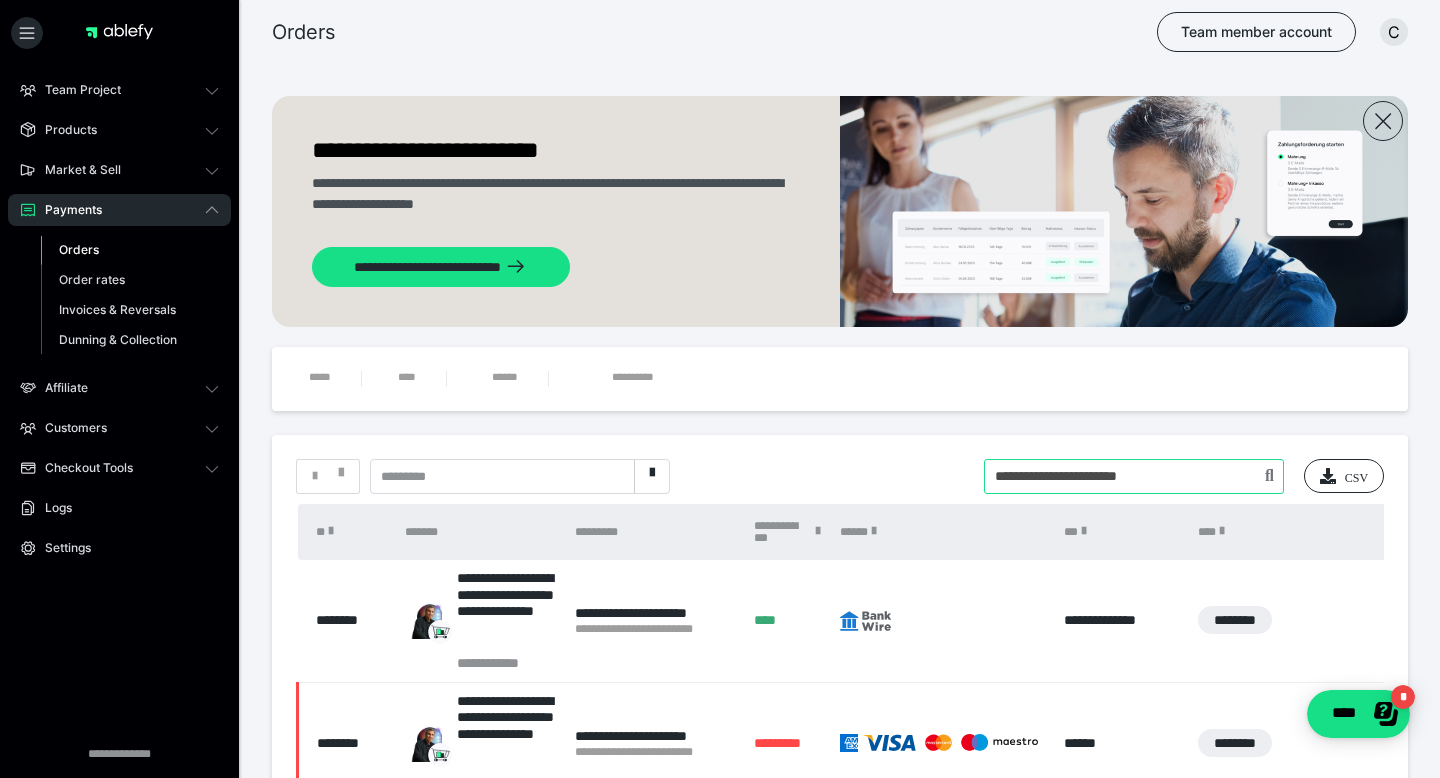 drag, startPoint x: 1193, startPoint y: 471, endPoint x: 856, endPoint y: 457, distance: 337.29068 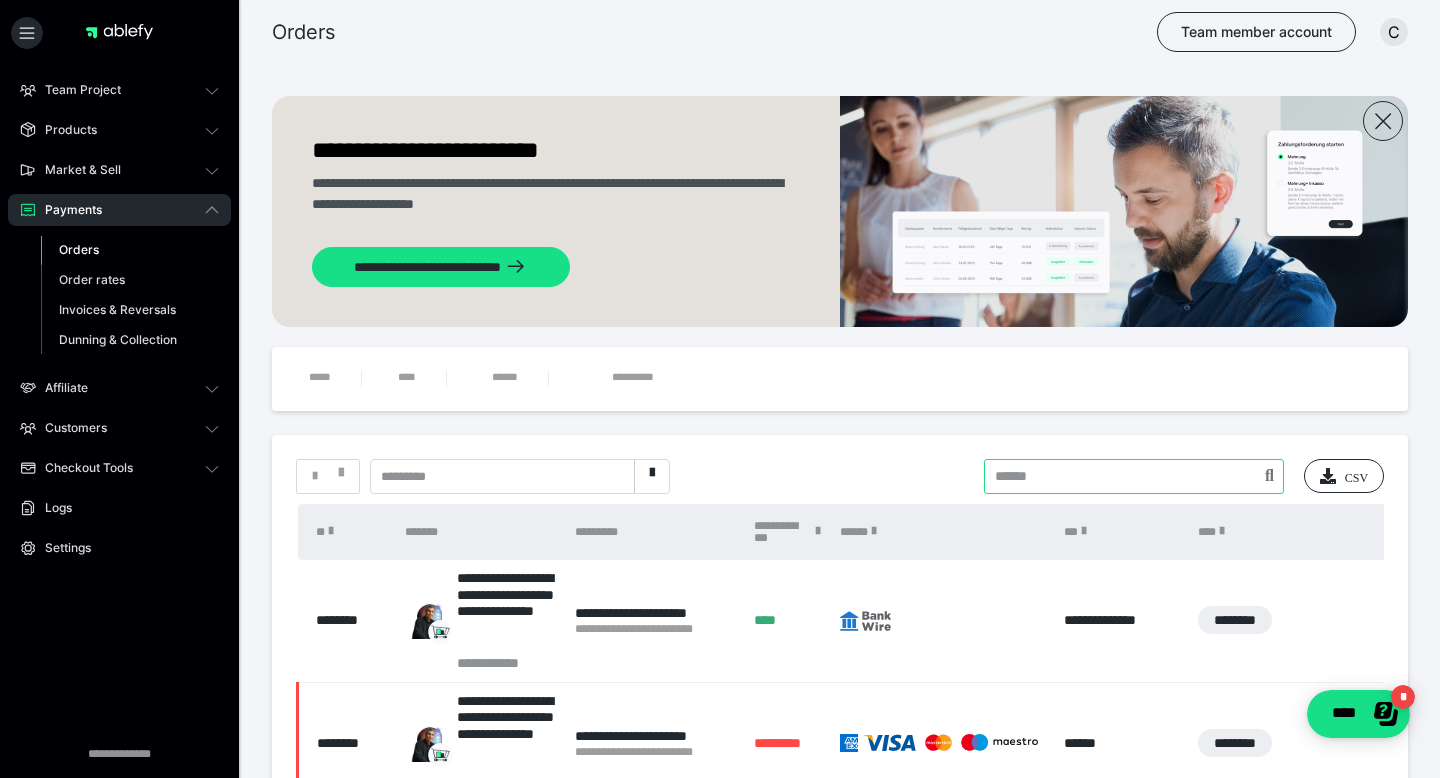paste on "**********" 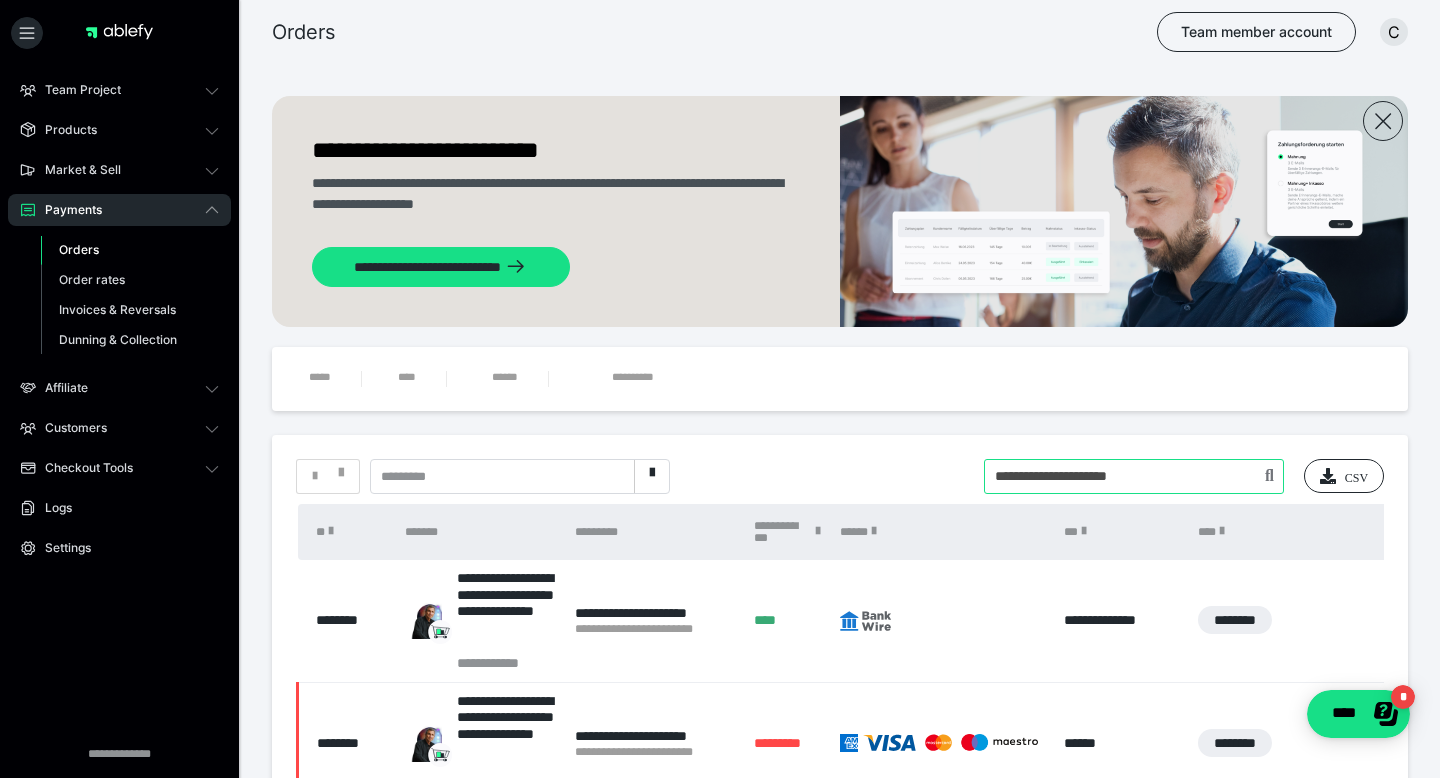 type on "**********" 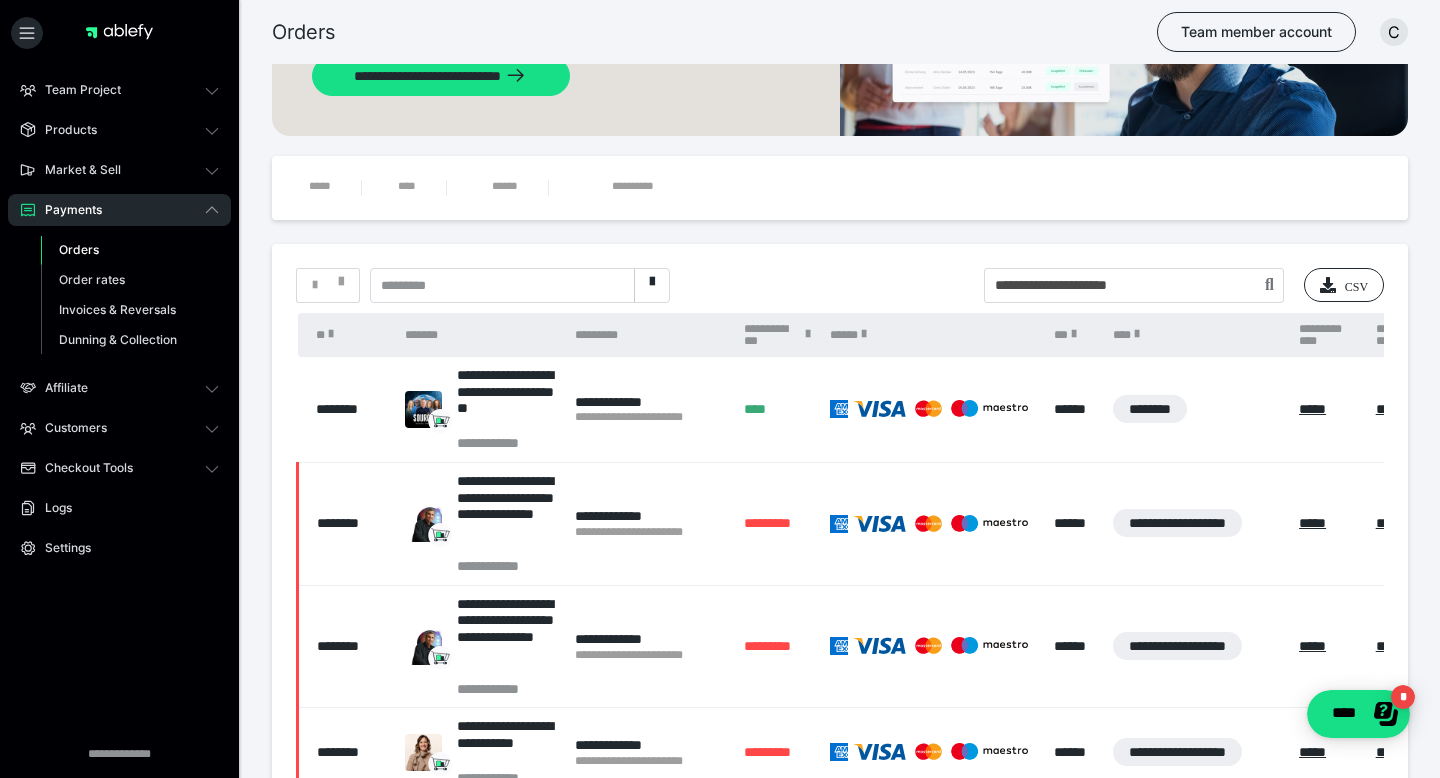 scroll, scrollTop: 190, scrollLeft: 0, axis: vertical 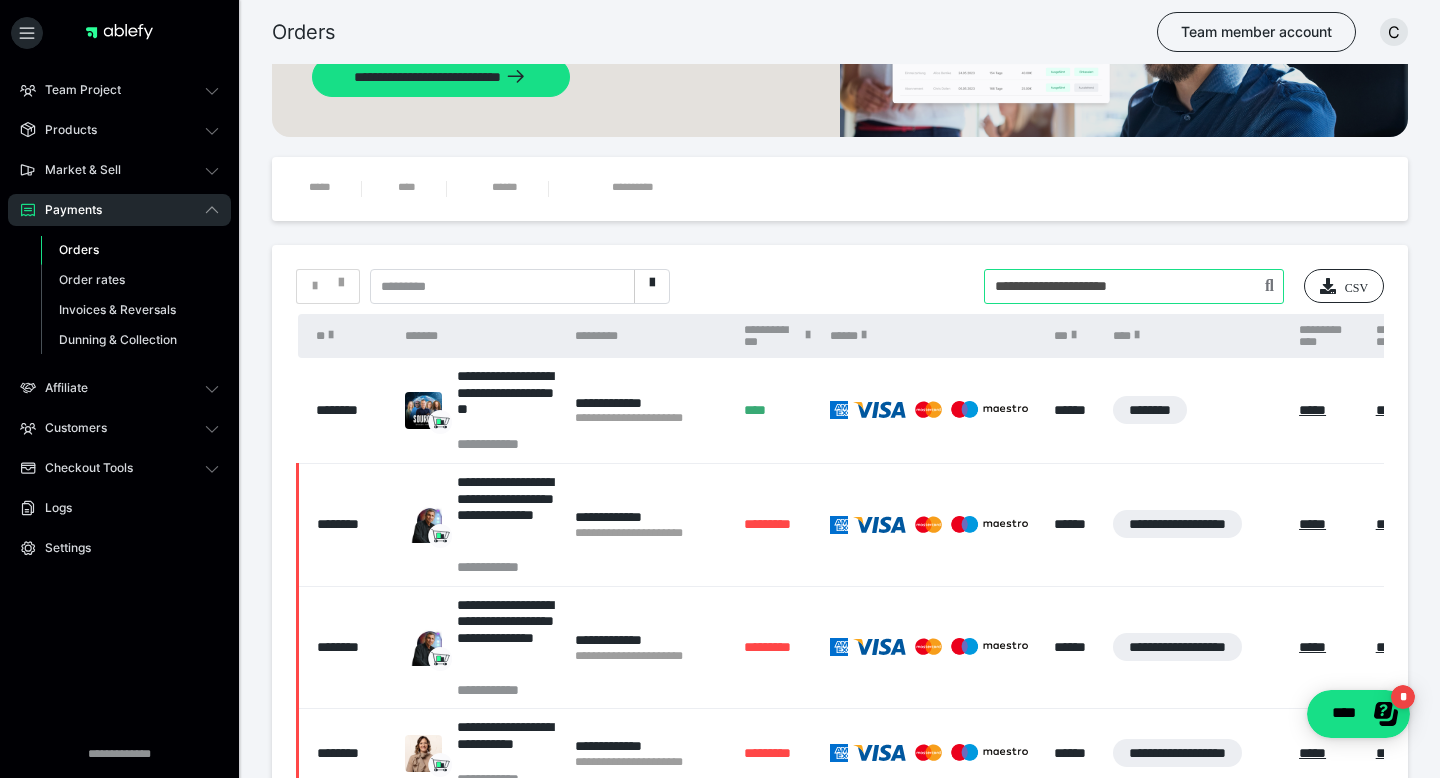 click at bounding box center [1134, 286] 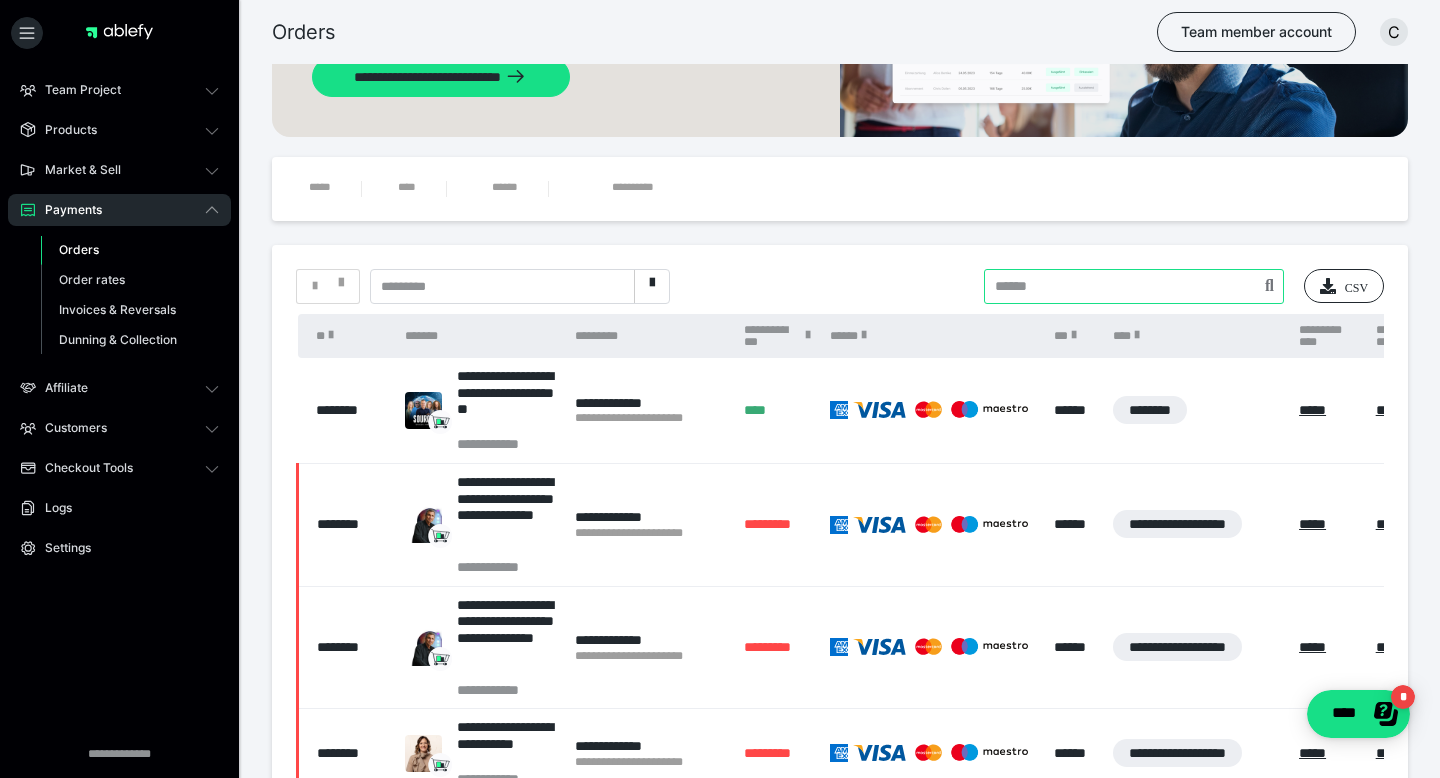 paste on "**********" 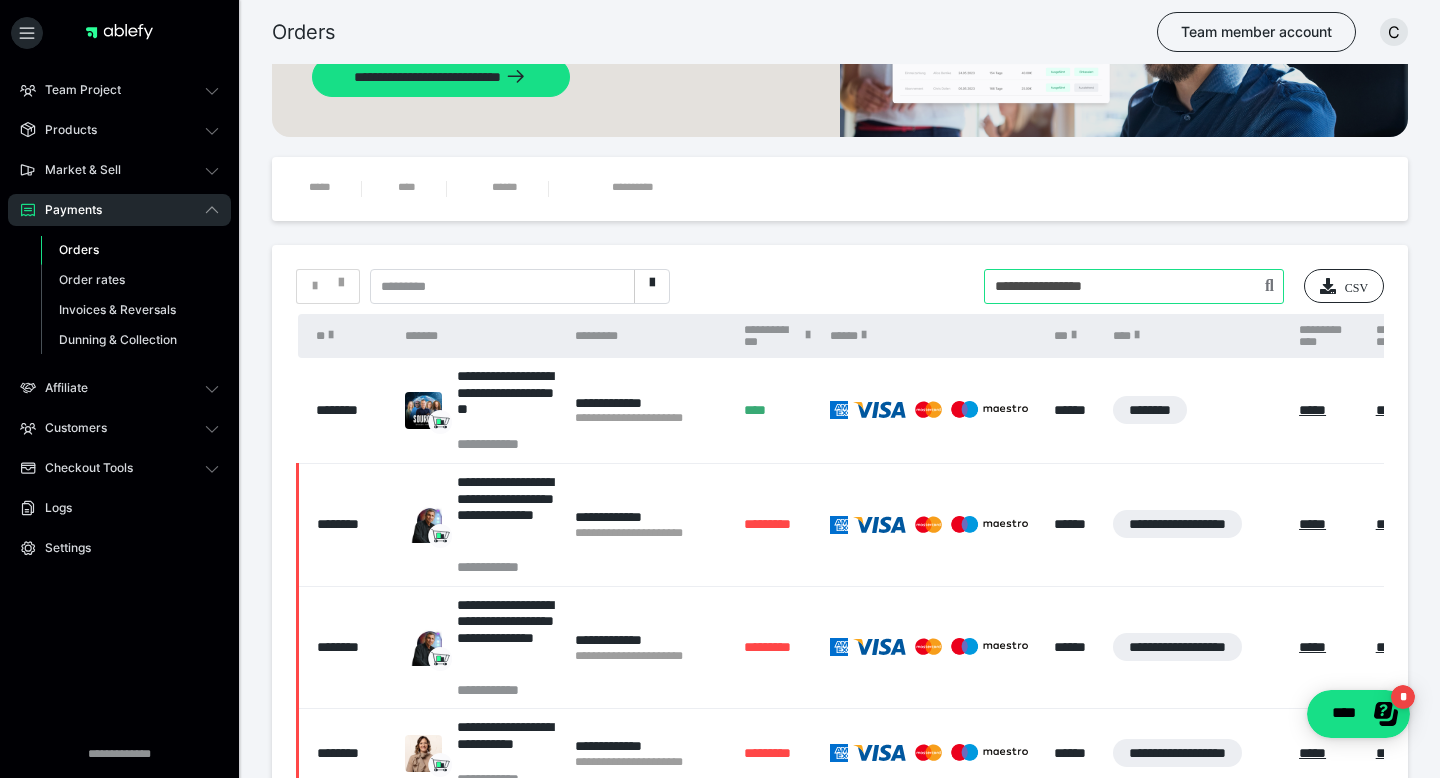 type on "**********" 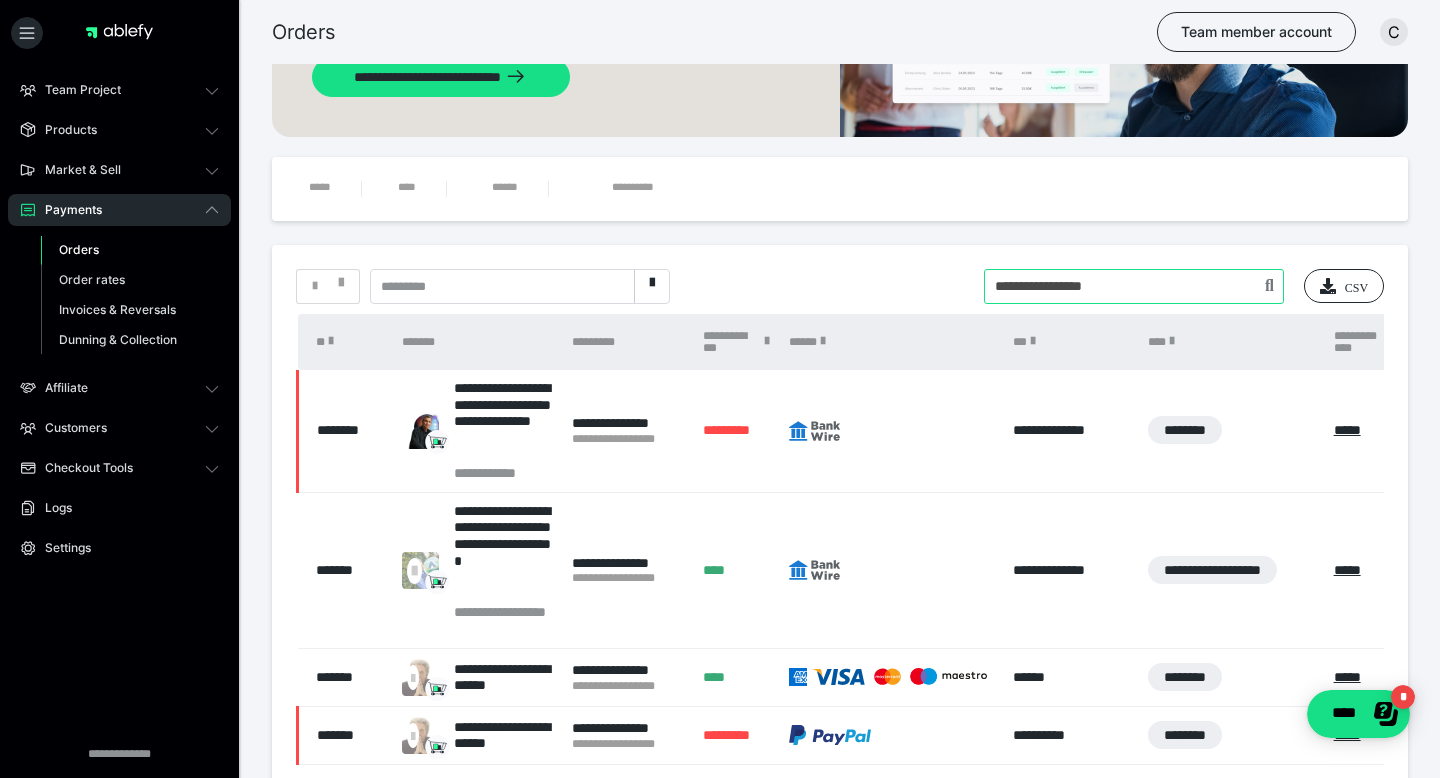 drag, startPoint x: 1150, startPoint y: 295, endPoint x: 873, endPoint y: 260, distance: 279.20242 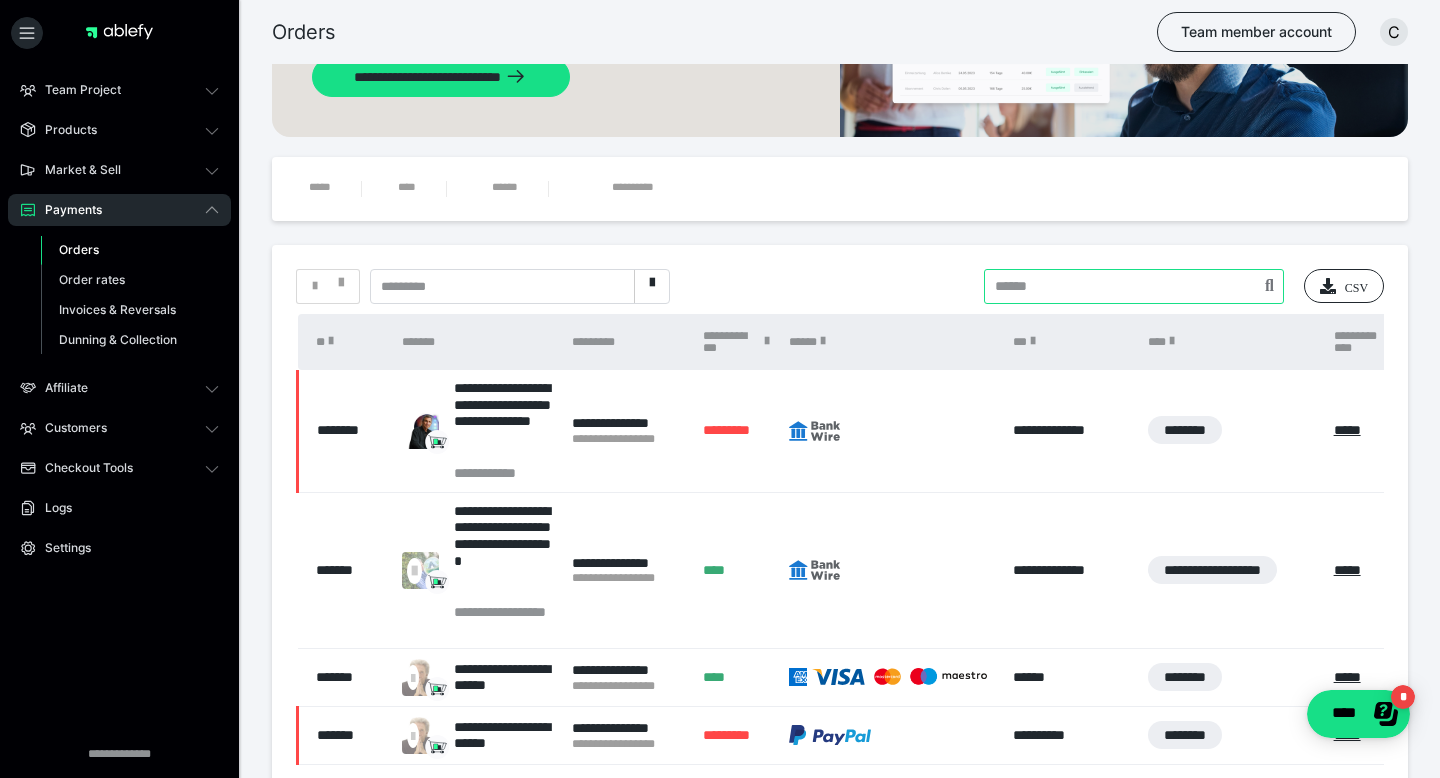 paste on "**********" 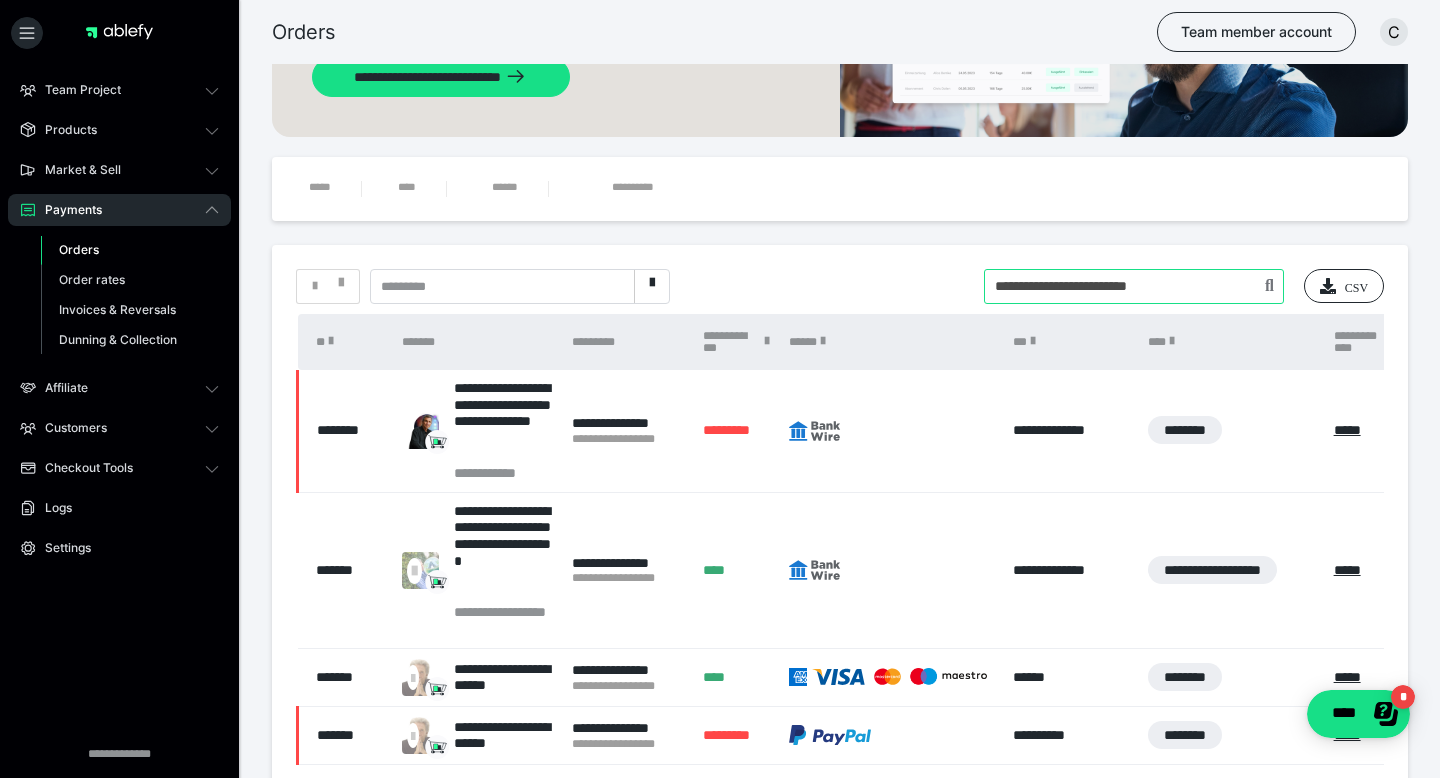 type on "**********" 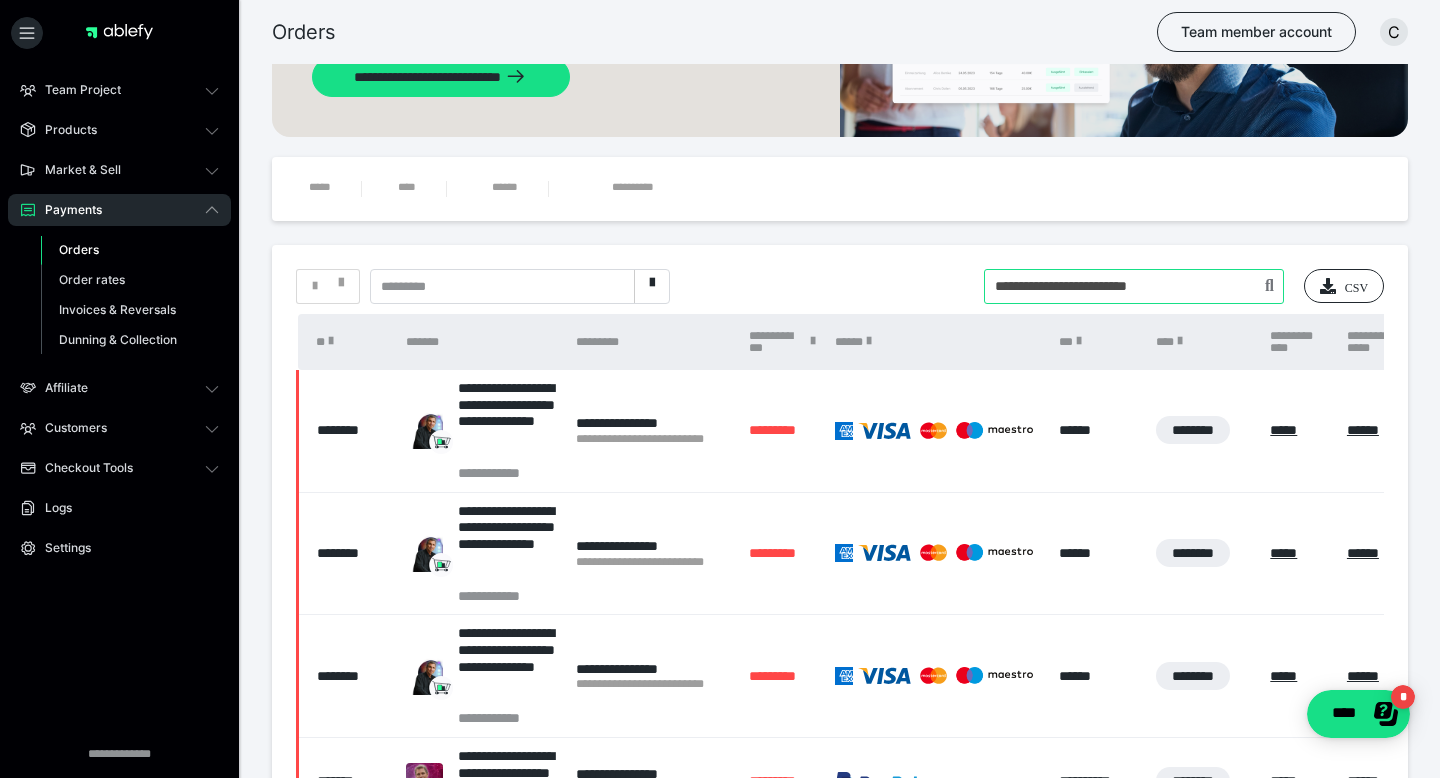 drag, startPoint x: 1209, startPoint y: 290, endPoint x: 814, endPoint y: 253, distance: 396.72913 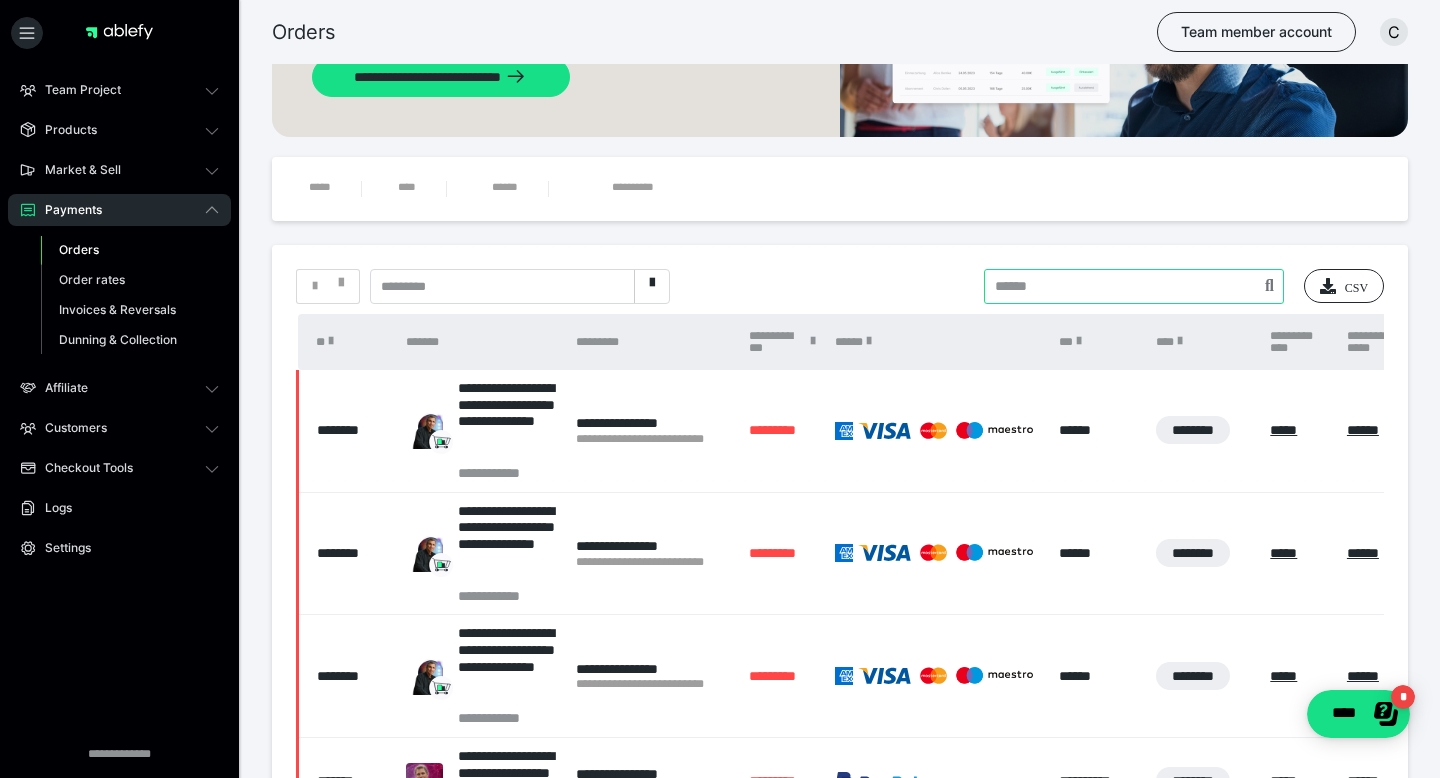 paste on "**********" 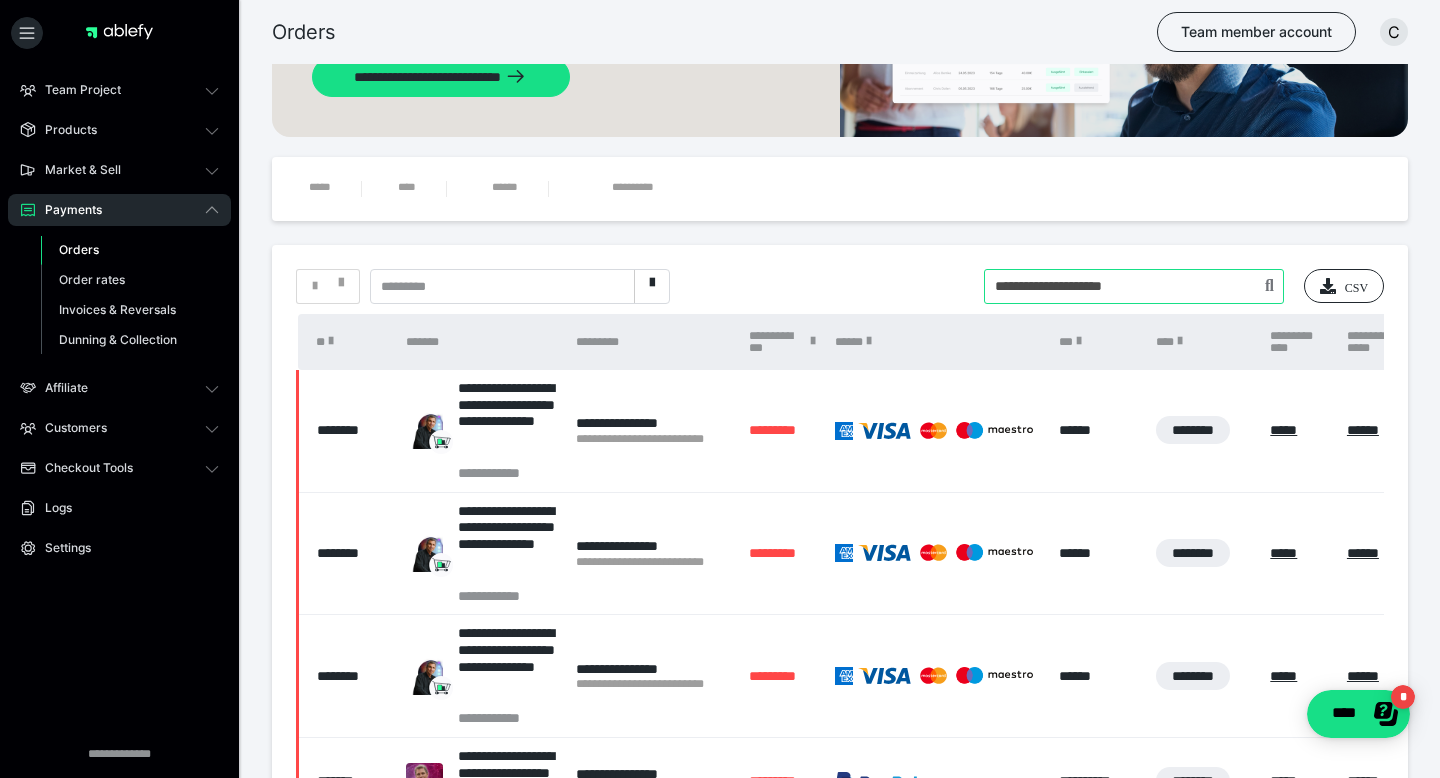 type on "**********" 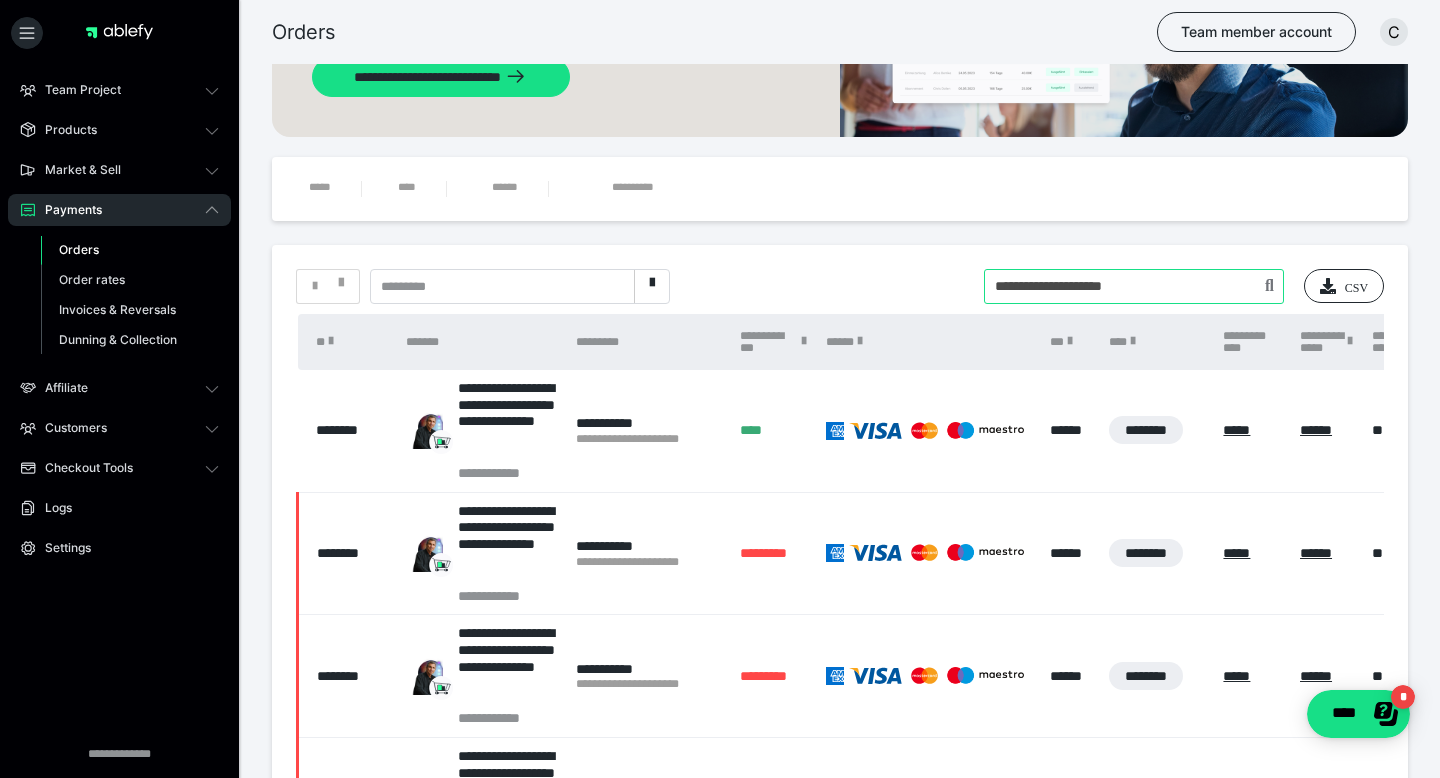 drag, startPoint x: 1173, startPoint y: 289, endPoint x: 809, endPoint y: 234, distance: 368.13177 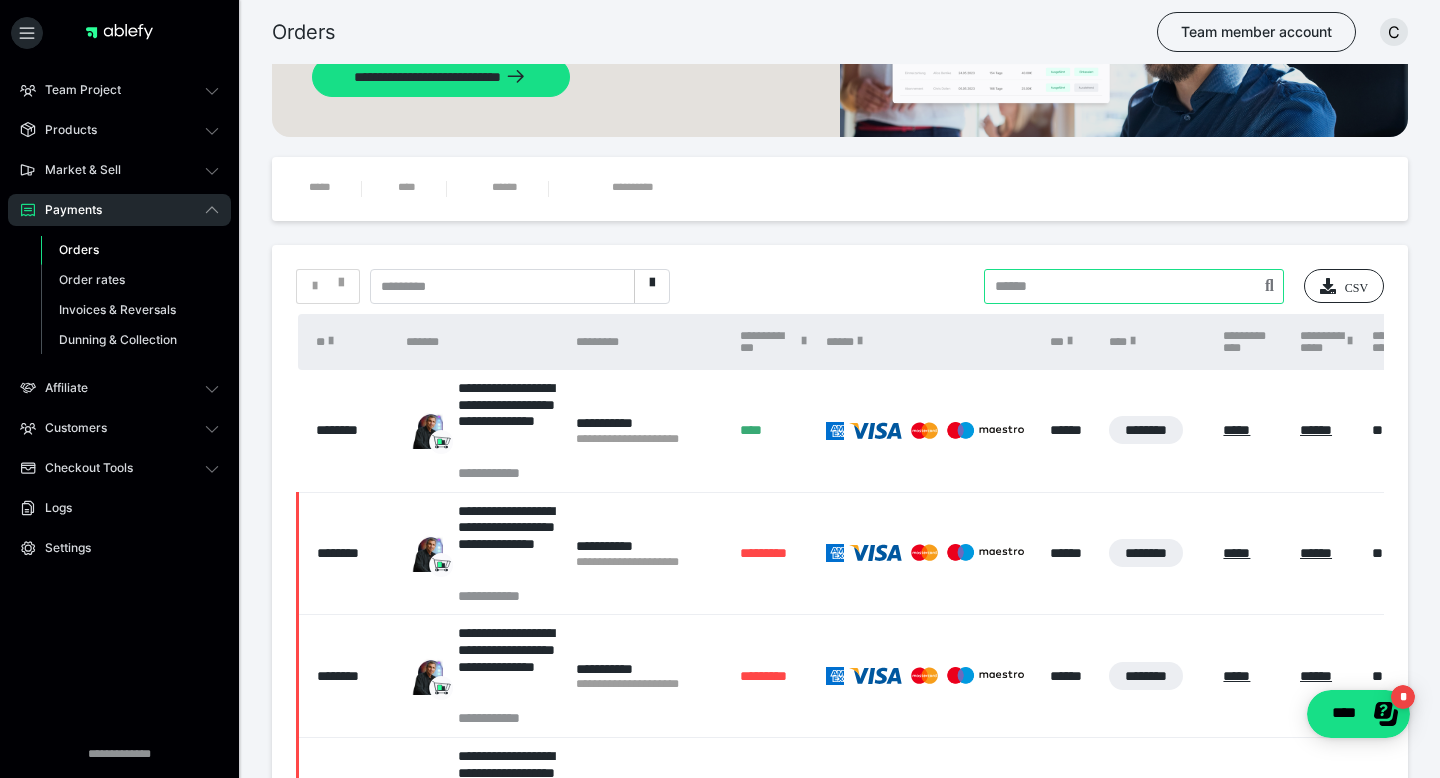 paste on "**********" 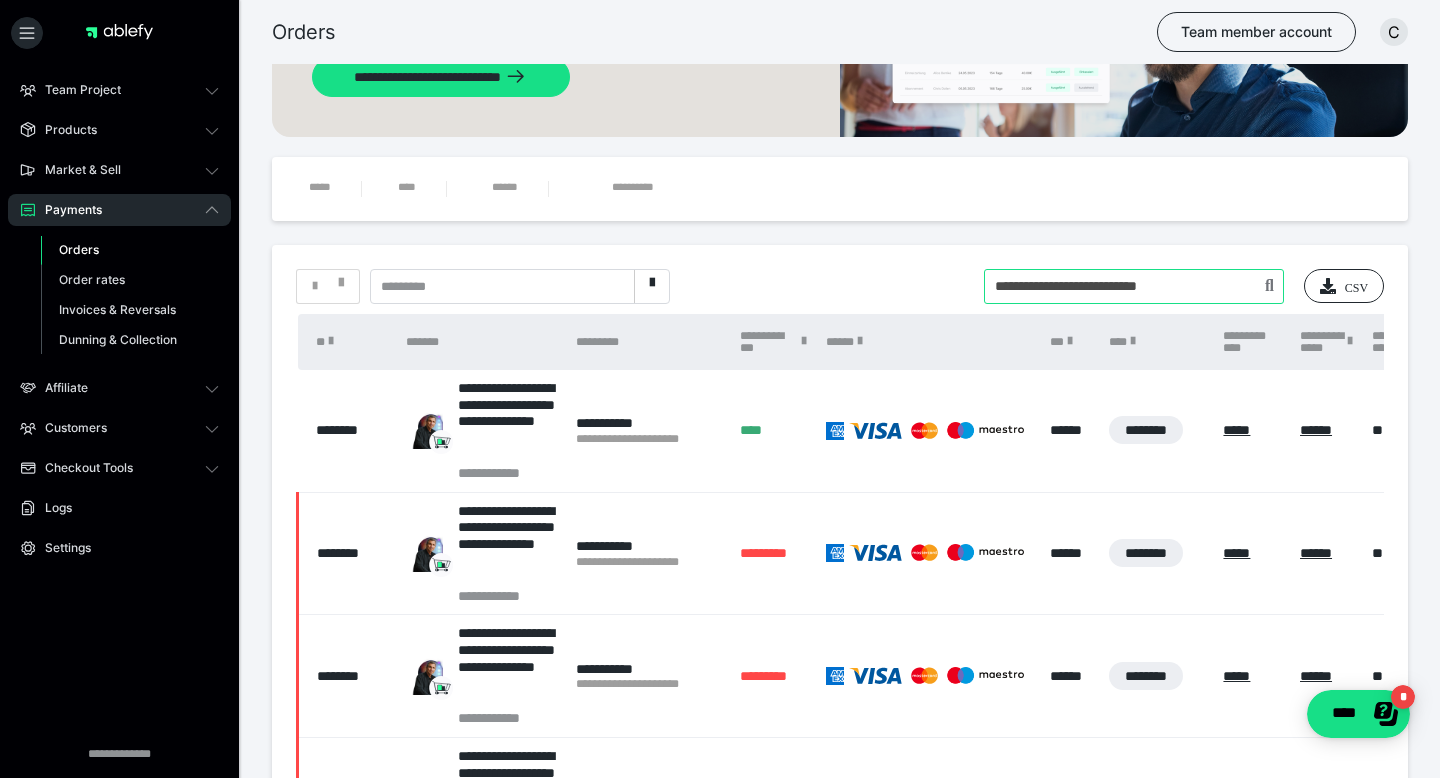 type on "**********" 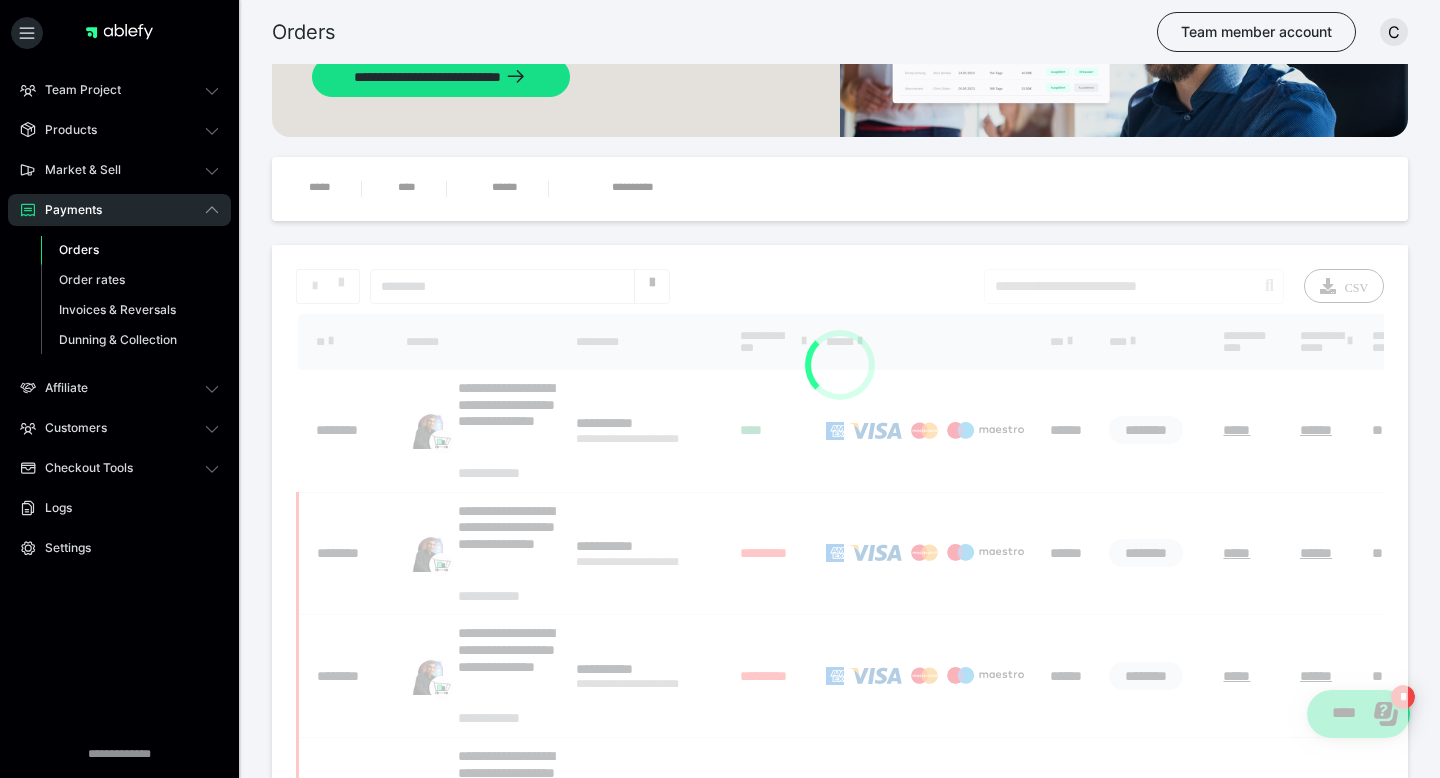 scroll, scrollTop: 59, scrollLeft: 0, axis: vertical 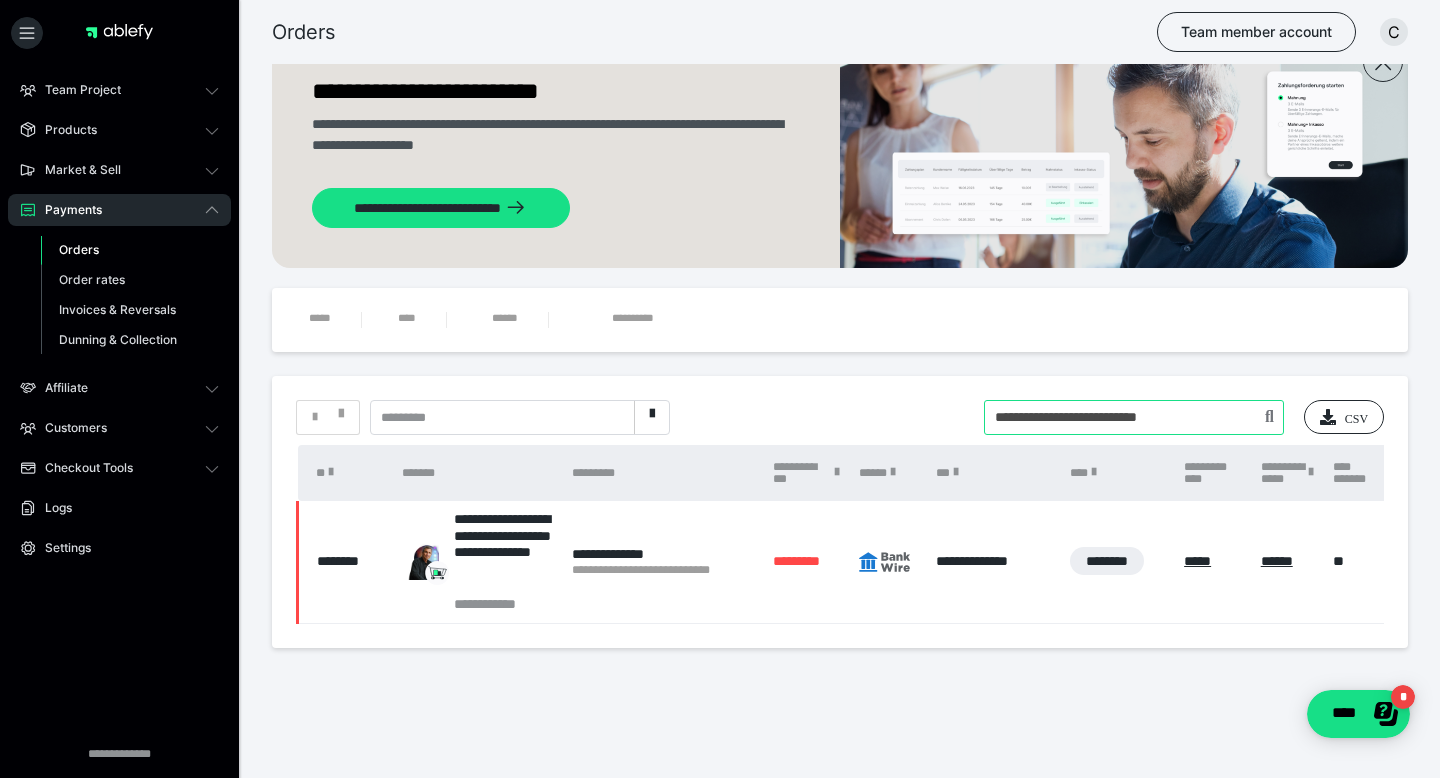 drag, startPoint x: 1212, startPoint y: 411, endPoint x: 711, endPoint y: 371, distance: 502.59427 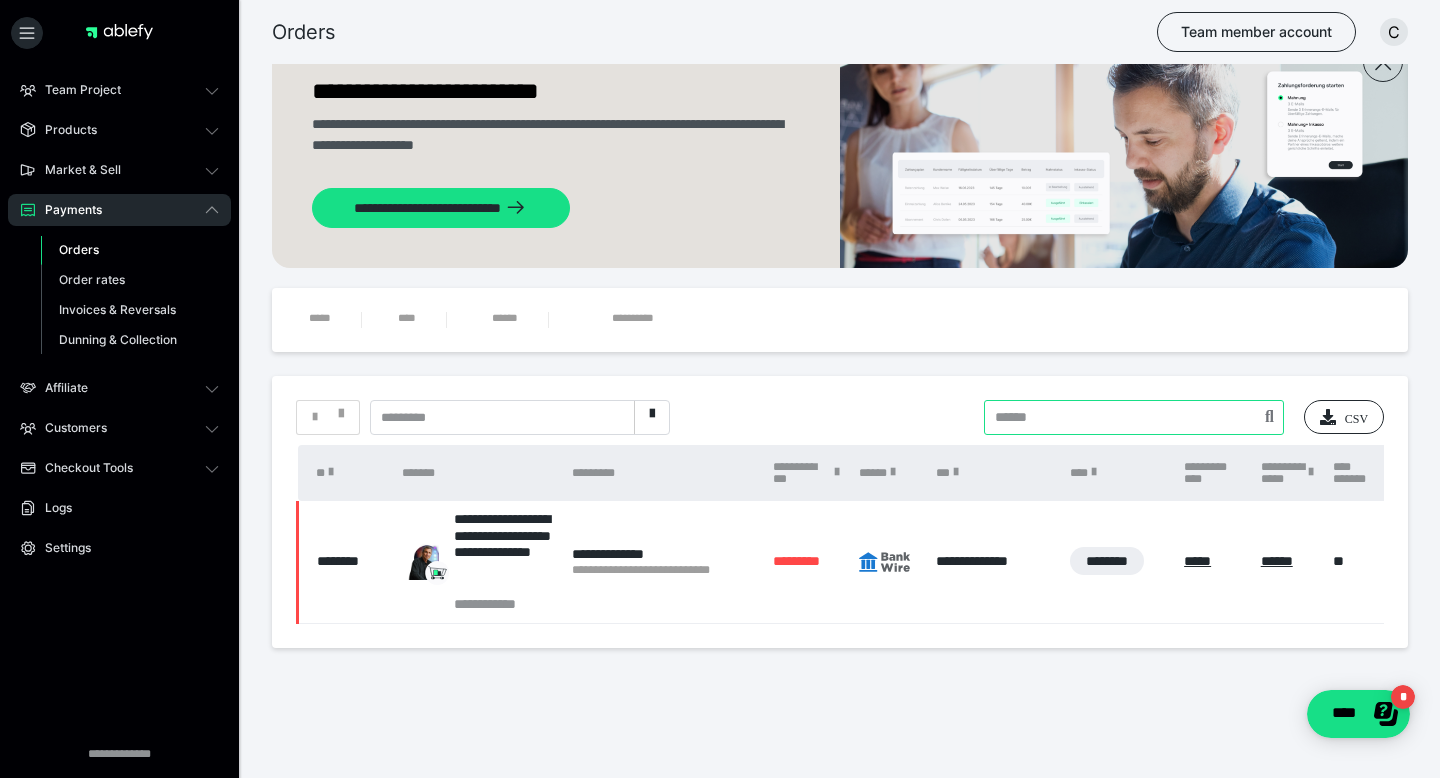 paste on "**********" 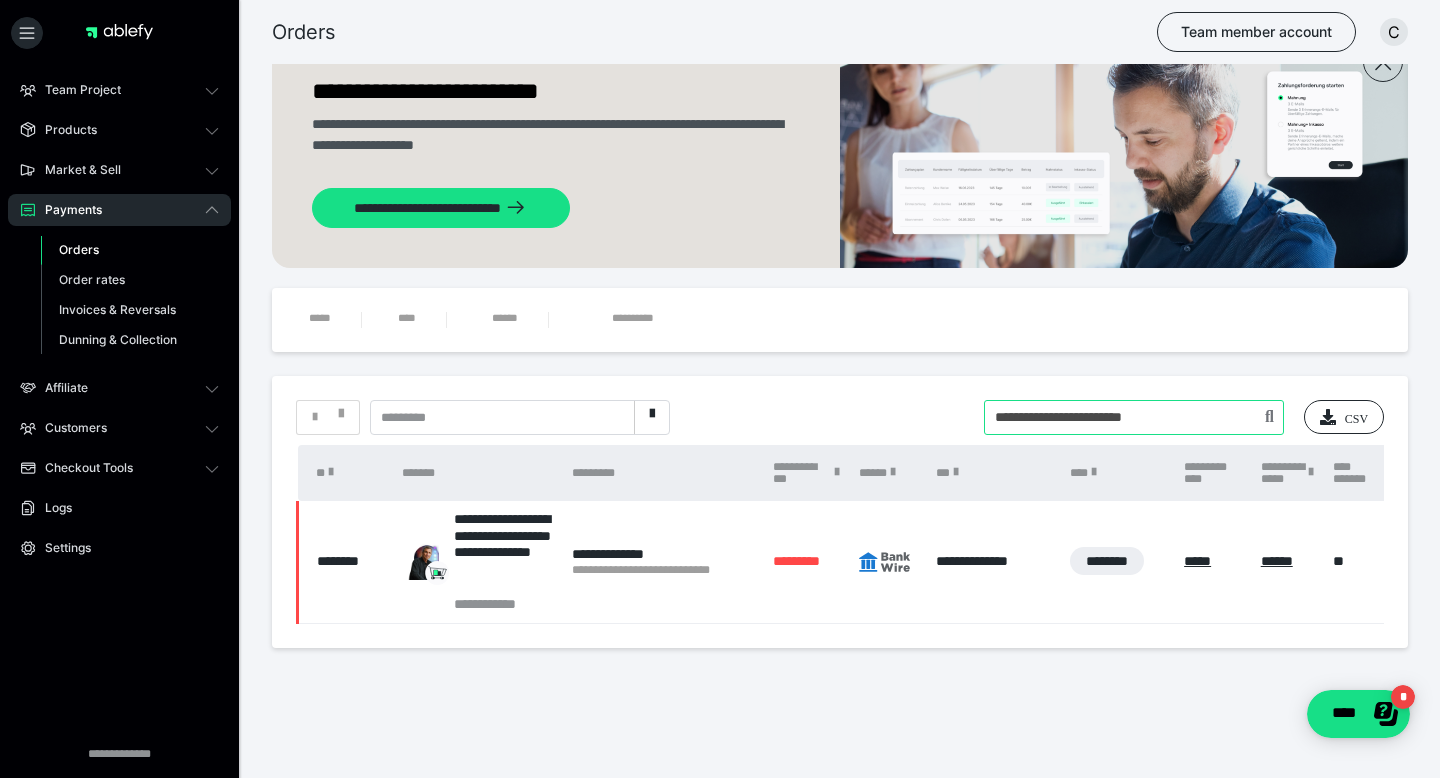 type on "**********" 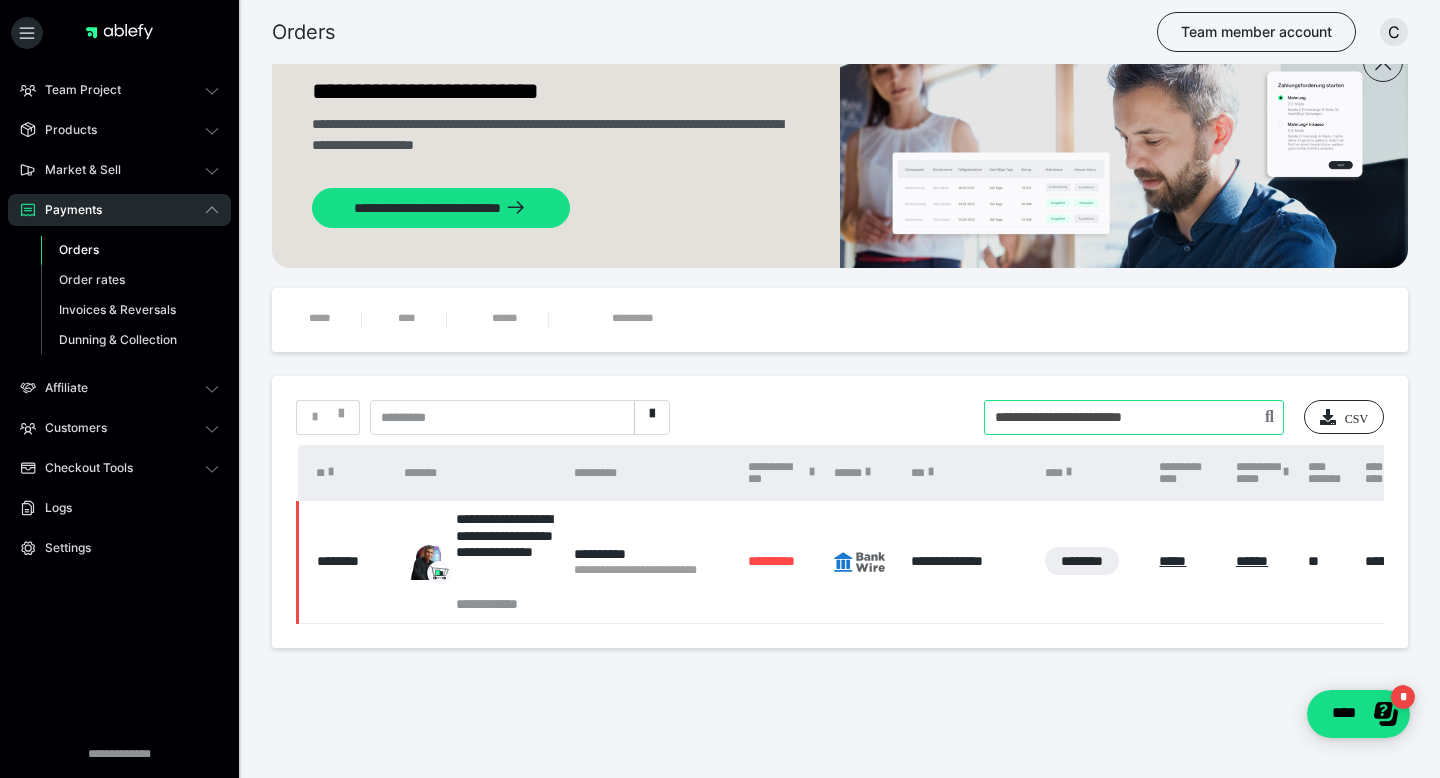 drag, startPoint x: 1180, startPoint y: 422, endPoint x: 845, endPoint y: 378, distance: 337.8772 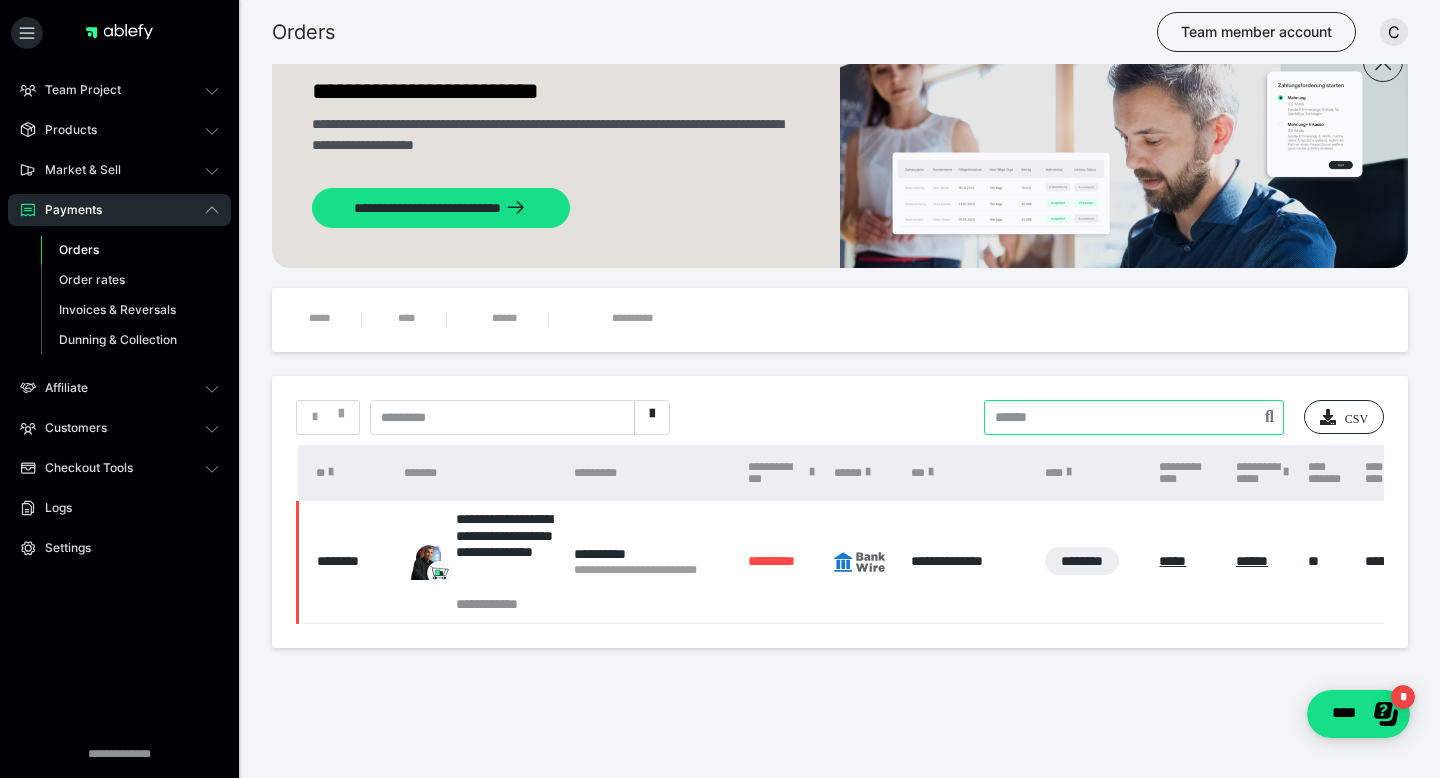 paste on "**********" 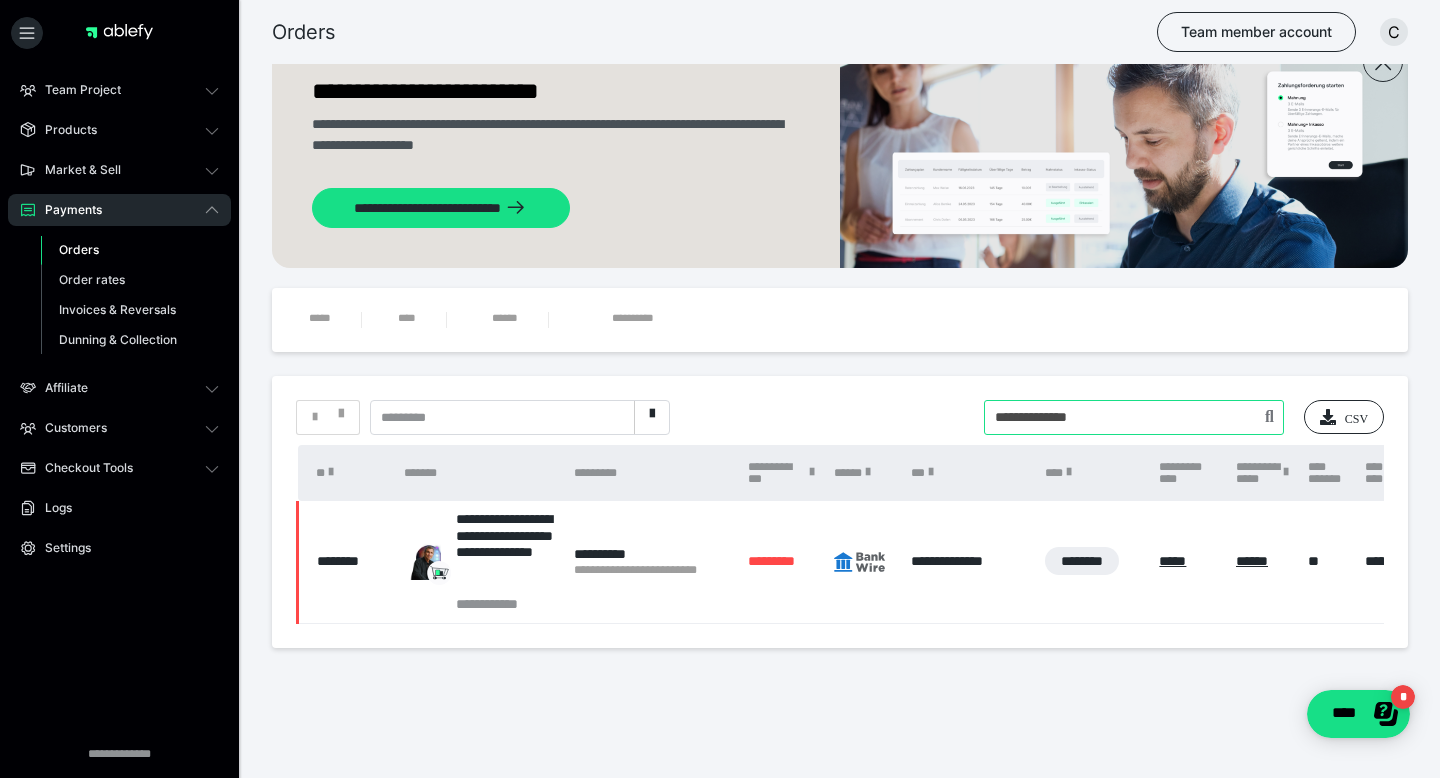 type on "**********" 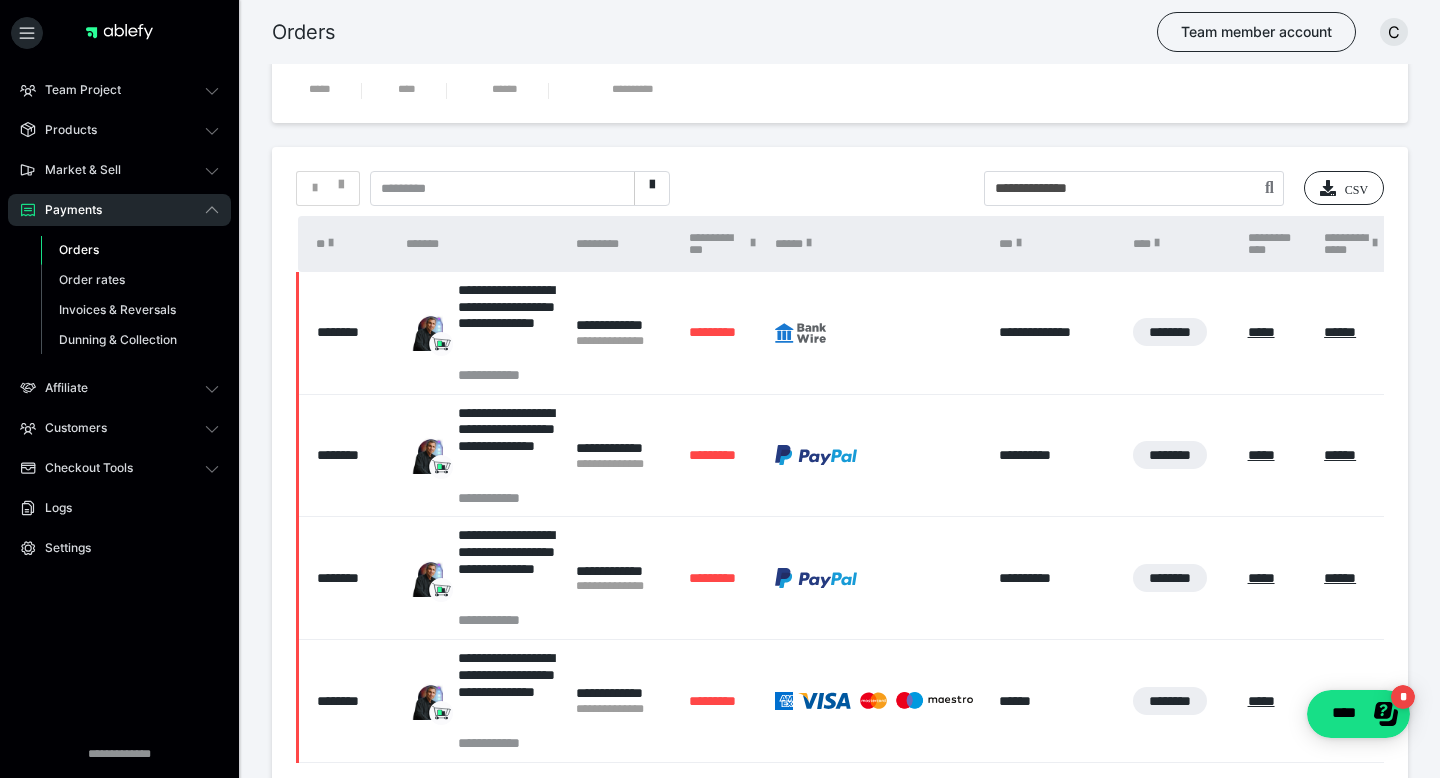 scroll, scrollTop: 291, scrollLeft: 0, axis: vertical 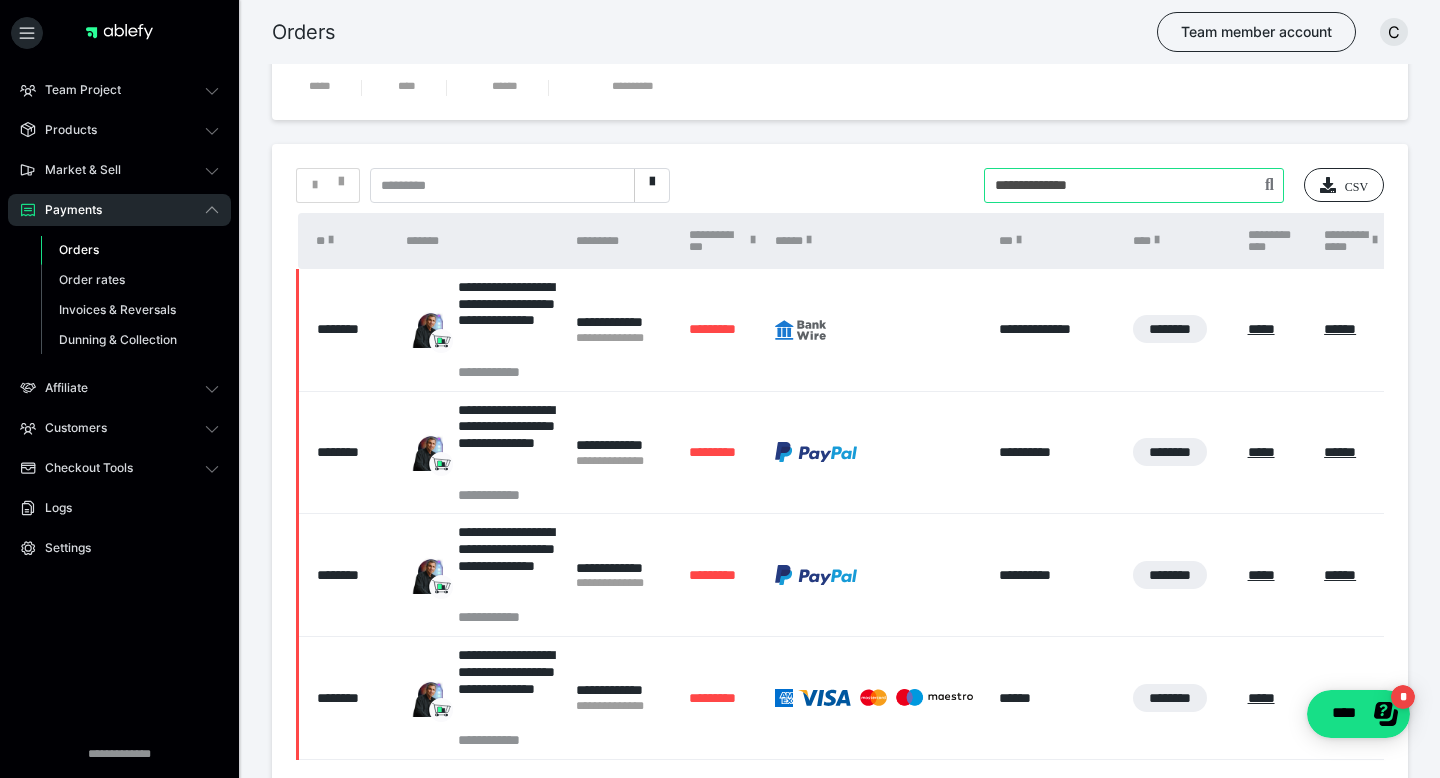 drag, startPoint x: 1115, startPoint y: 189, endPoint x: 887, endPoint y: 182, distance: 228.10744 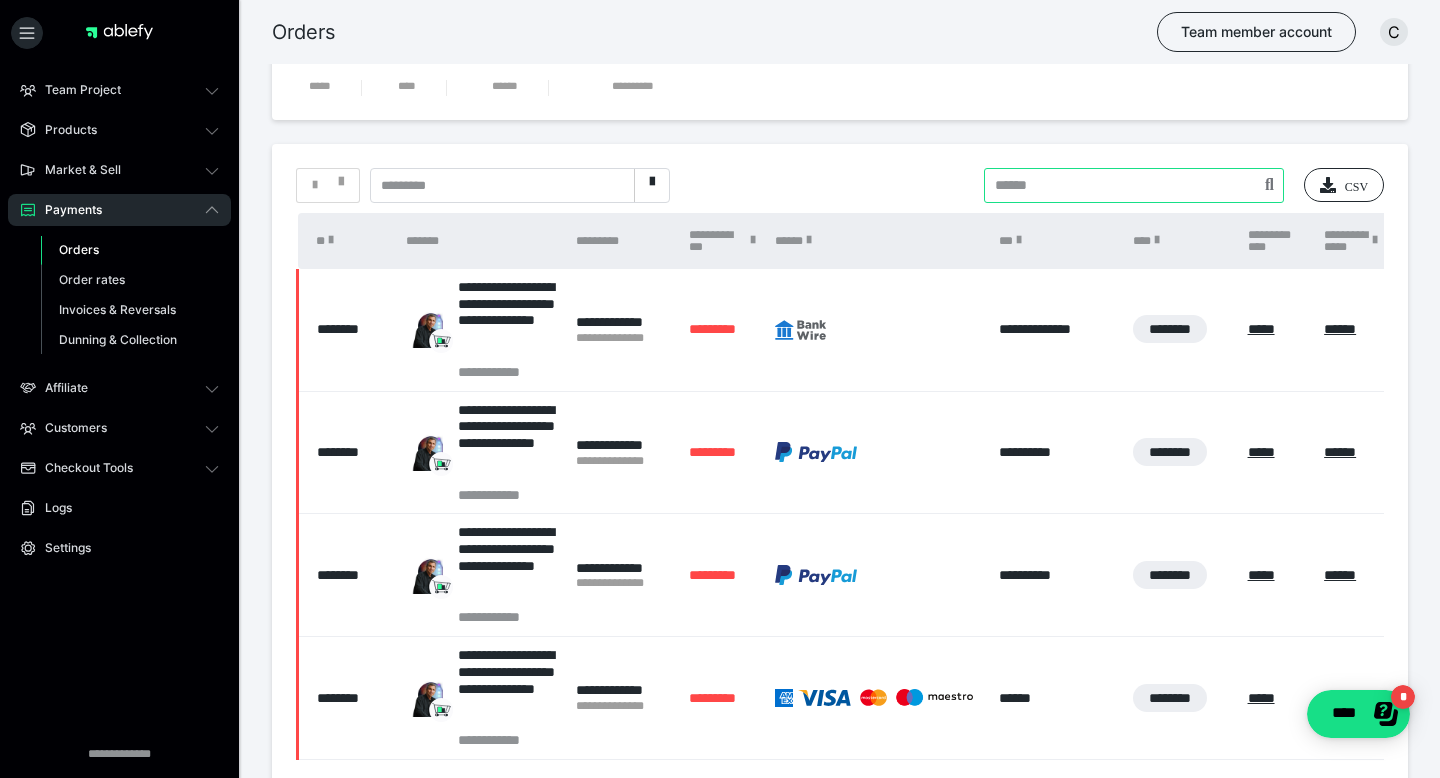 paste on "**********" 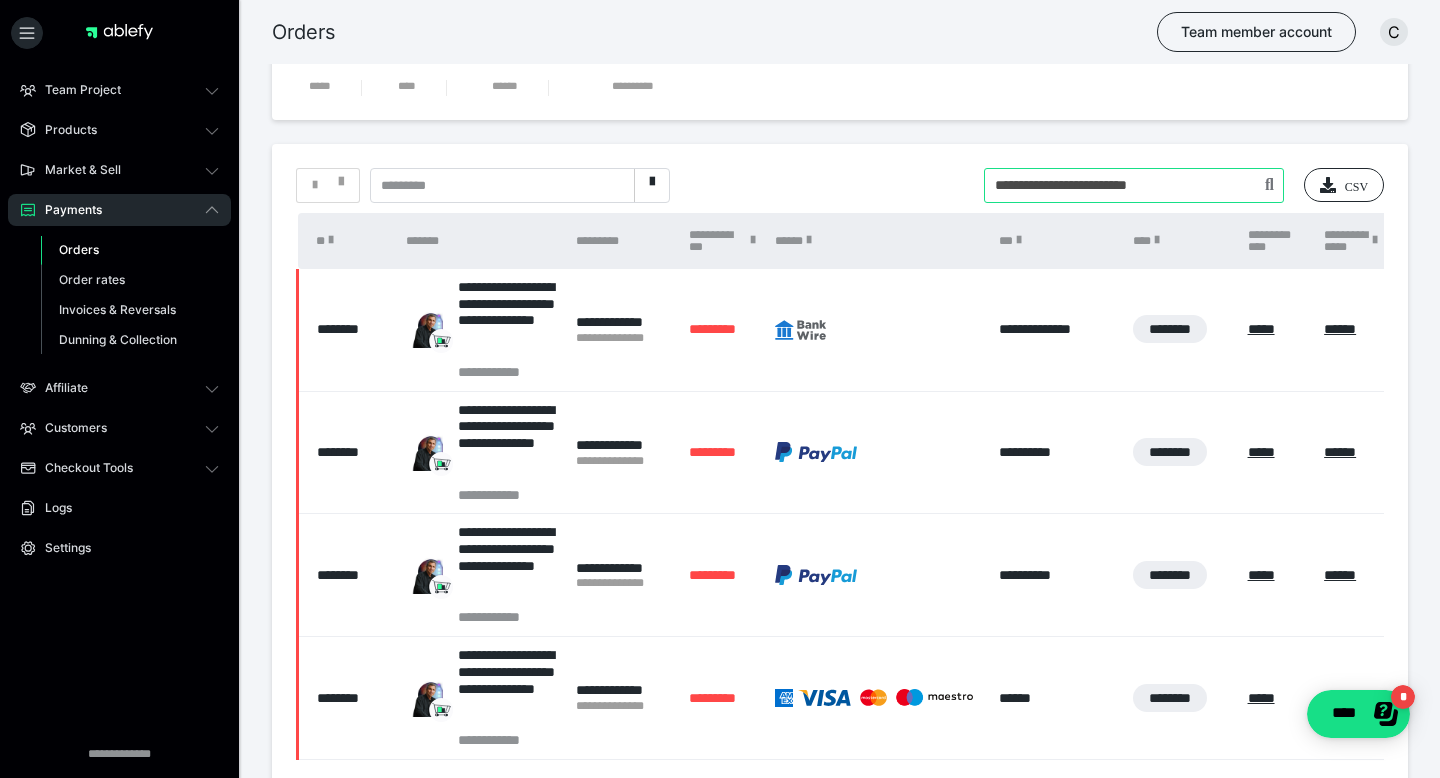 type on "**********" 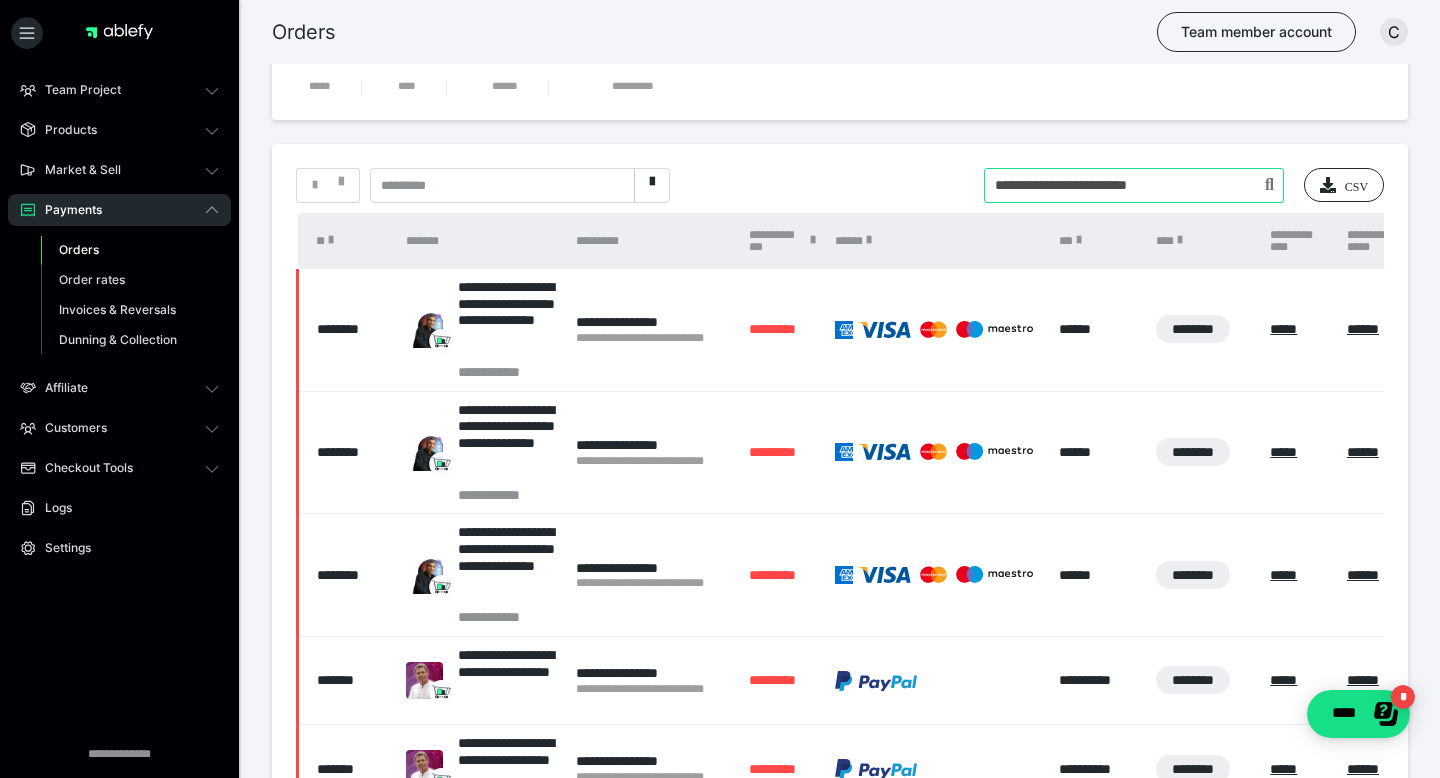 drag, startPoint x: 1190, startPoint y: 192, endPoint x: 851, endPoint y: 146, distance: 342.10672 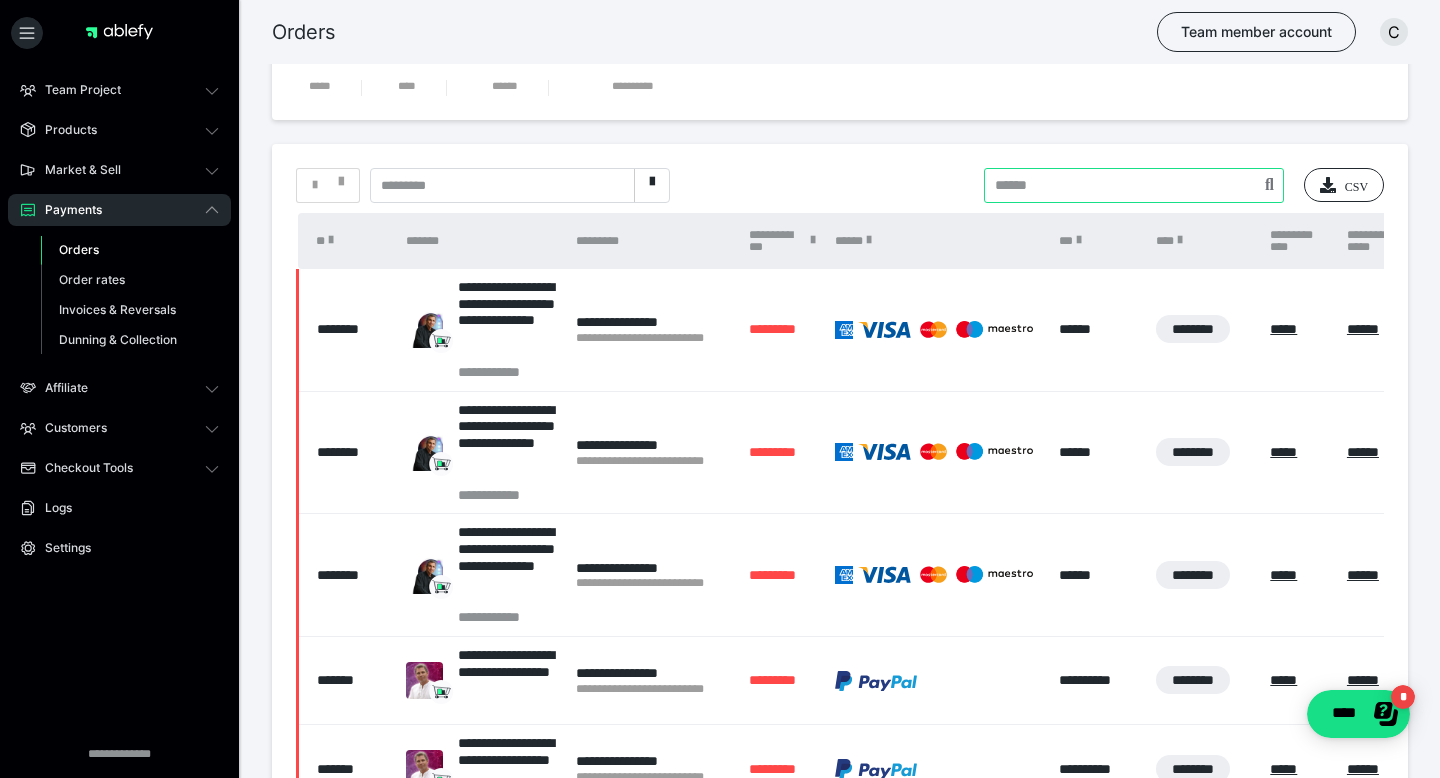 paste on "**********" 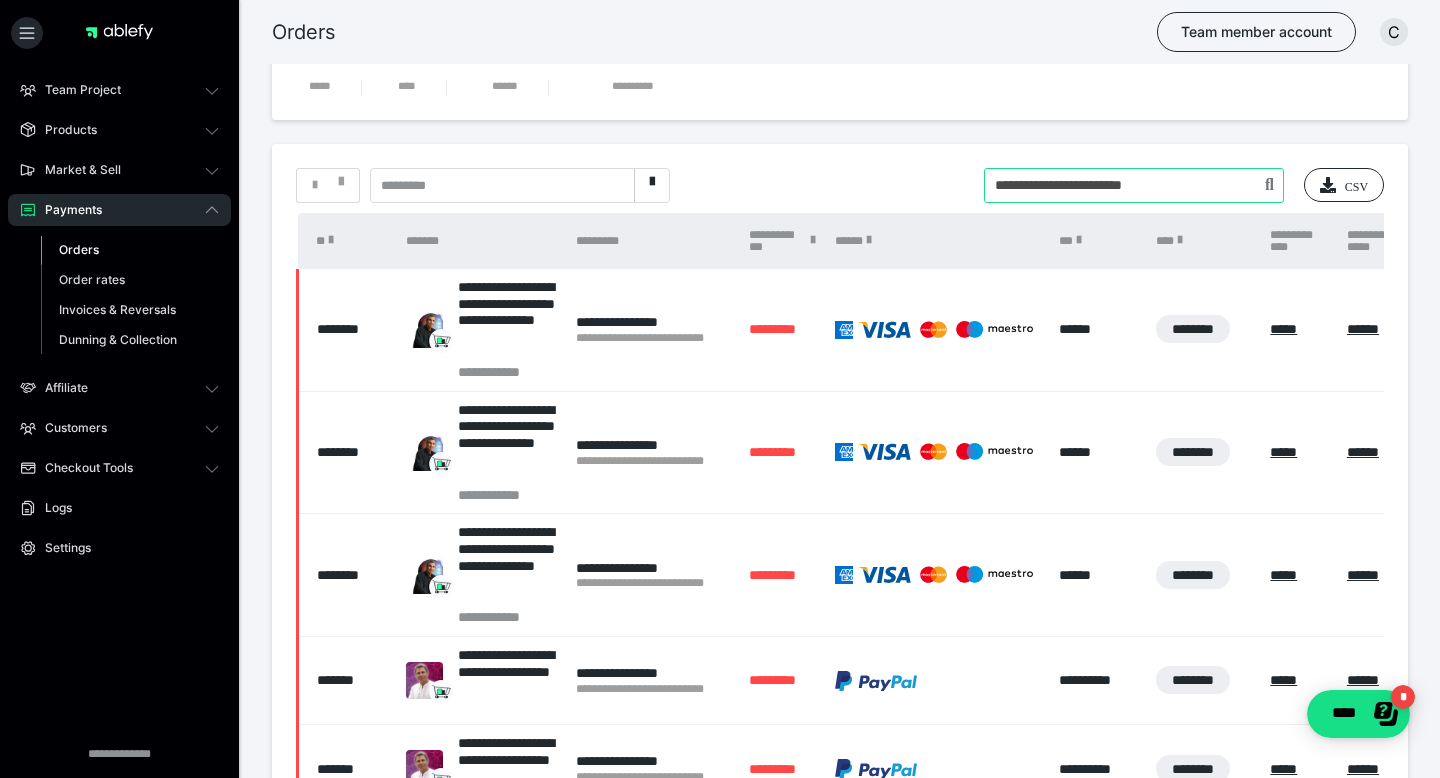 type on "**********" 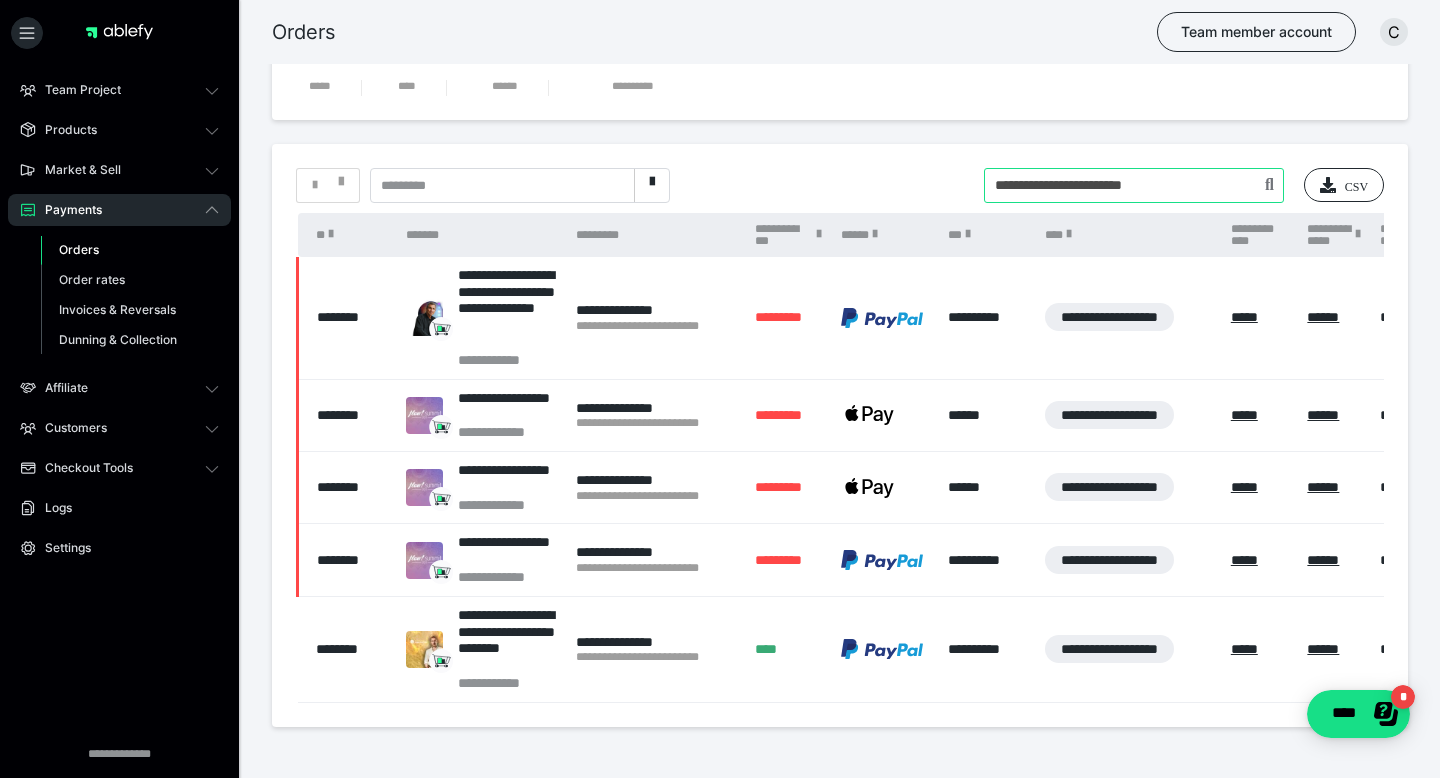 drag, startPoint x: 1204, startPoint y: 174, endPoint x: 1206, endPoint y: 195, distance: 21.095022 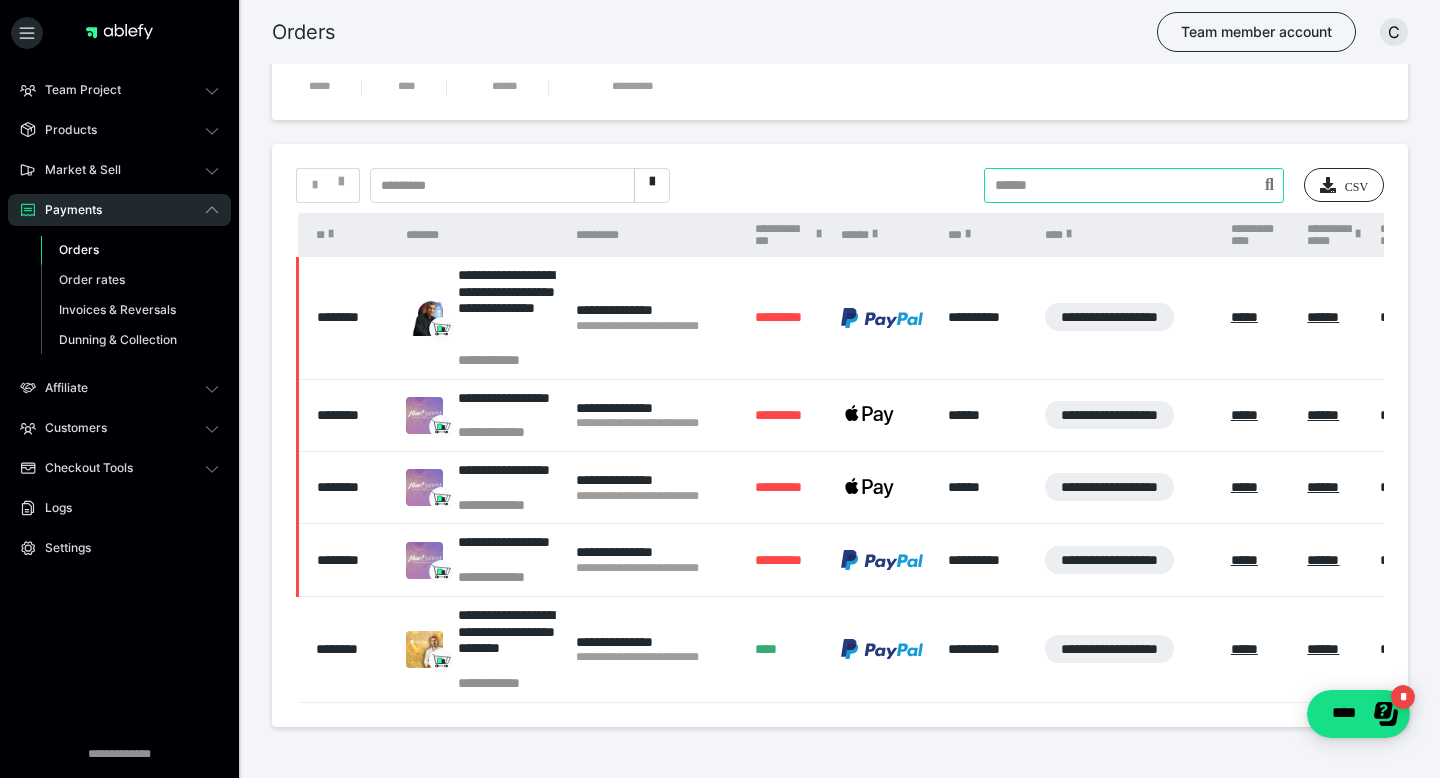 paste on "**********" 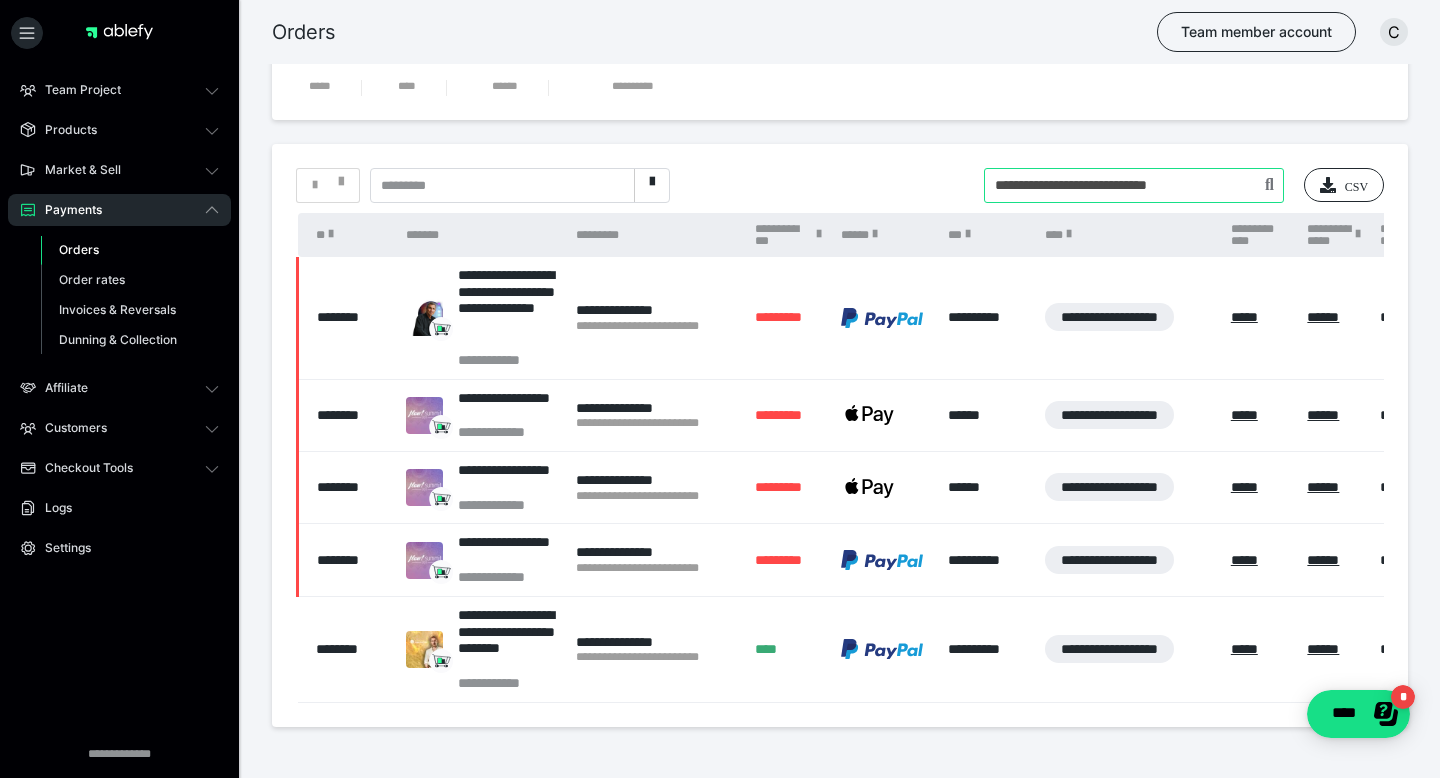 type on "**********" 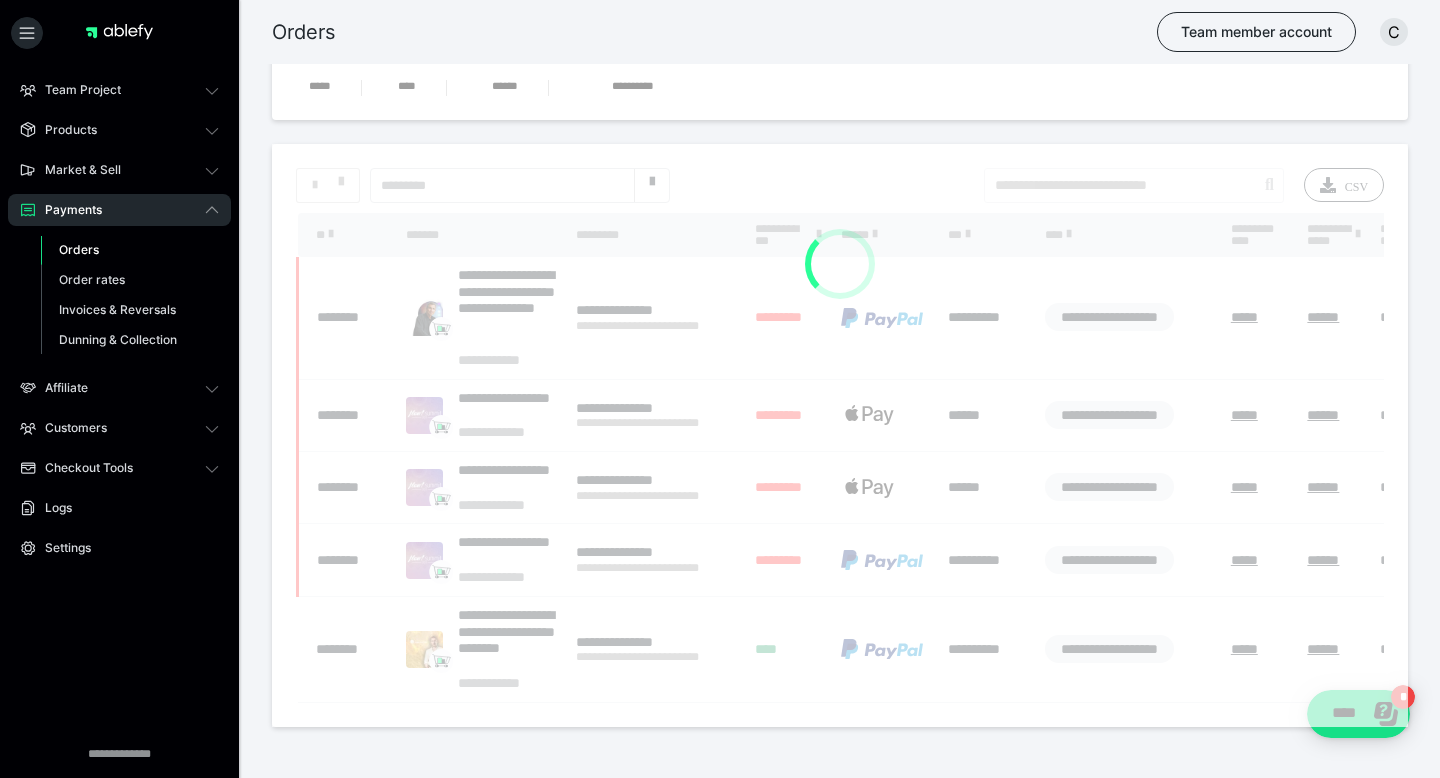 scroll, scrollTop: 59, scrollLeft: 0, axis: vertical 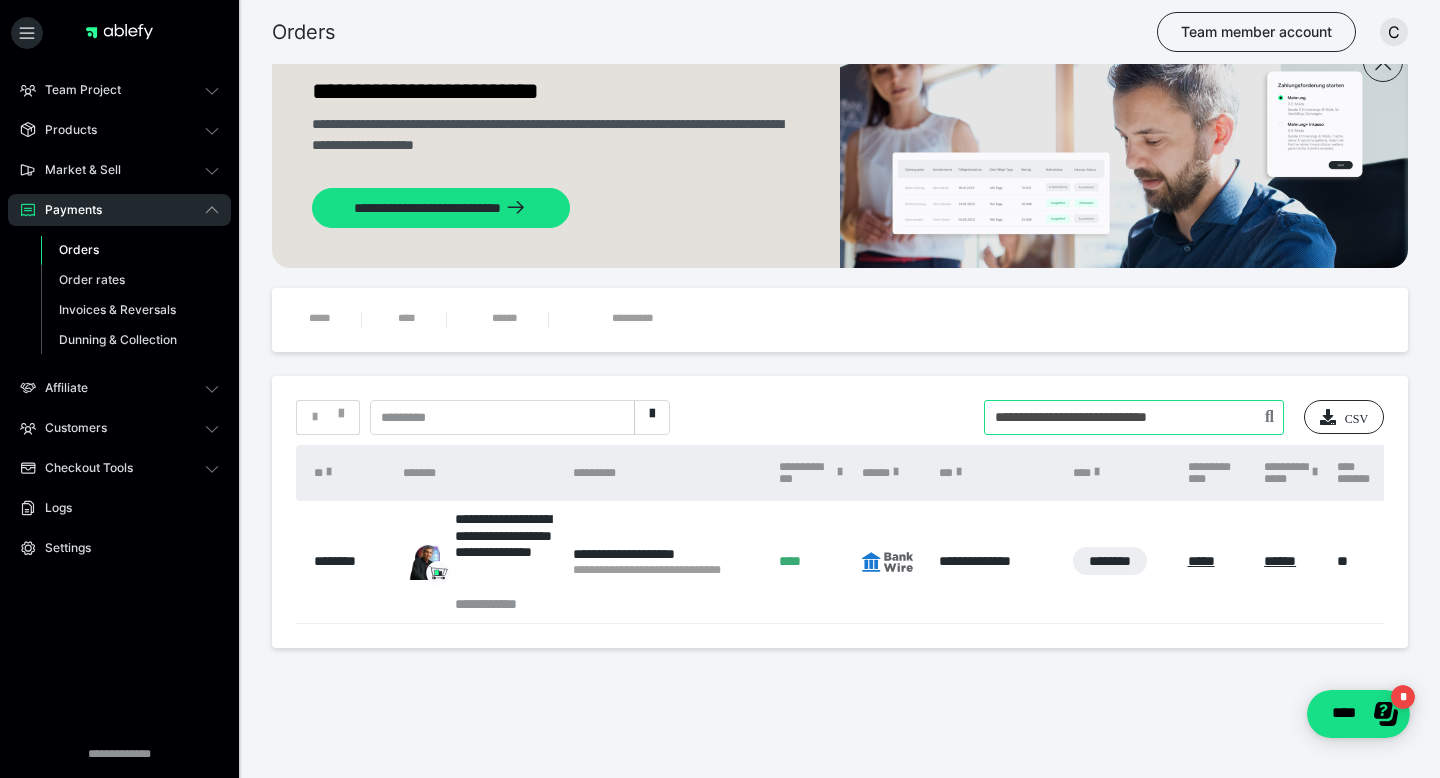 drag, startPoint x: 1221, startPoint y: 418, endPoint x: 871, endPoint y: 373, distance: 352.881 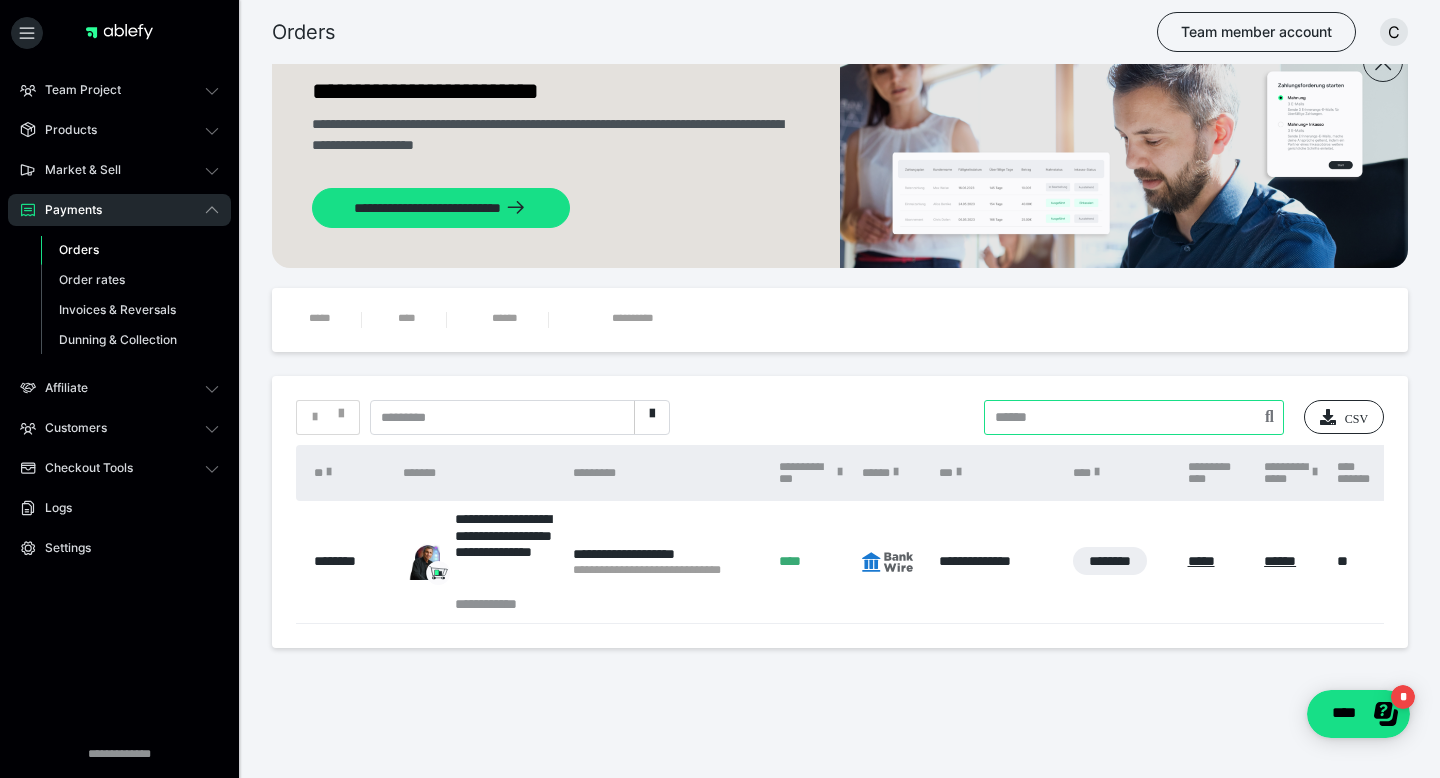 paste on "**********" 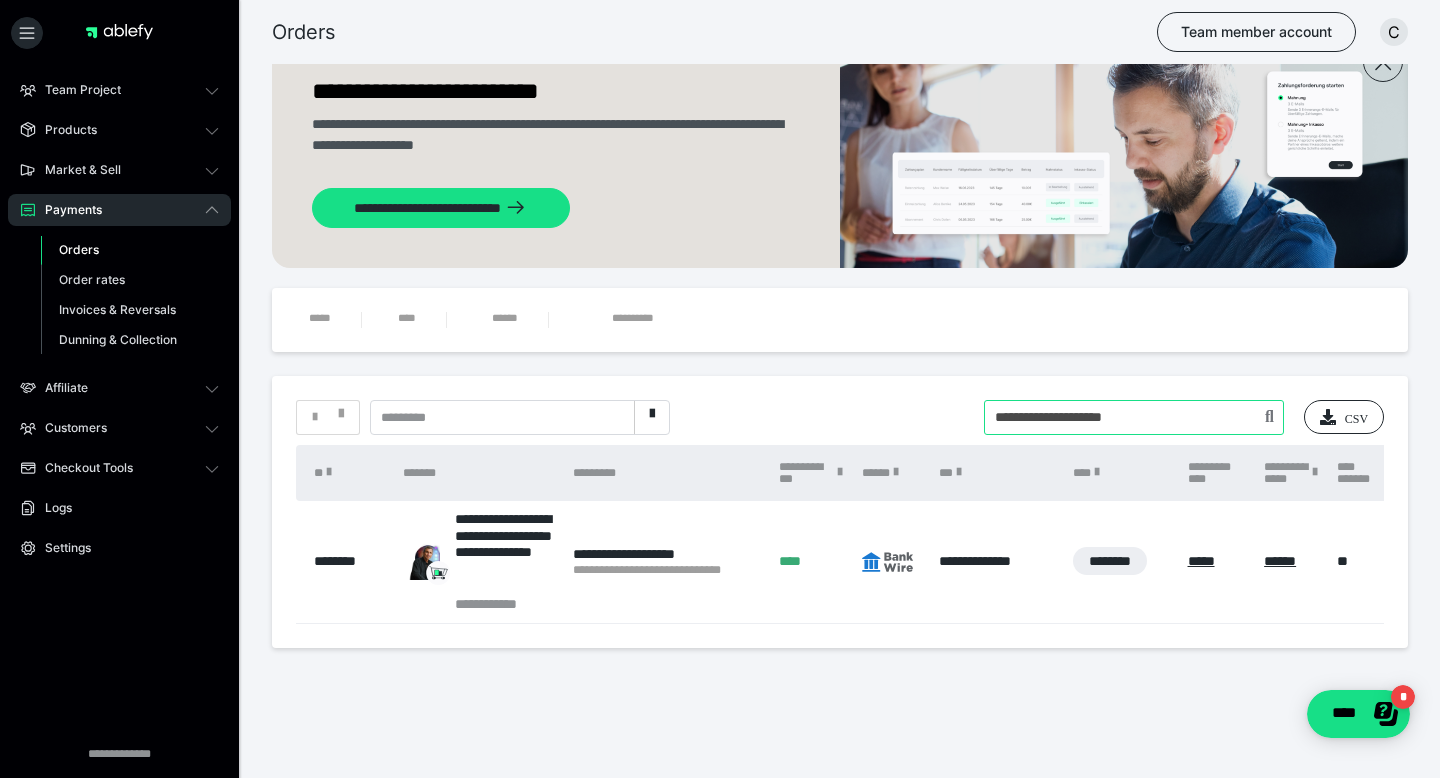 type on "**********" 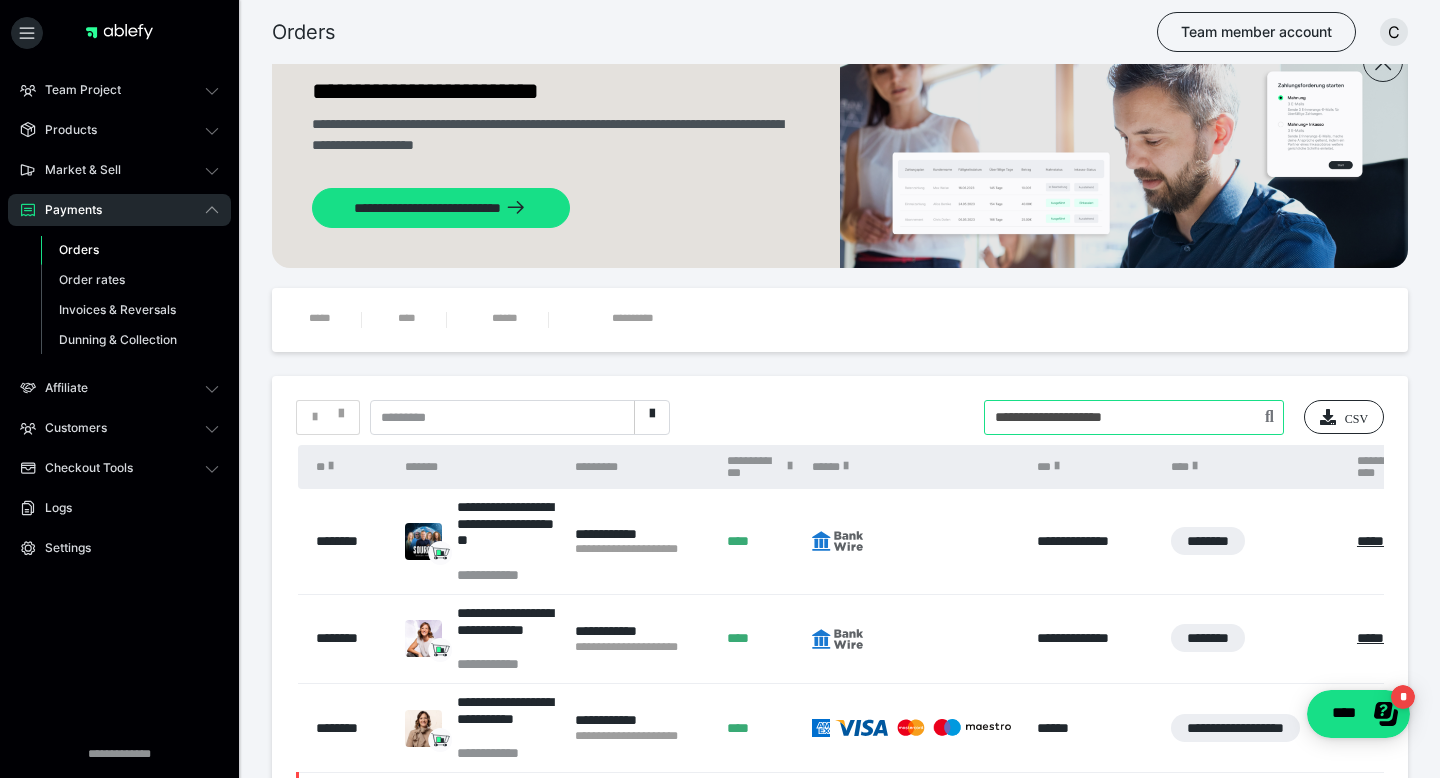 drag, startPoint x: 1191, startPoint y: 418, endPoint x: 767, endPoint y: 397, distance: 424.5197 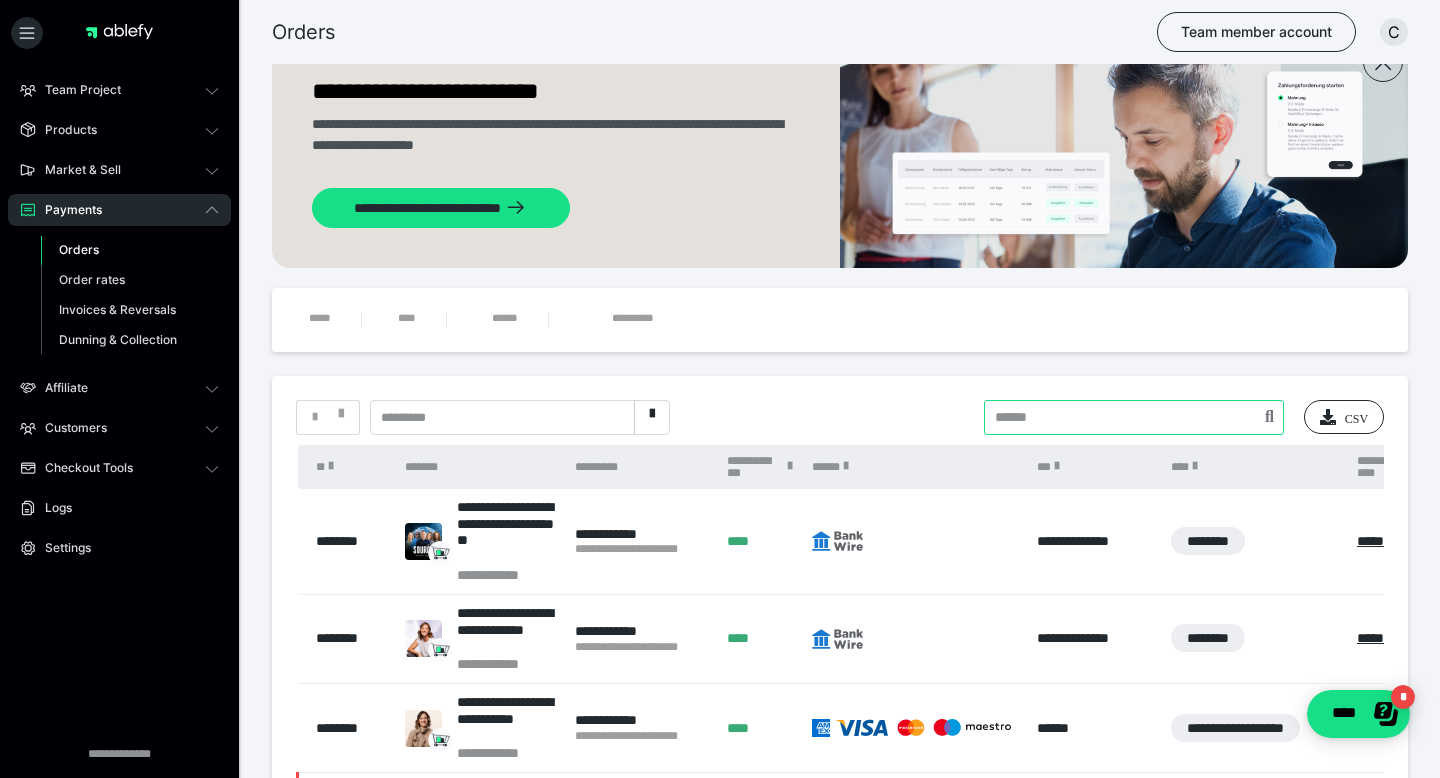paste on "**********" 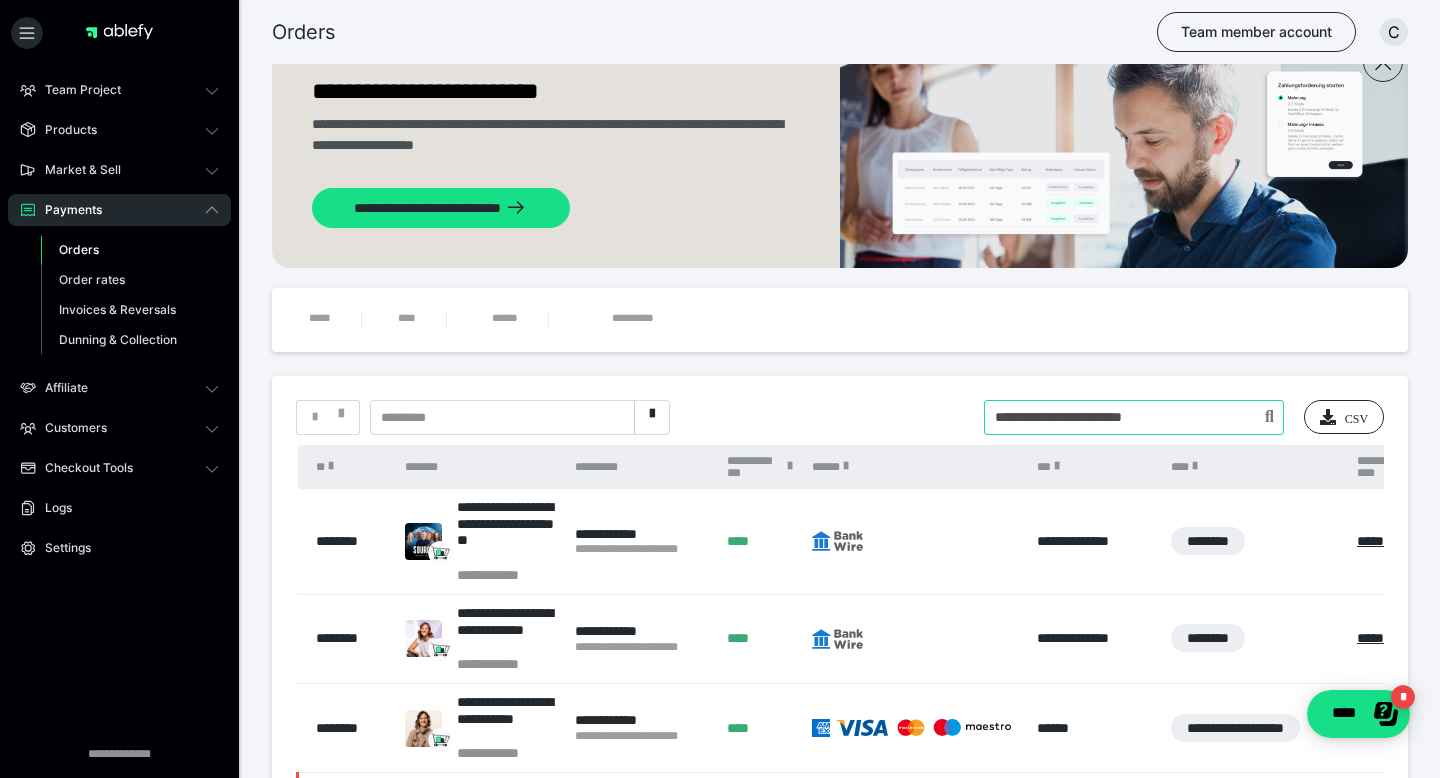 type on "**********" 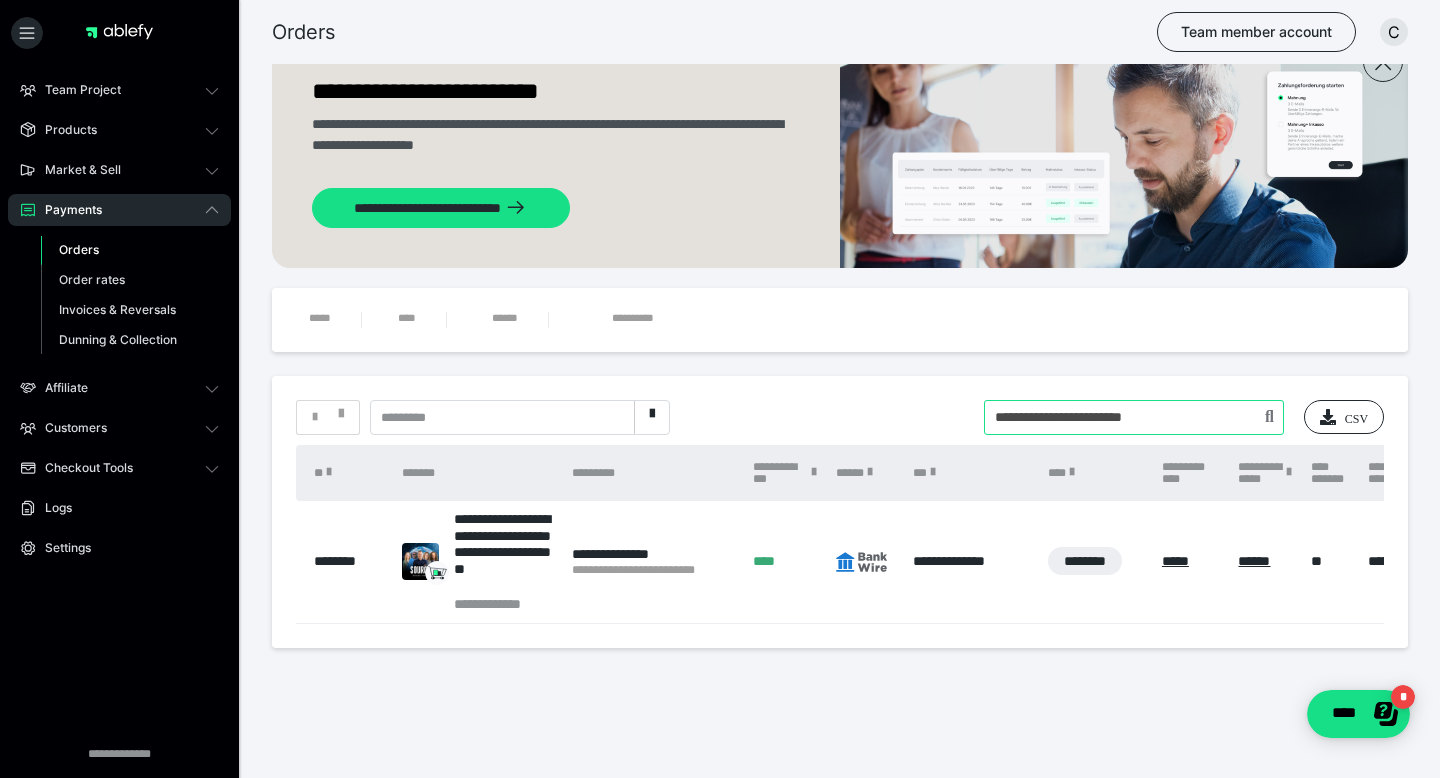 drag, startPoint x: 1201, startPoint y: 419, endPoint x: 839, endPoint y: 380, distance: 364.09476 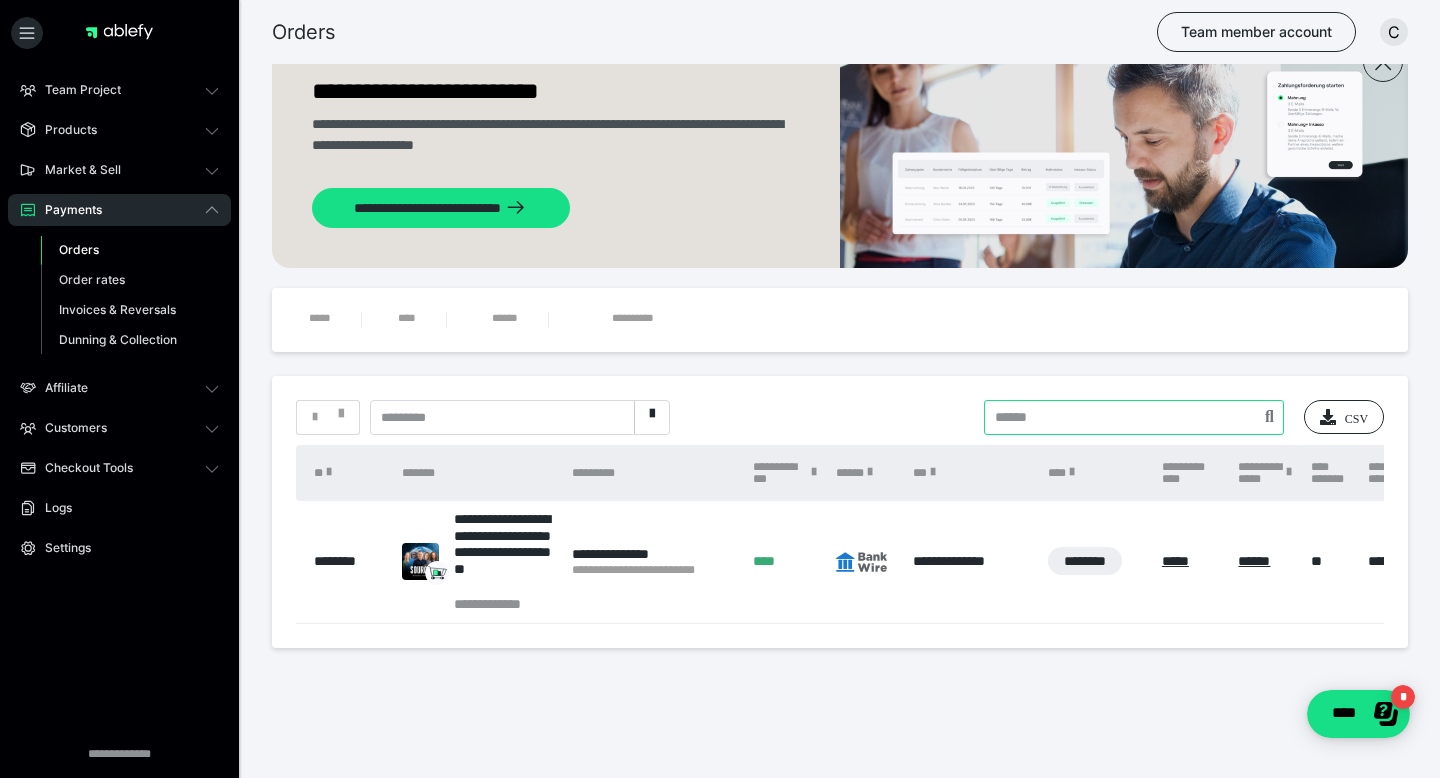 paste on "**********" 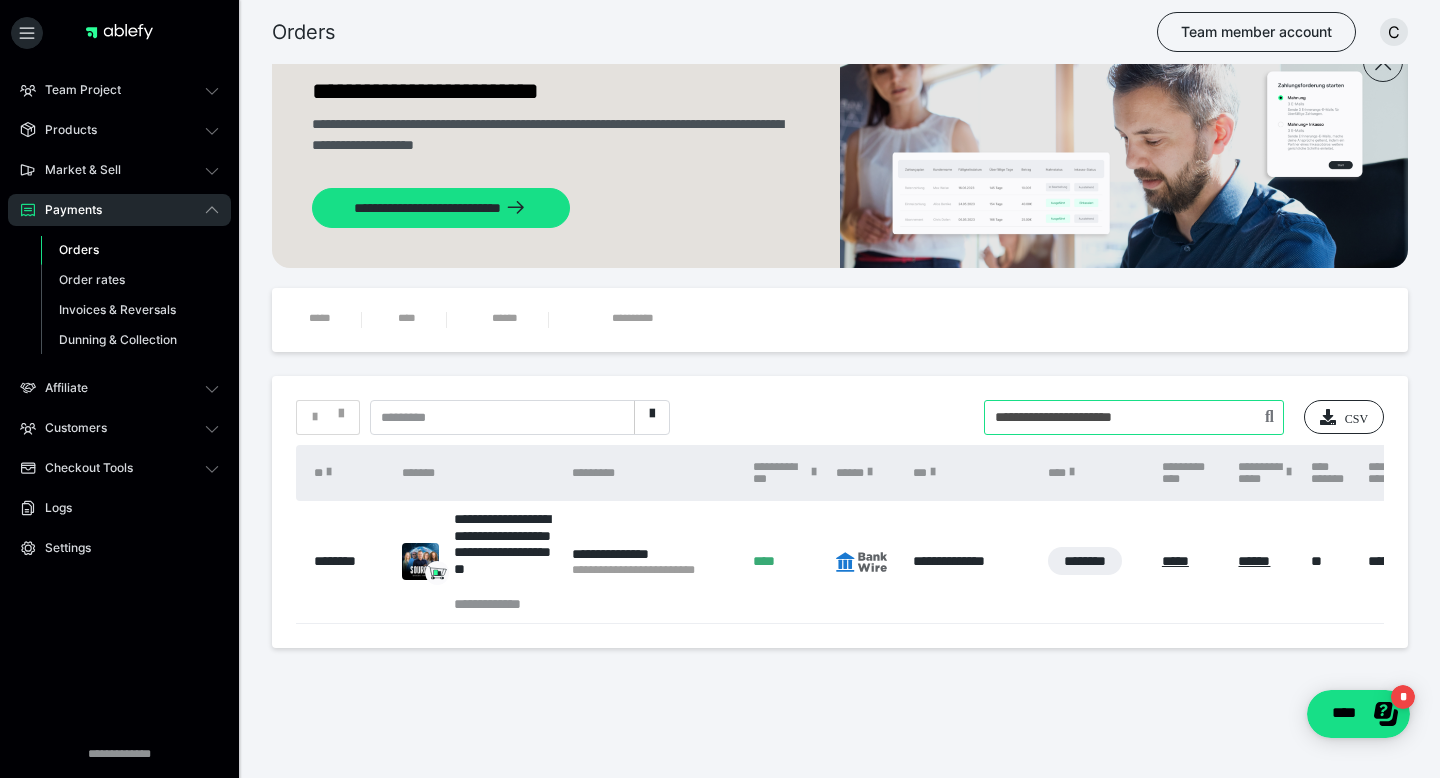 type on "**********" 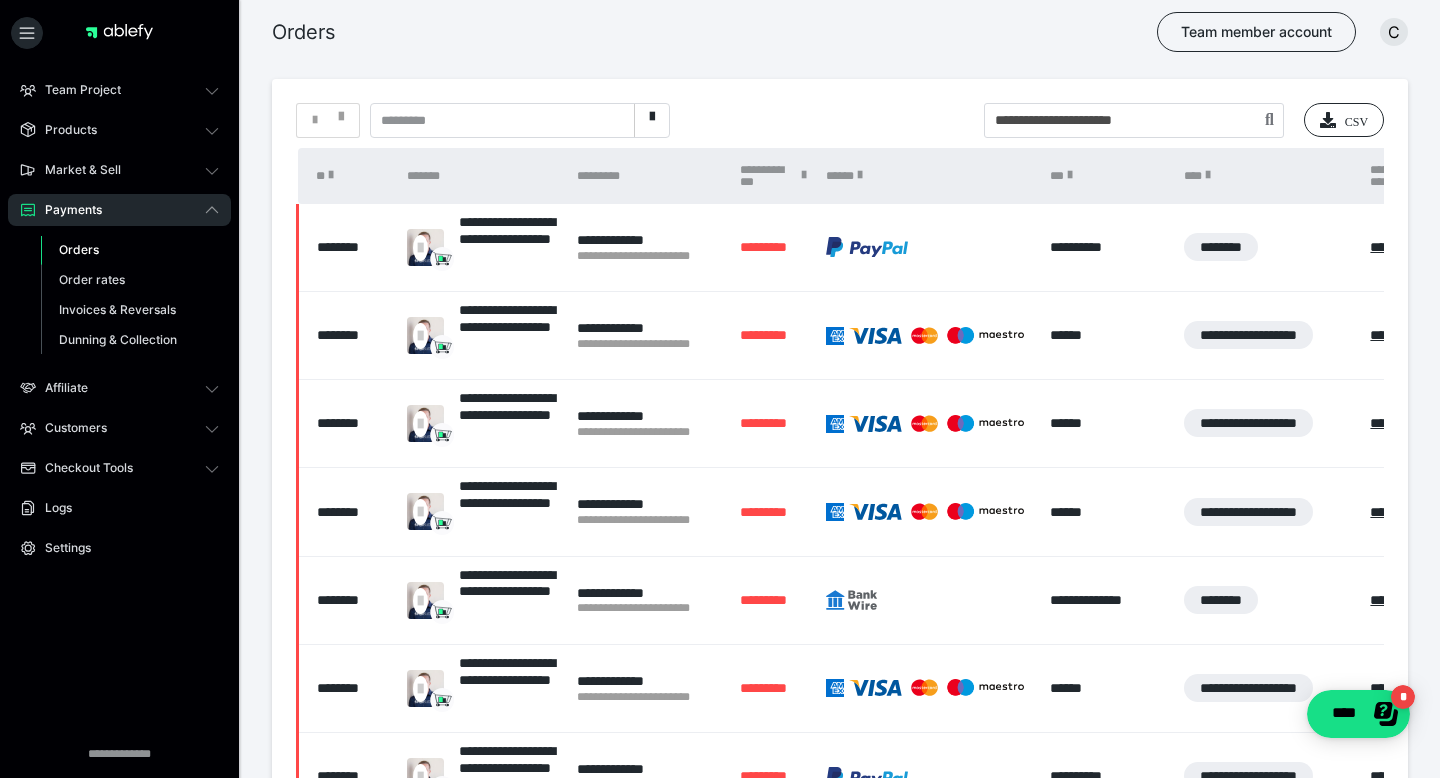 scroll, scrollTop: 356, scrollLeft: 0, axis: vertical 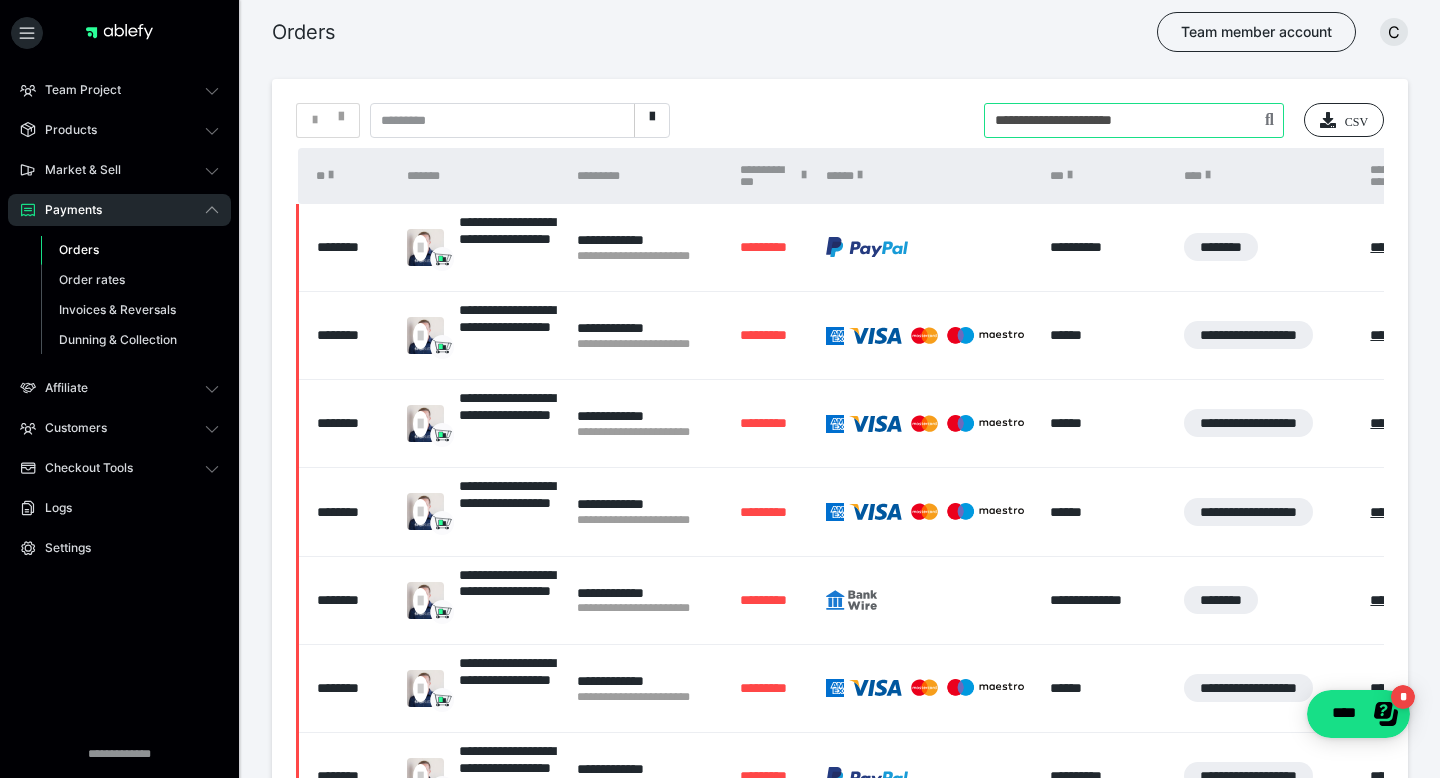 drag, startPoint x: 1176, startPoint y: 131, endPoint x: 945, endPoint y: 102, distance: 232.81323 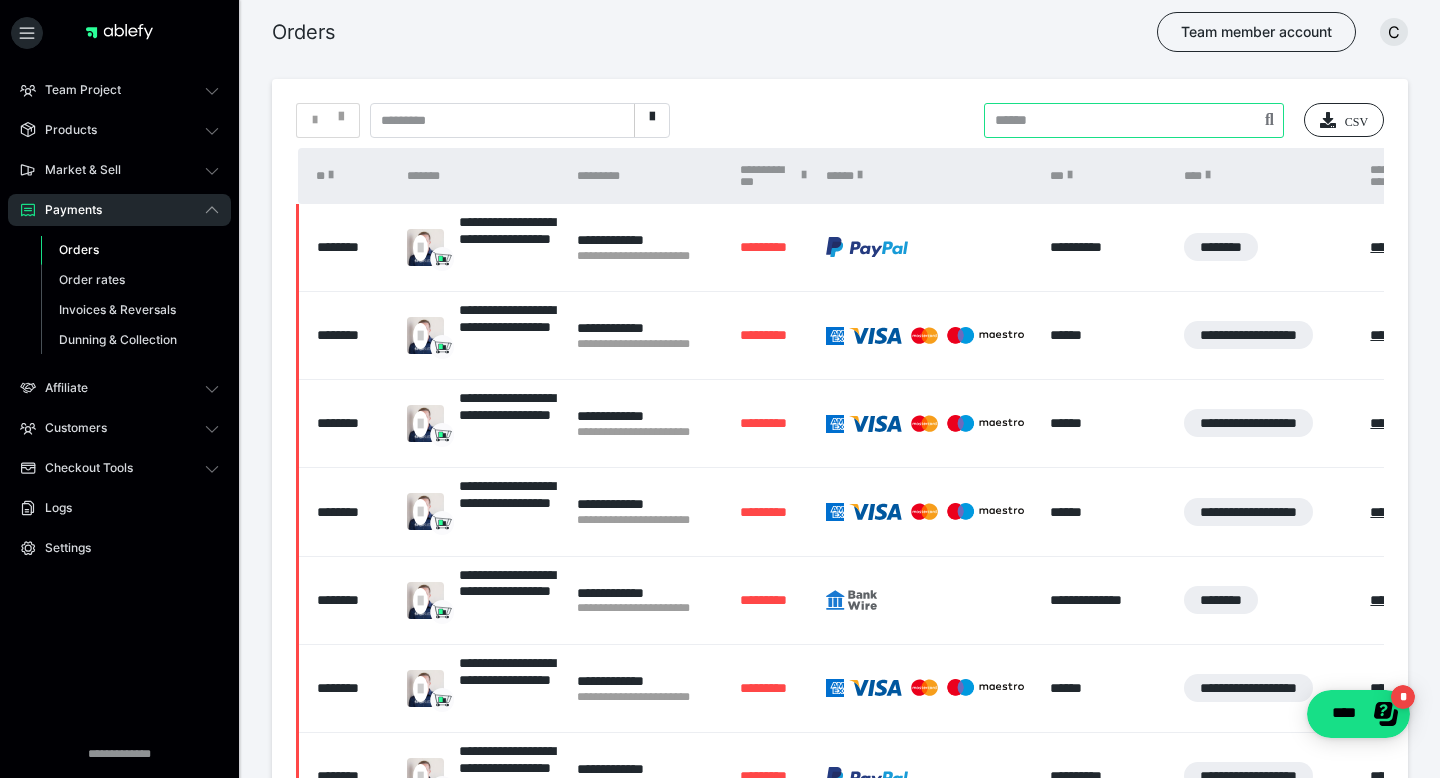 paste on "**********" 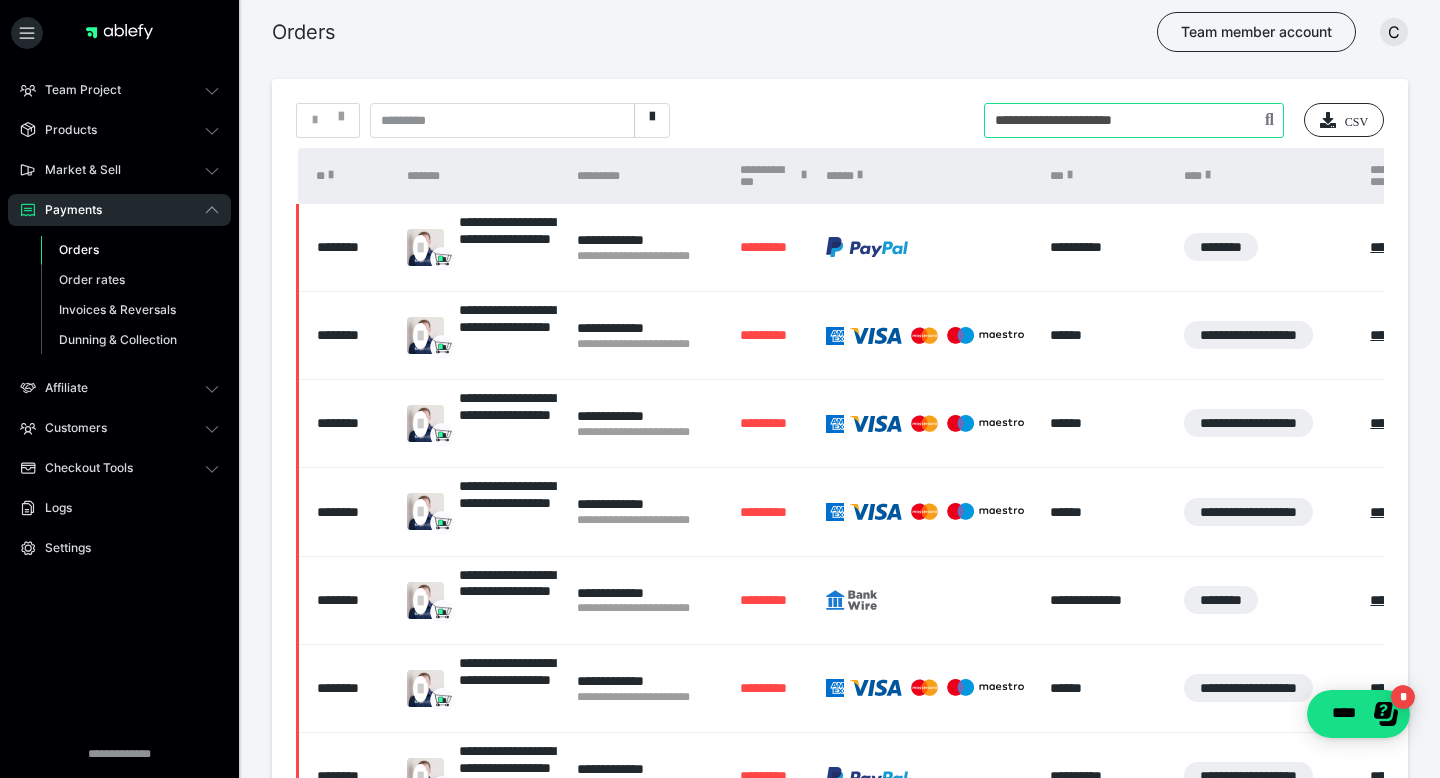 type on "**********" 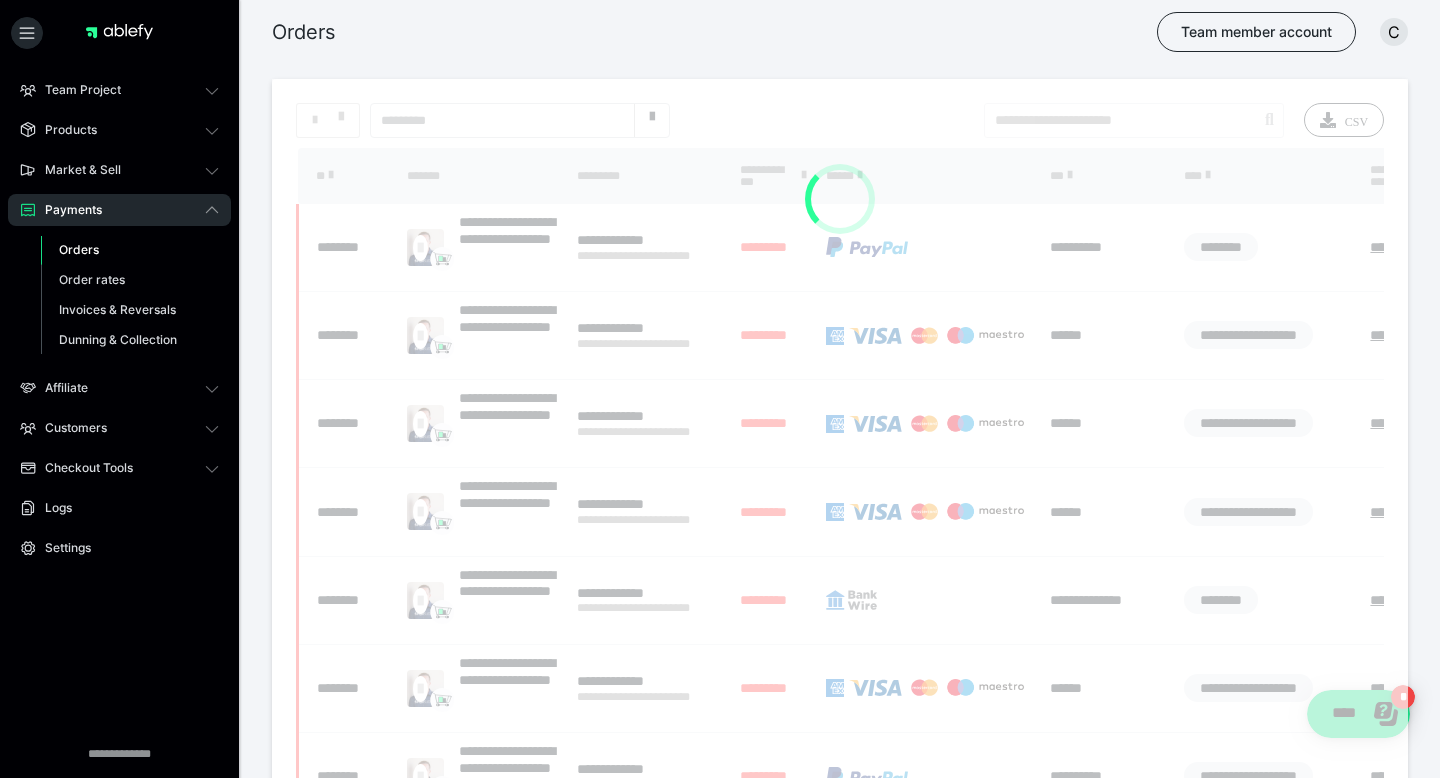 scroll, scrollTop: 26, scrollLeft: 0, axis: vertical 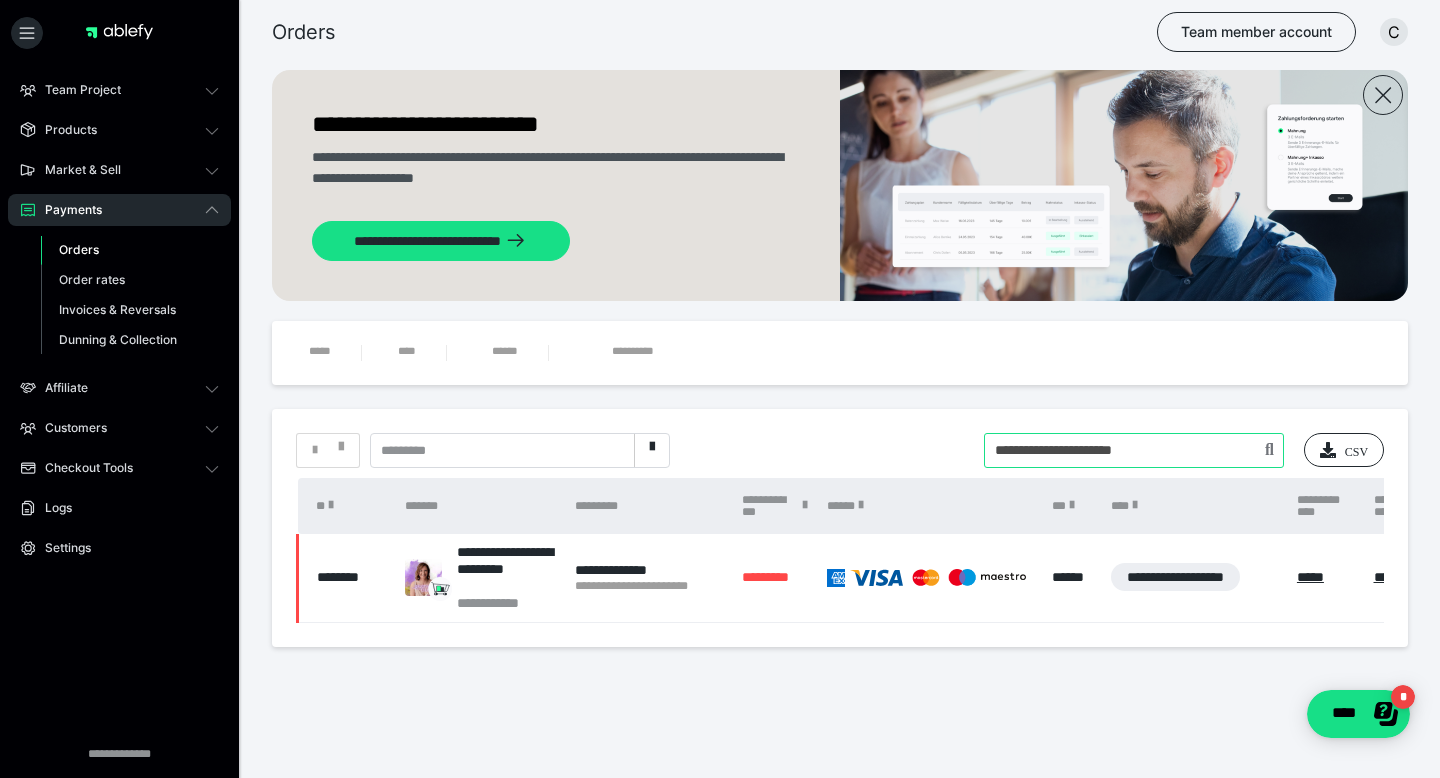 drag, startPoint x: 1198, startPoint y: 465, endPoint x: 930, endPoint y: 372, distance: 283.67764 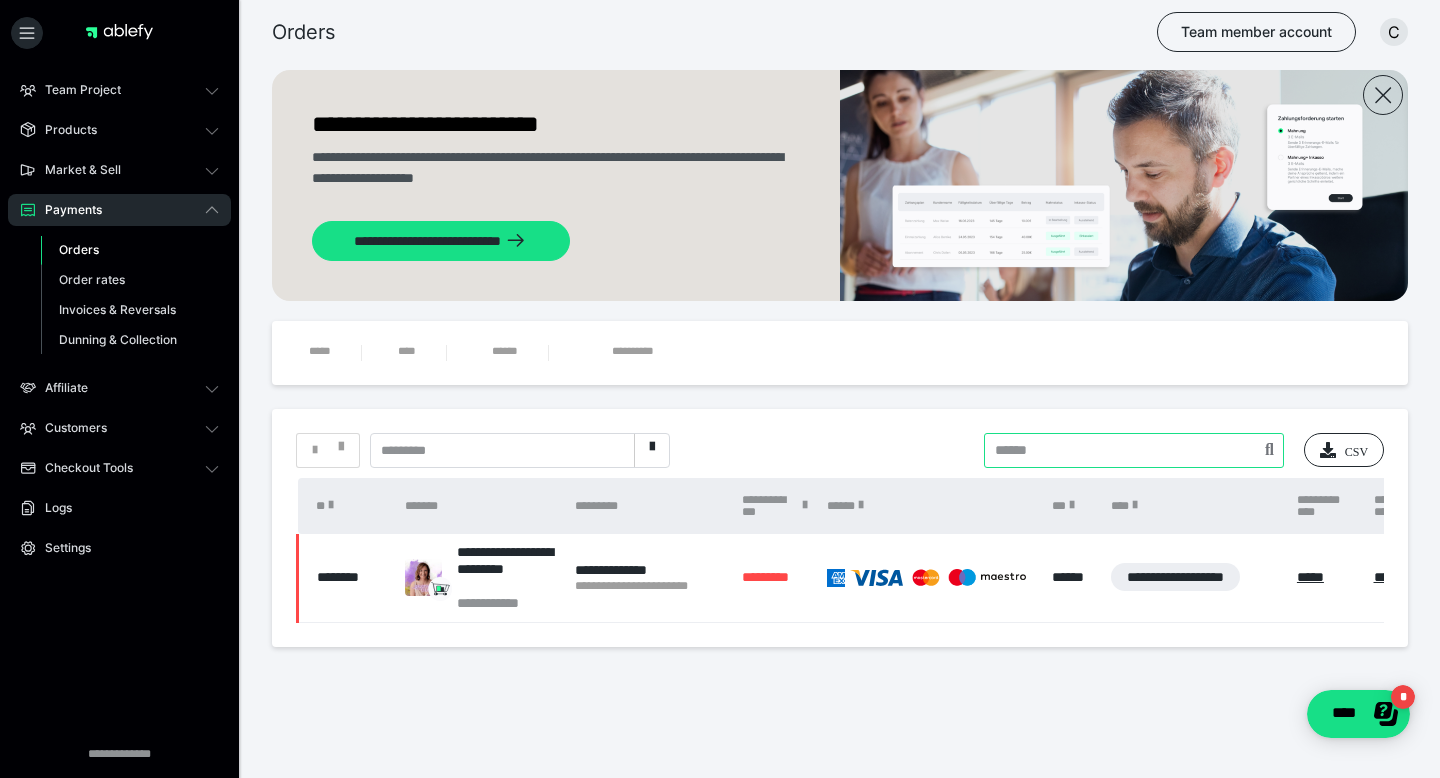 paste on "**********" 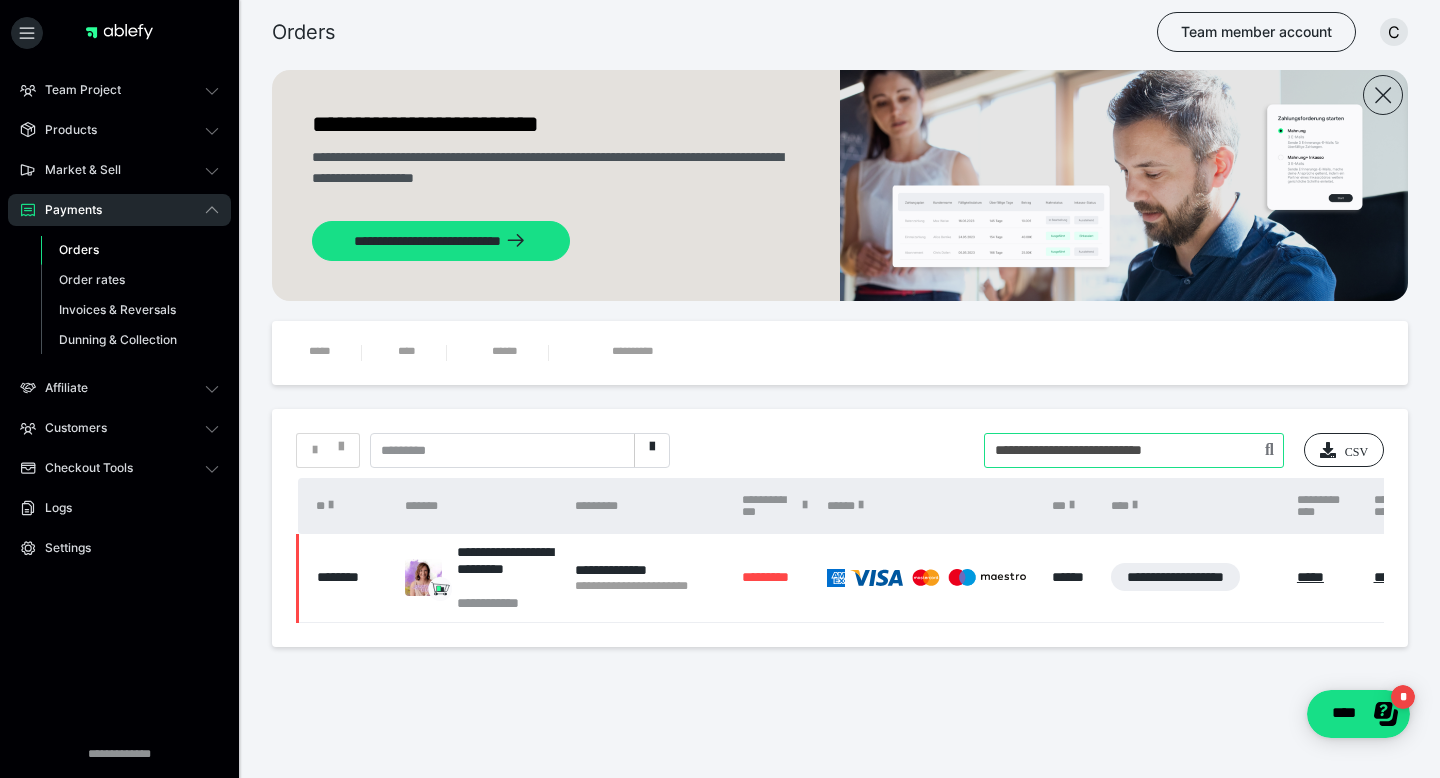 type on "**********" 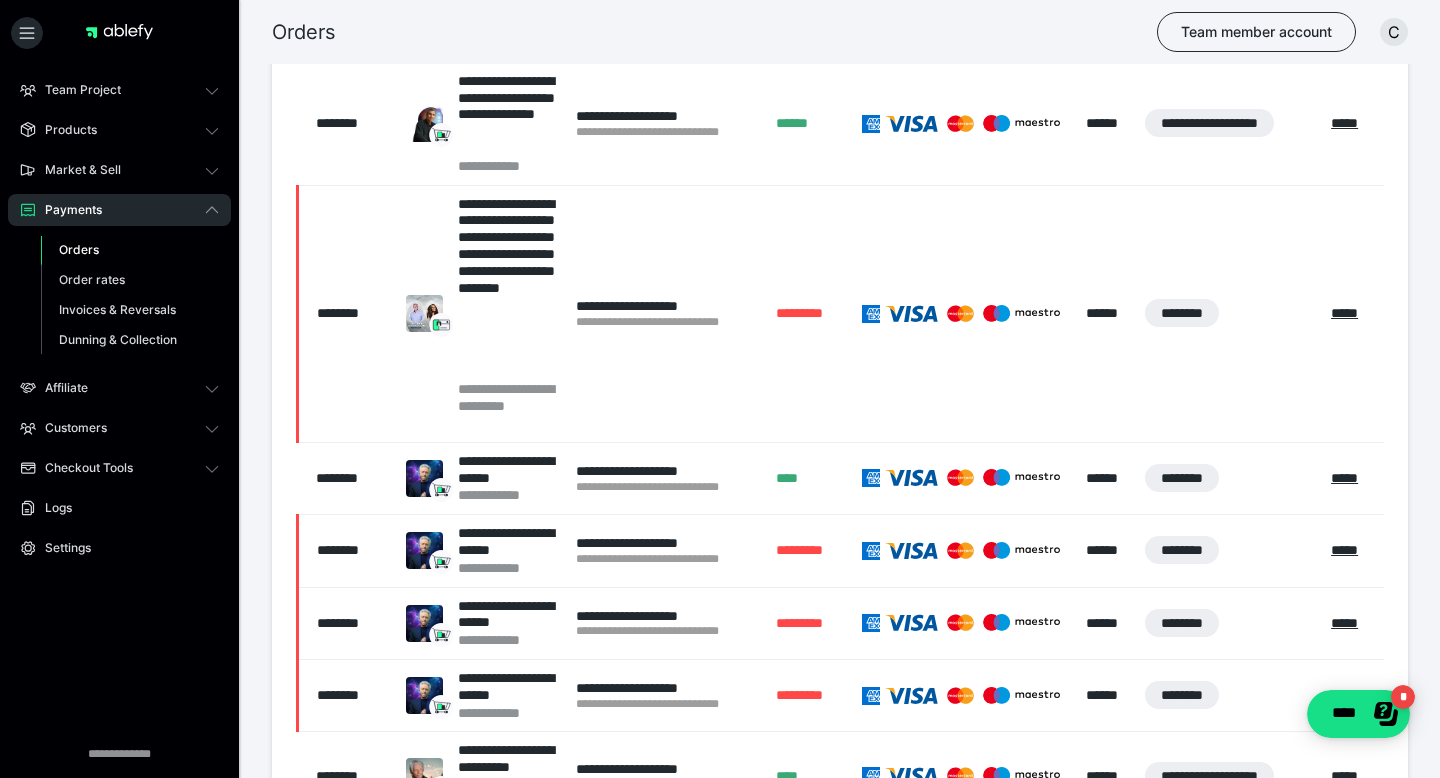 scroll, scrollTop: 0, scrollLeft: 0, axis: both 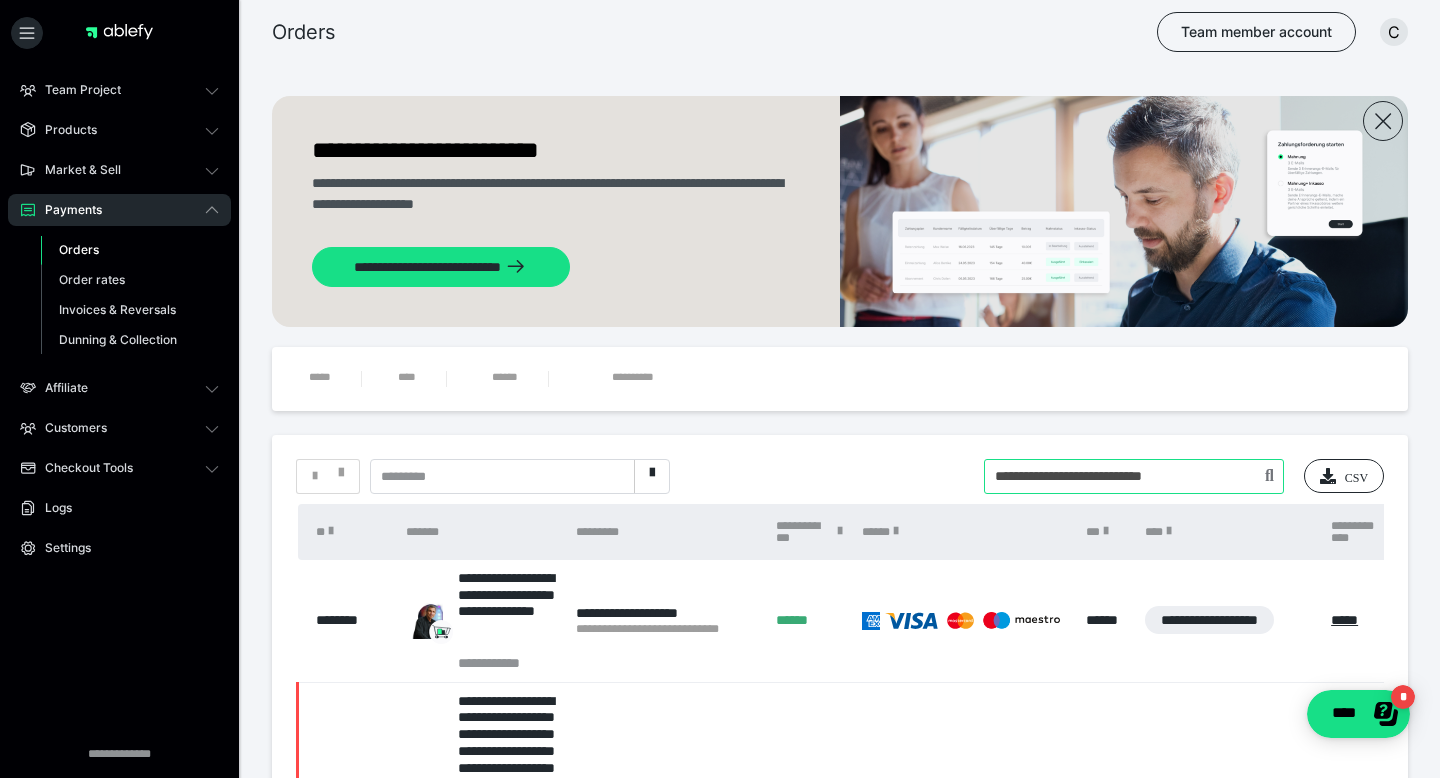 drag, startPoint x: 1231, startPoint y: 482, endPoint x: 889, endPoint y: 472, distance: 342.14618 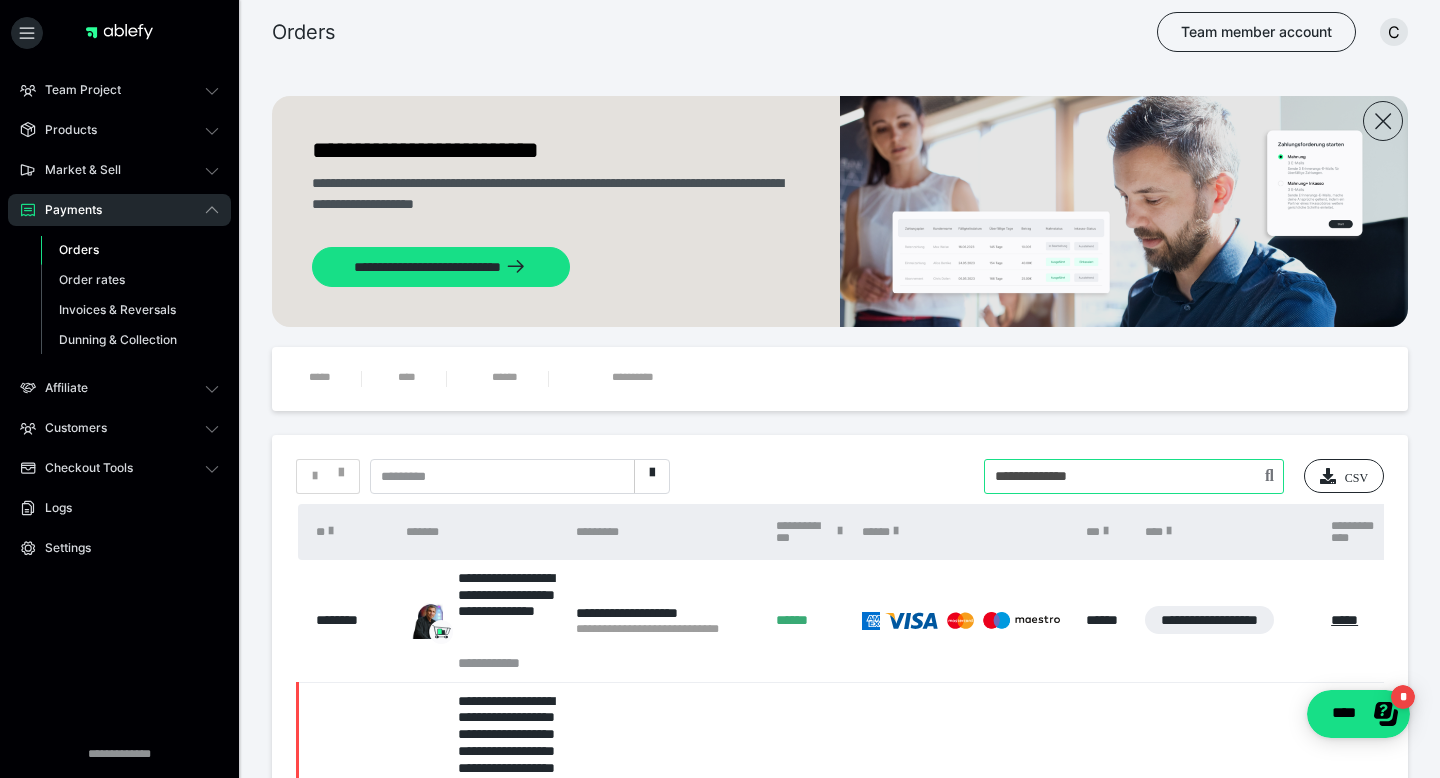 type on "**********" 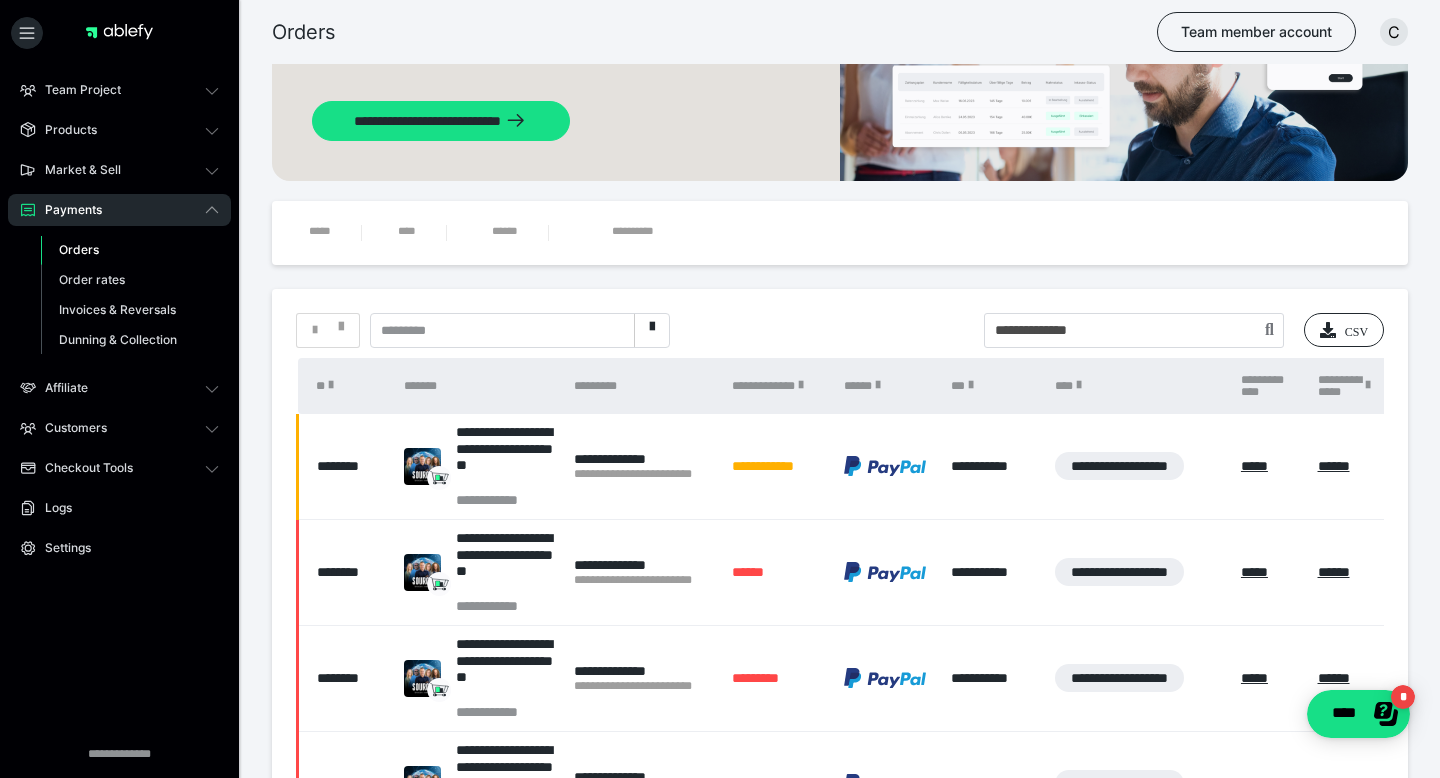 scroll, scrollTop: 148, scrollLeft: 0, axis: vertical 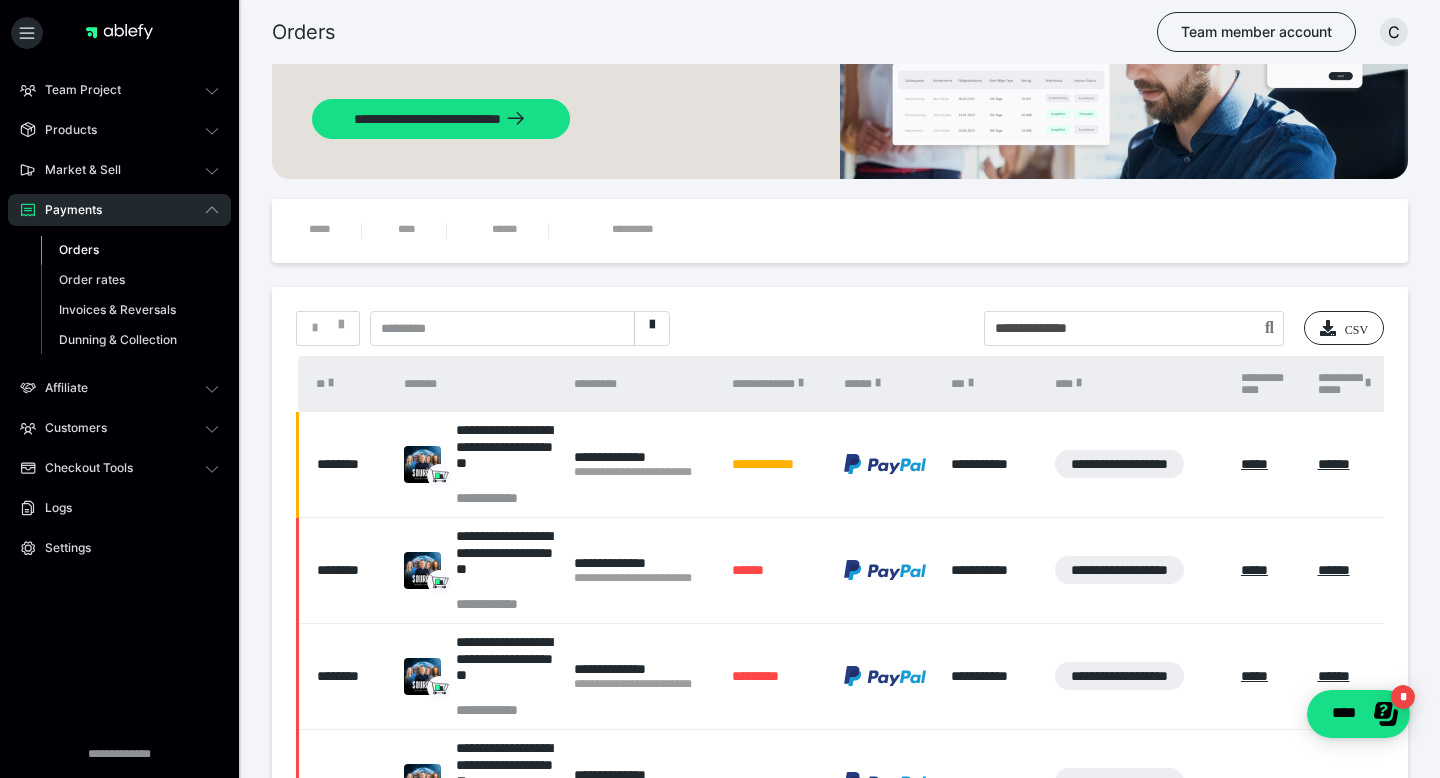 click on "**********" at bounding box center (643, 472) 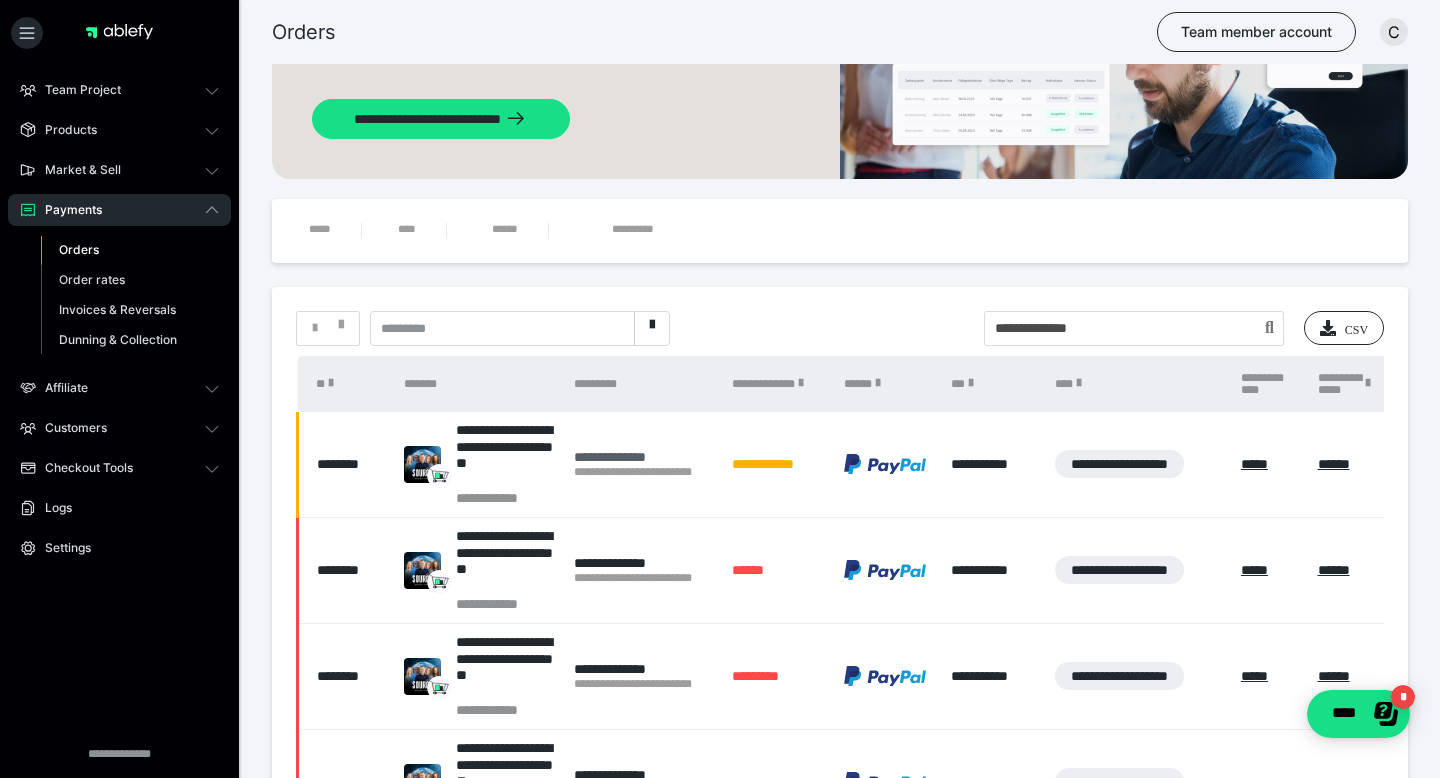 click on "**********" at bounding box center [643, 457] 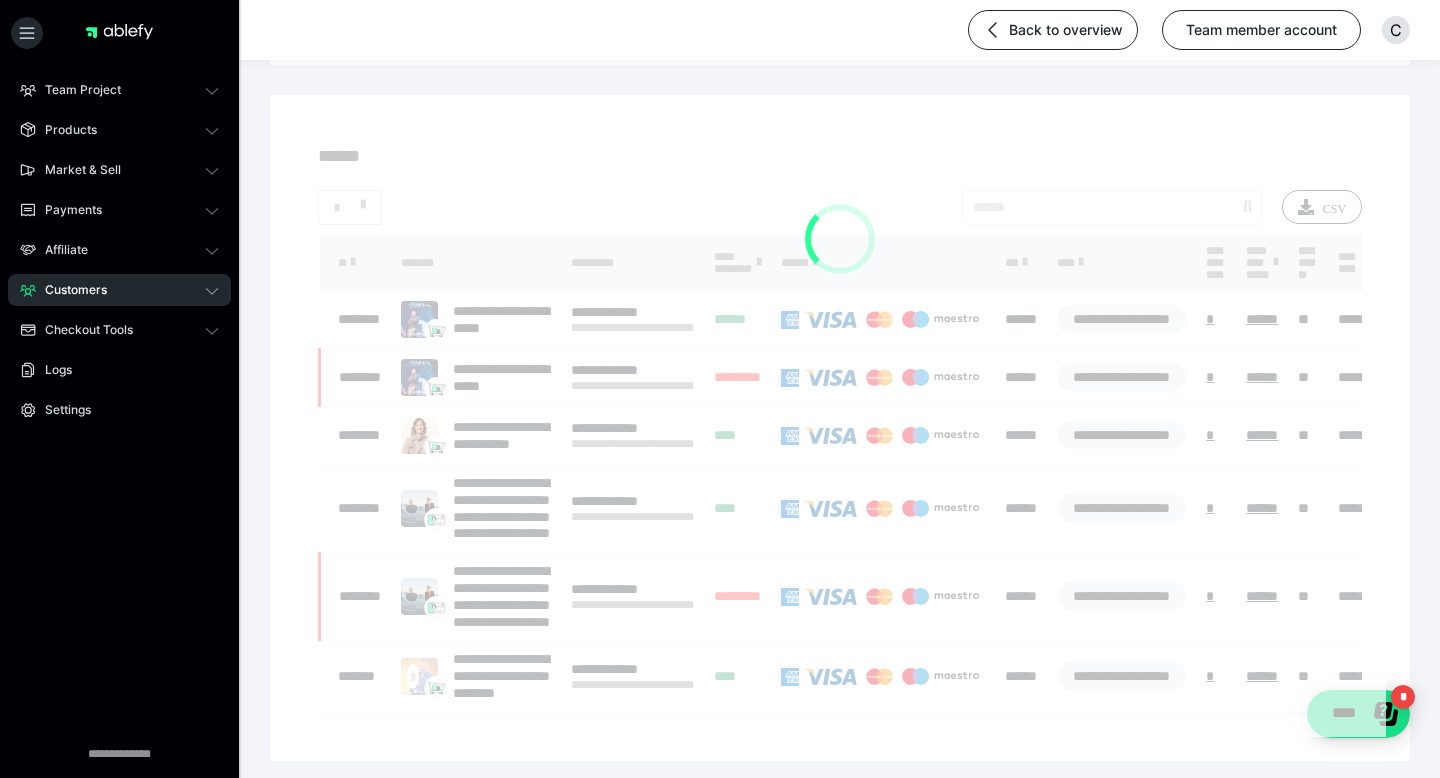 scroll, scrollTop: 0, scrollLeft: 0, axis: both 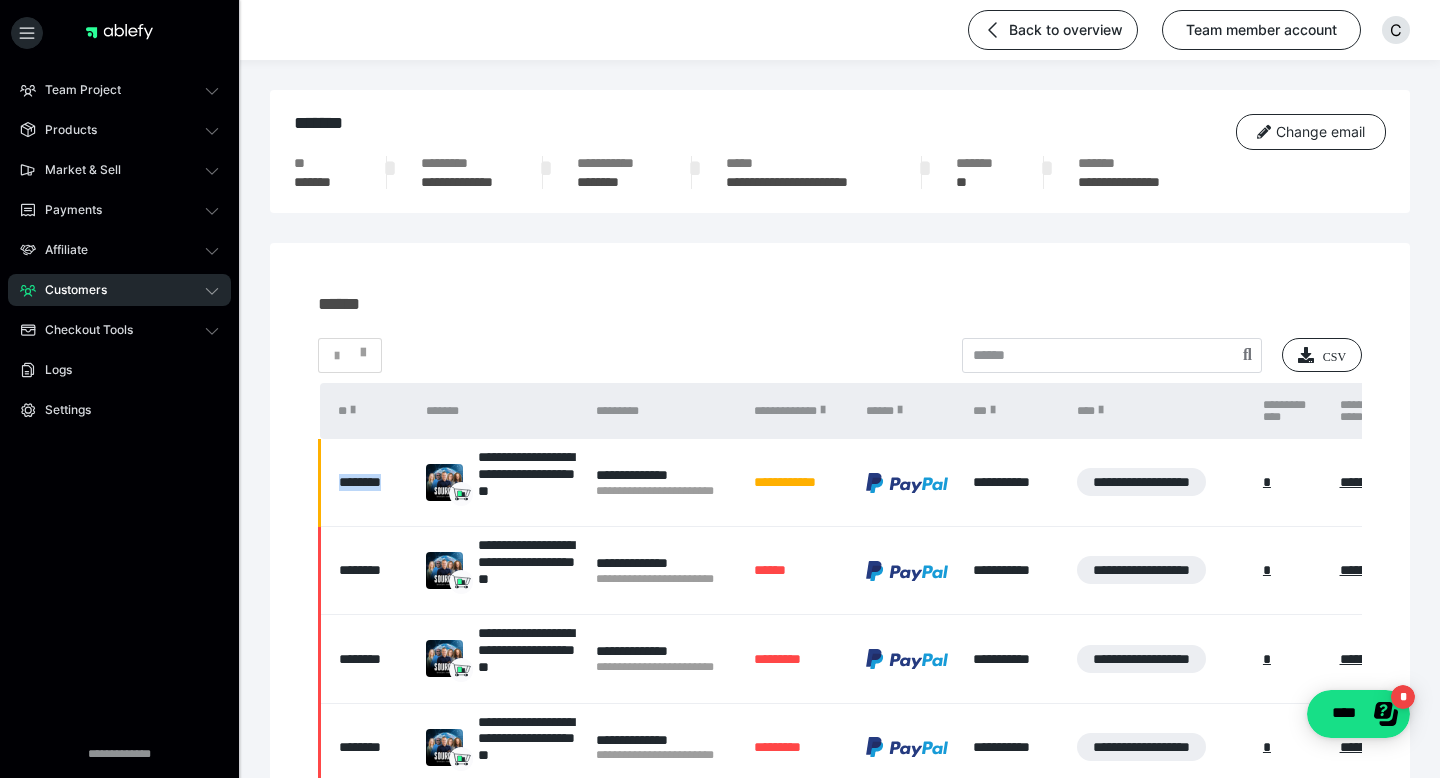 drag, startPoint x: 408, startPoint y: 481, endPoint x: 338, endPoint y: 481, distance: 70 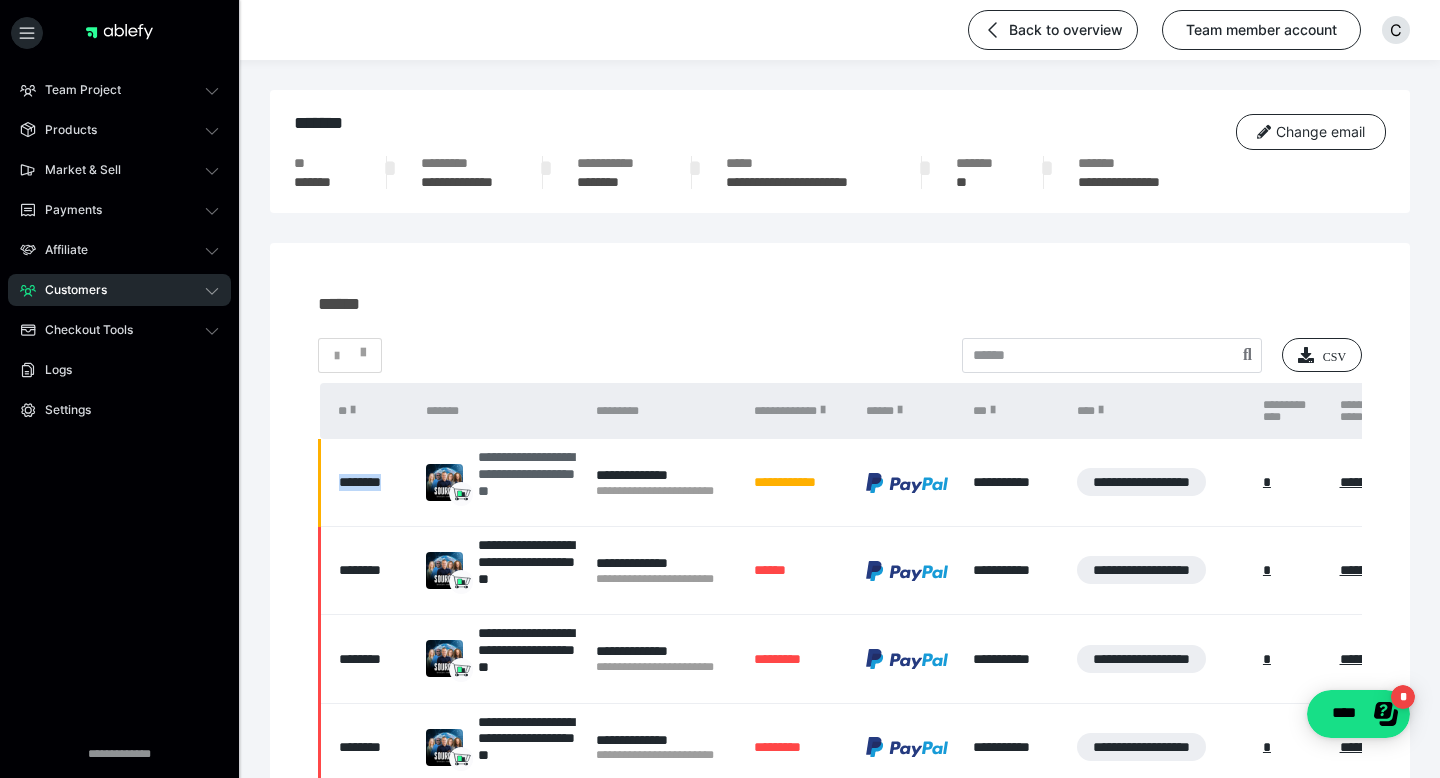 copy on "********" 